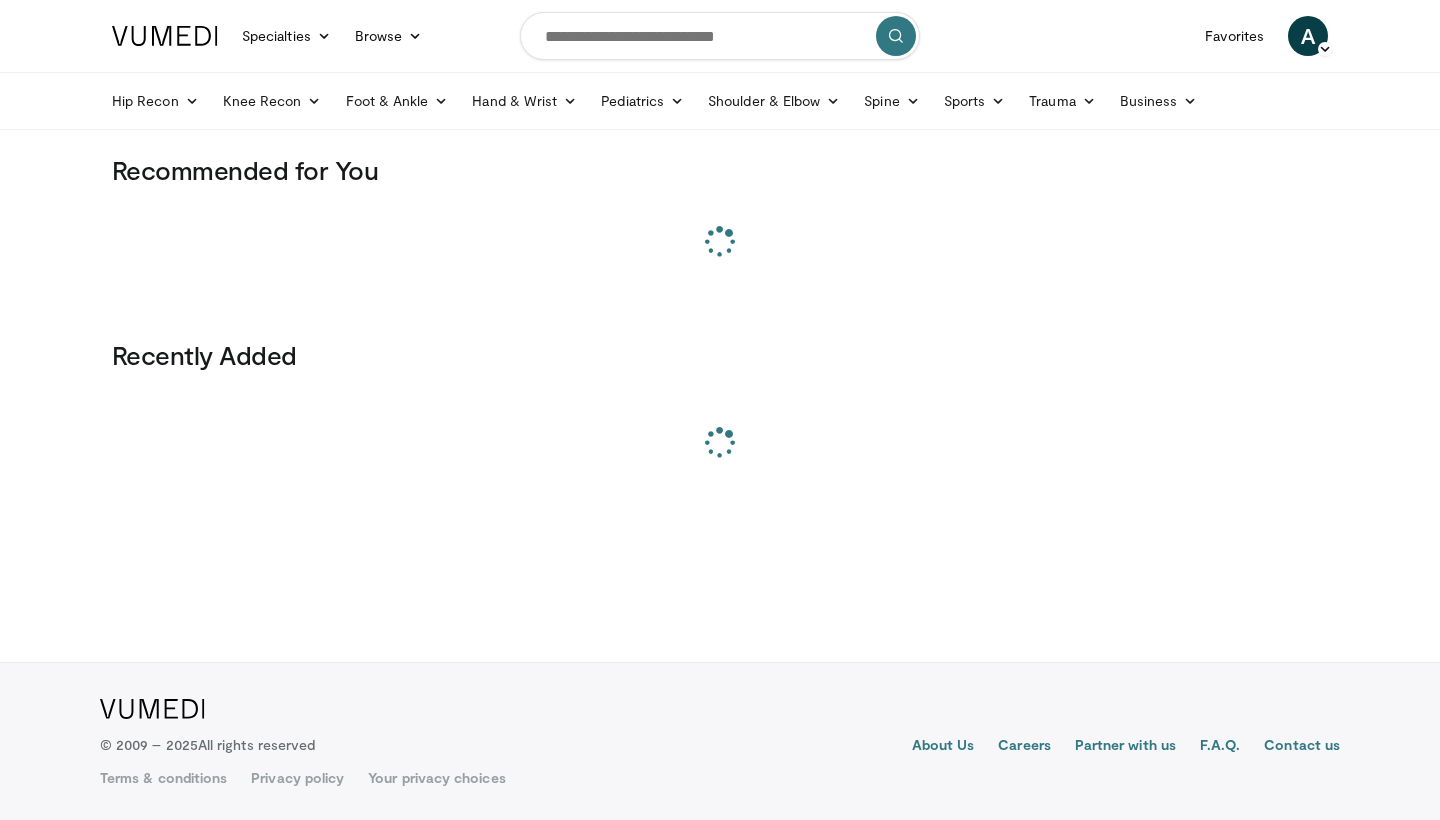 scroll, scrollTop: 0, scrollLeft: 0, axis: both 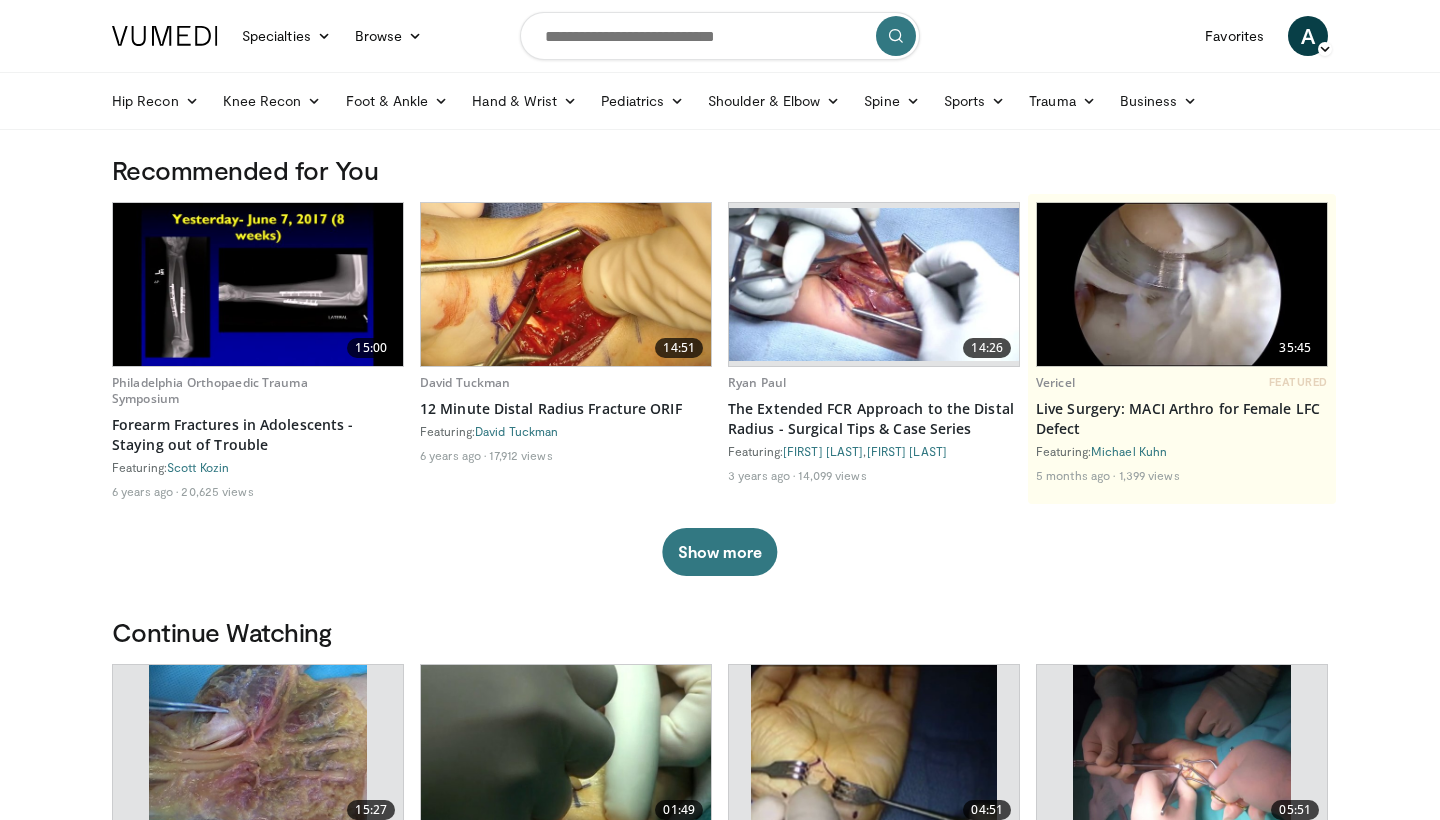 click at bounding box center (258, 284) 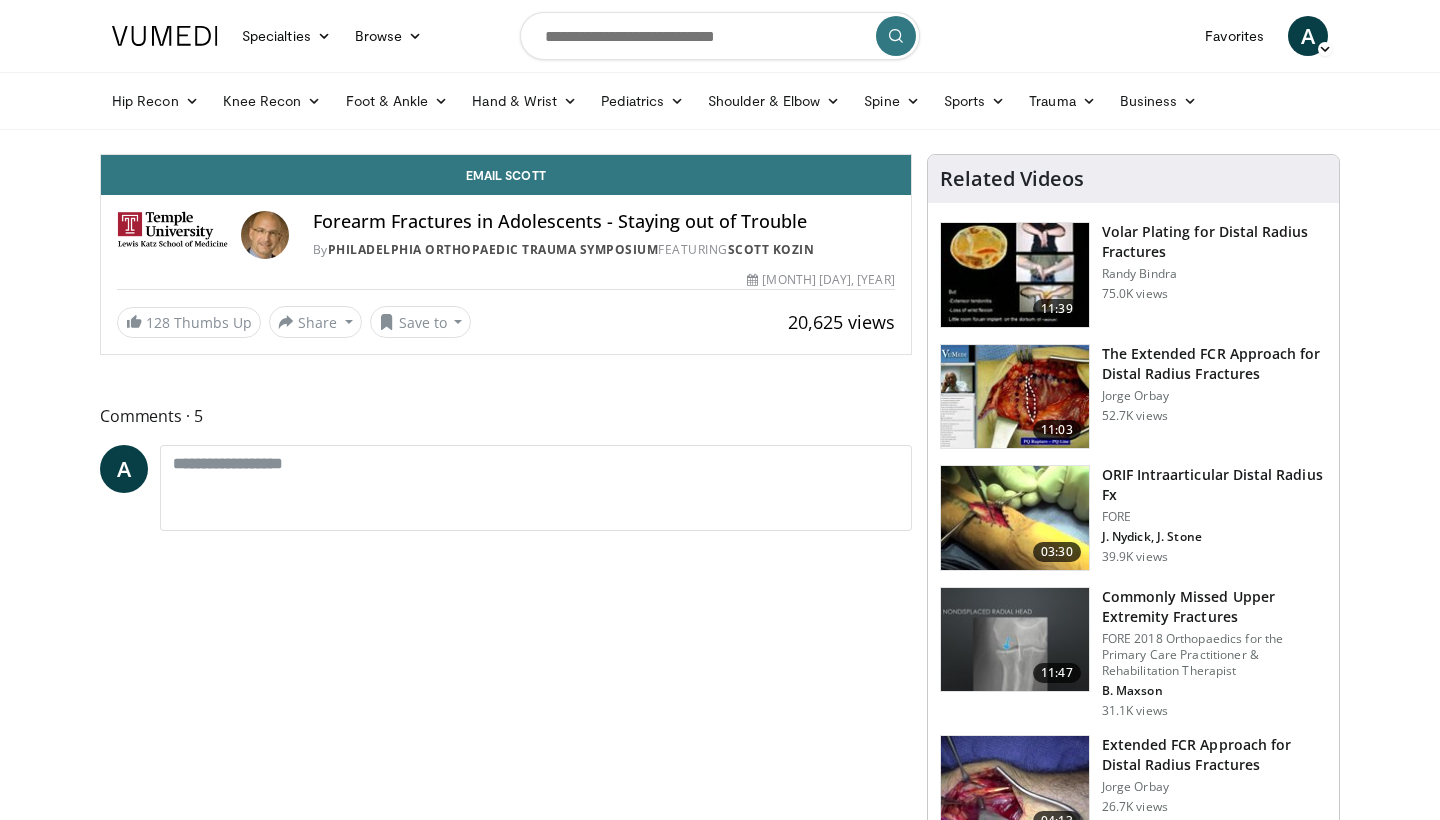 scroll, scrollTop: 0, scrollLeft: 0, axis: both 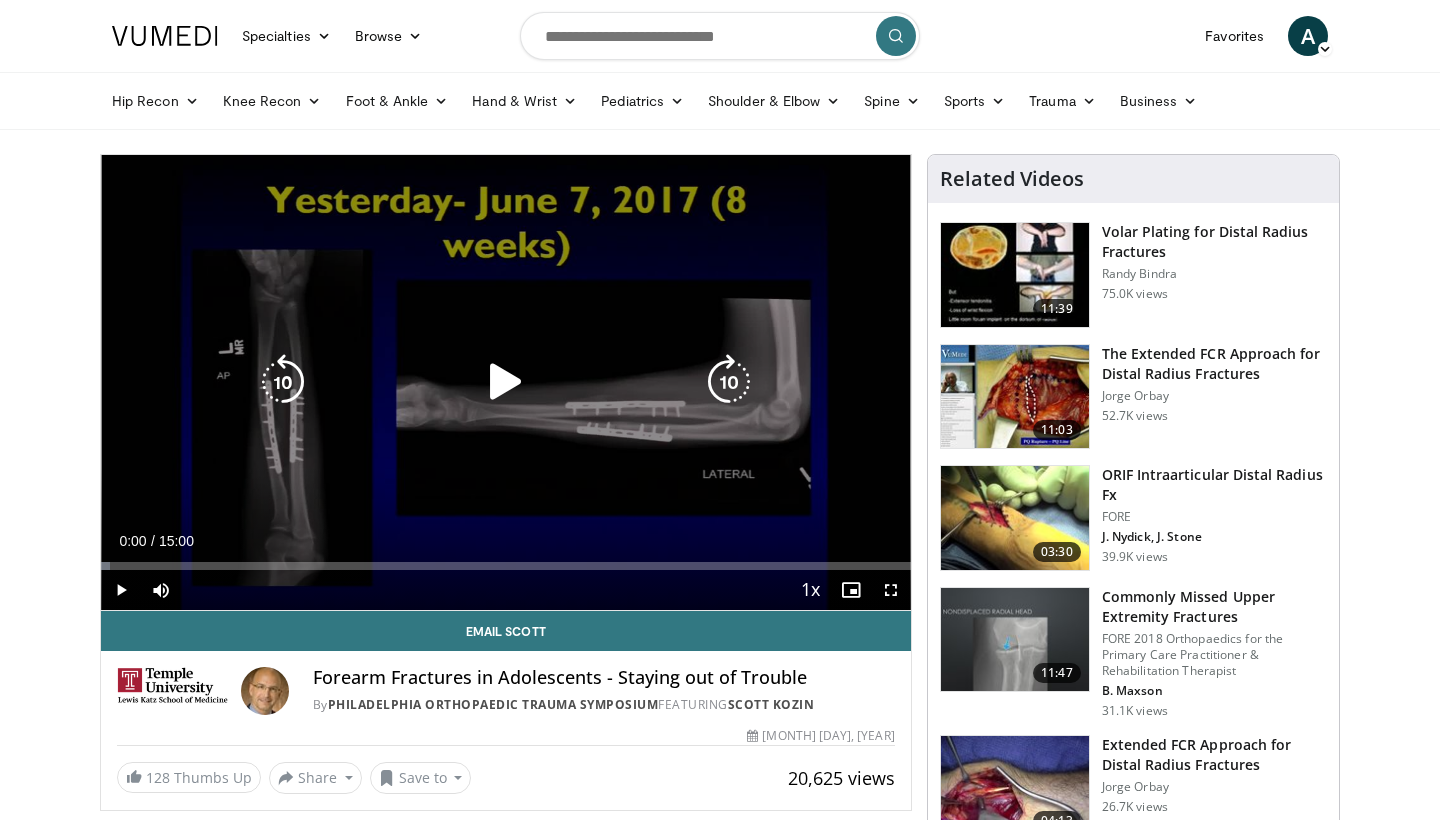 click at bounding box center [506, 382] 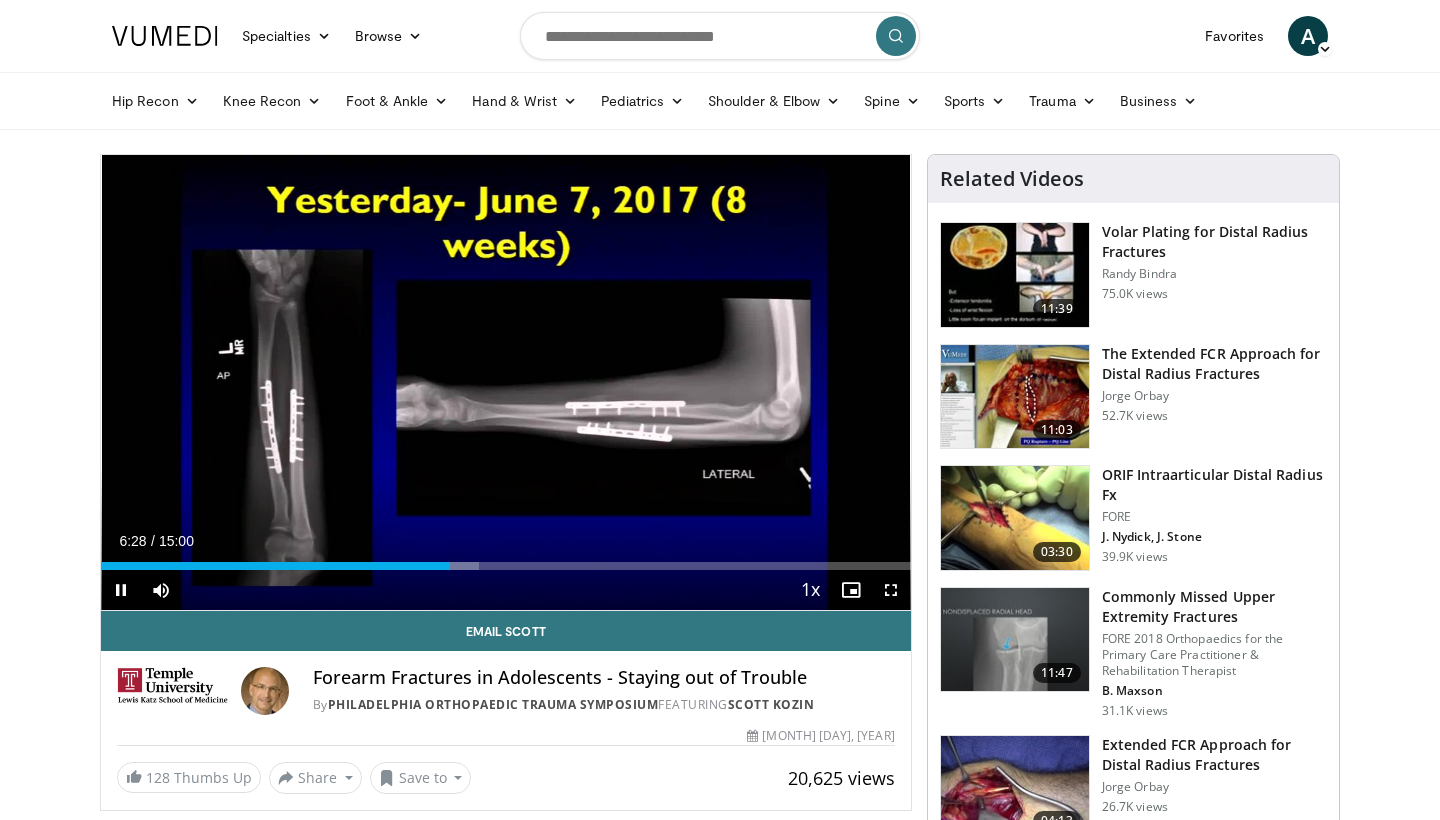 click at bounding box center [891, 590] 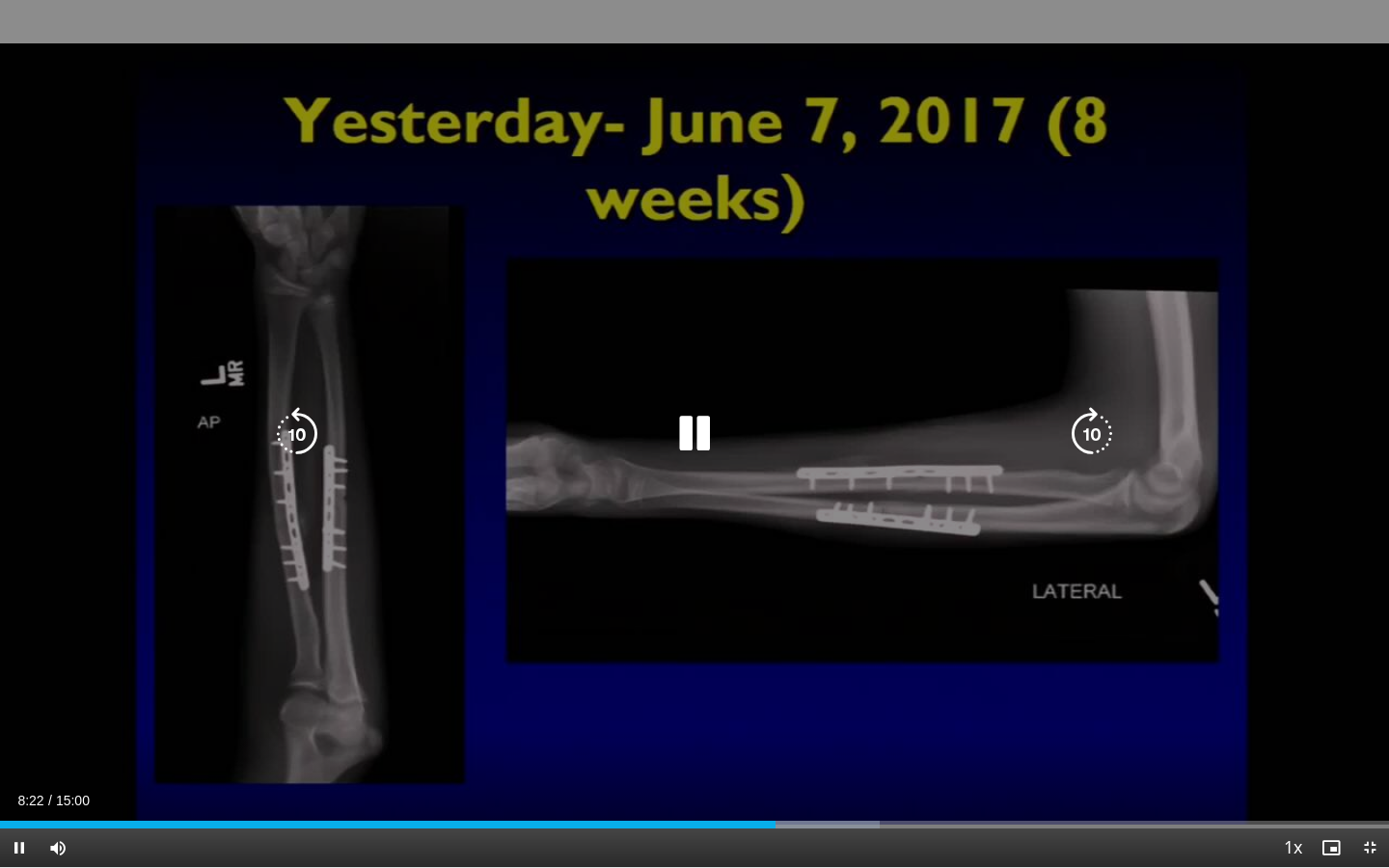 click at bounding box center (694, 434) 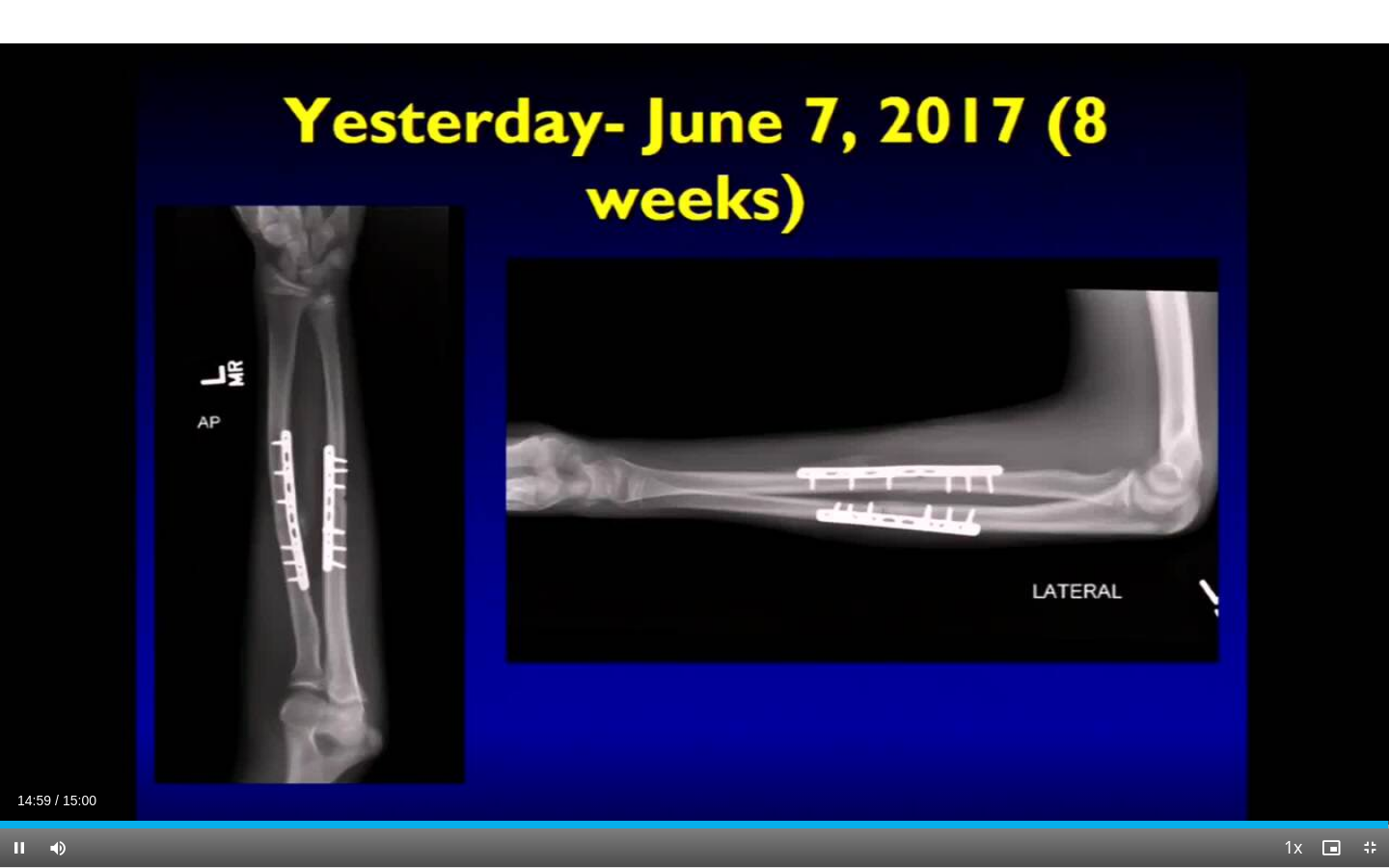 click at bounding box center [1370, 848] 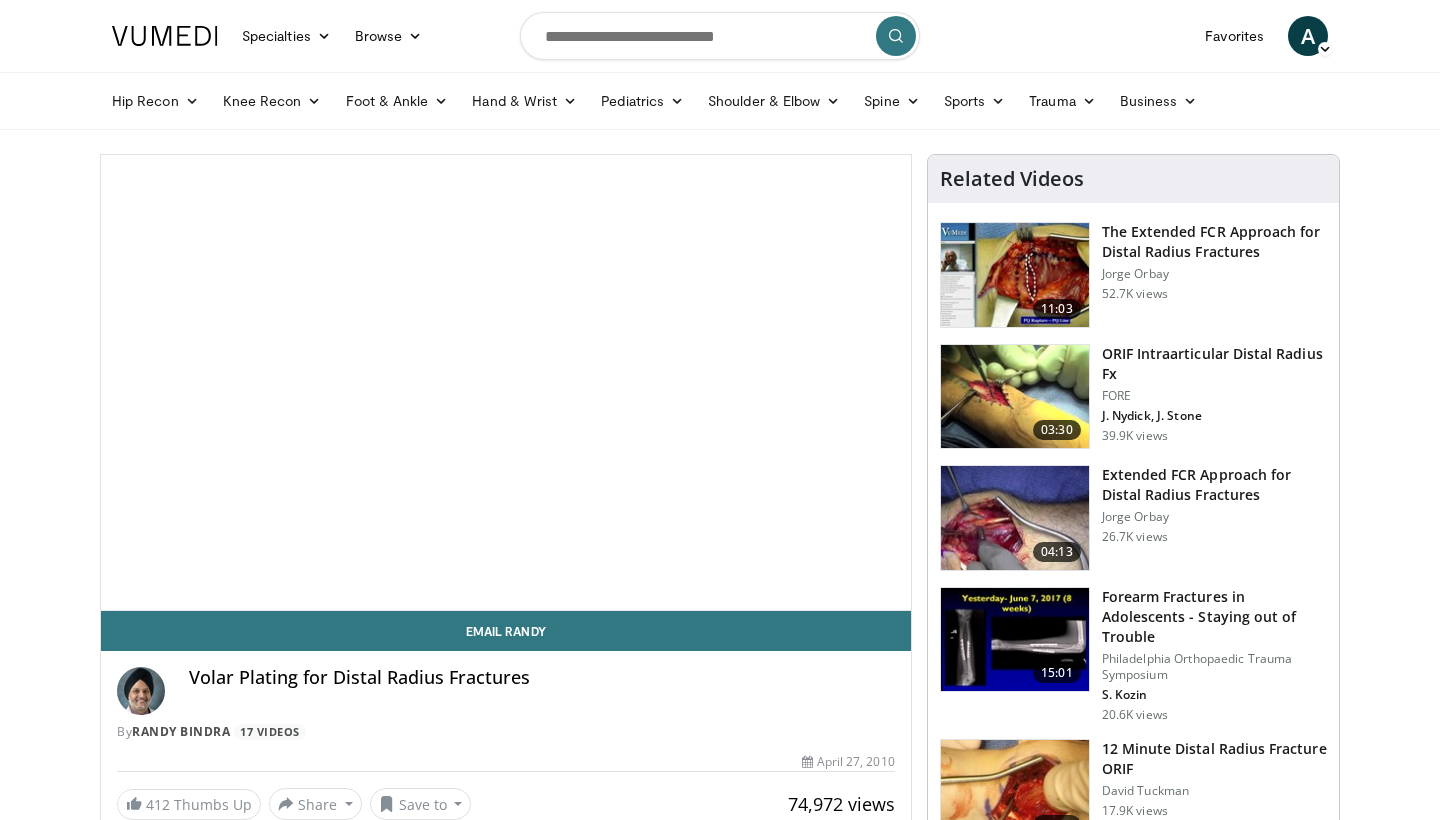 scroll, scrollTop: 0, scrollLeft: 0, axis: both 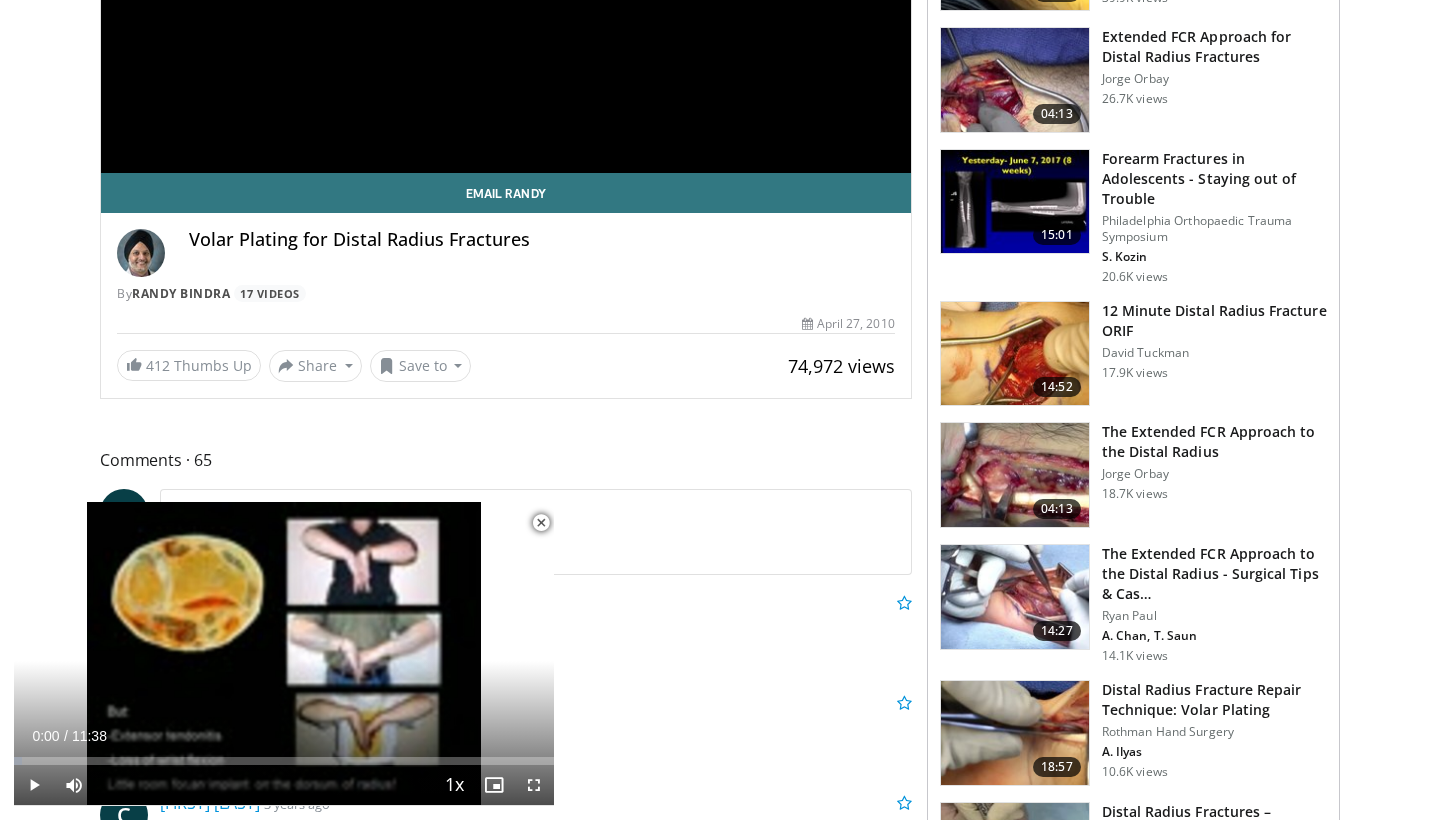 click at bounding box center (541, 523) 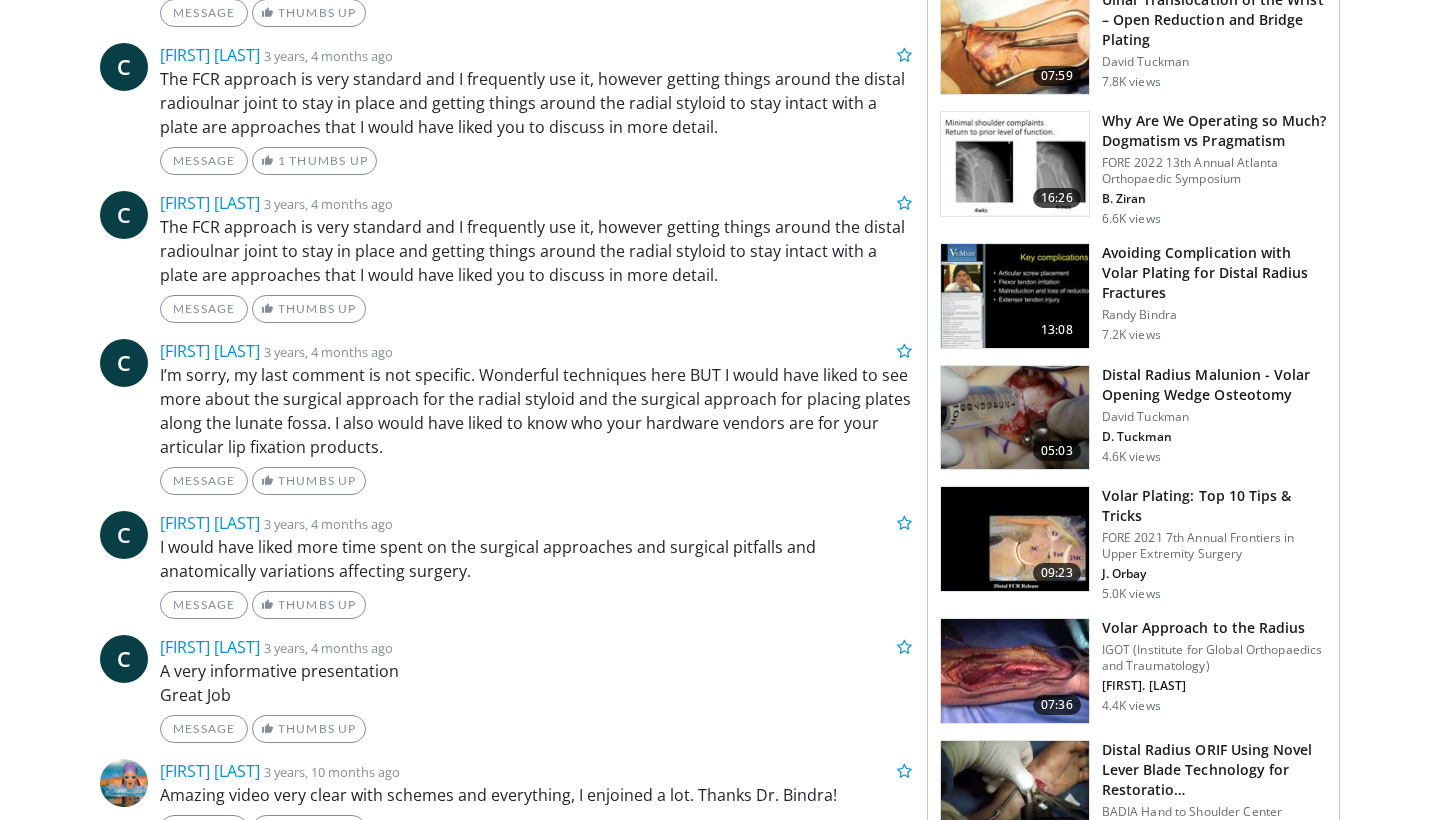 scroll, scrollTop: 1513, scrollLeft: 0, axis: vertical 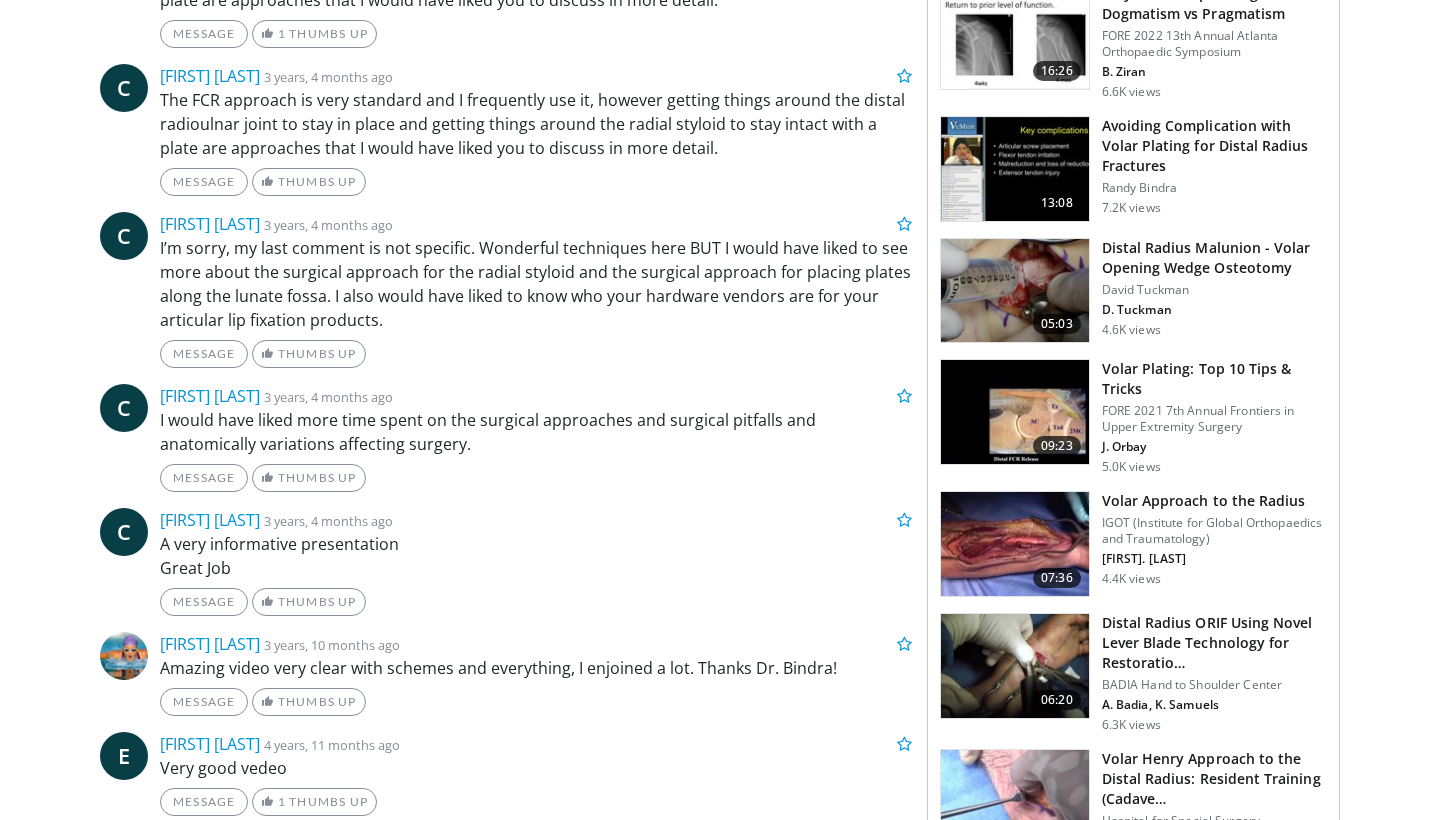click at bounding box center [1015, 412] 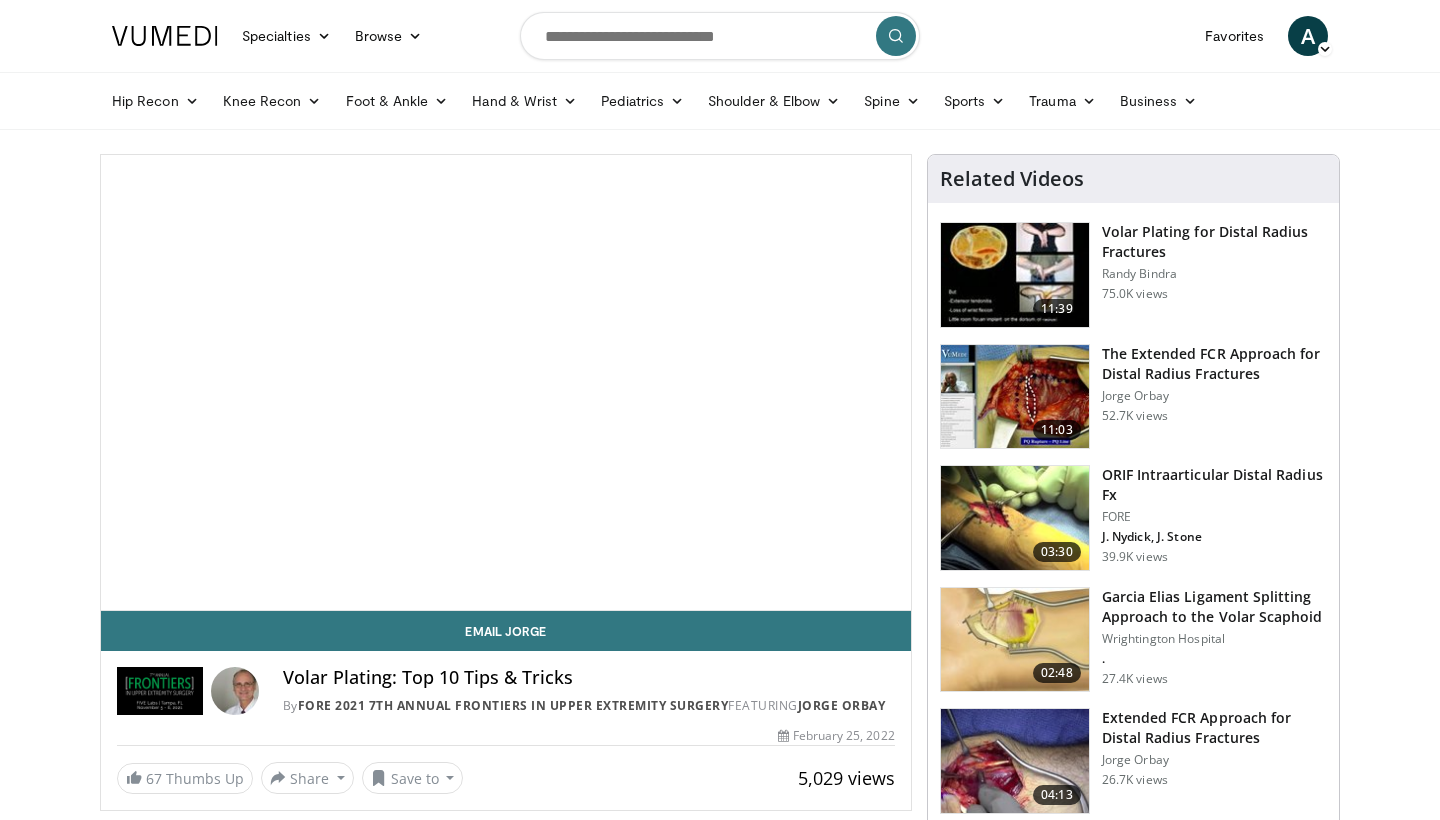 scroll, scrollTop: 0, scrollLeft: 0, axis: both 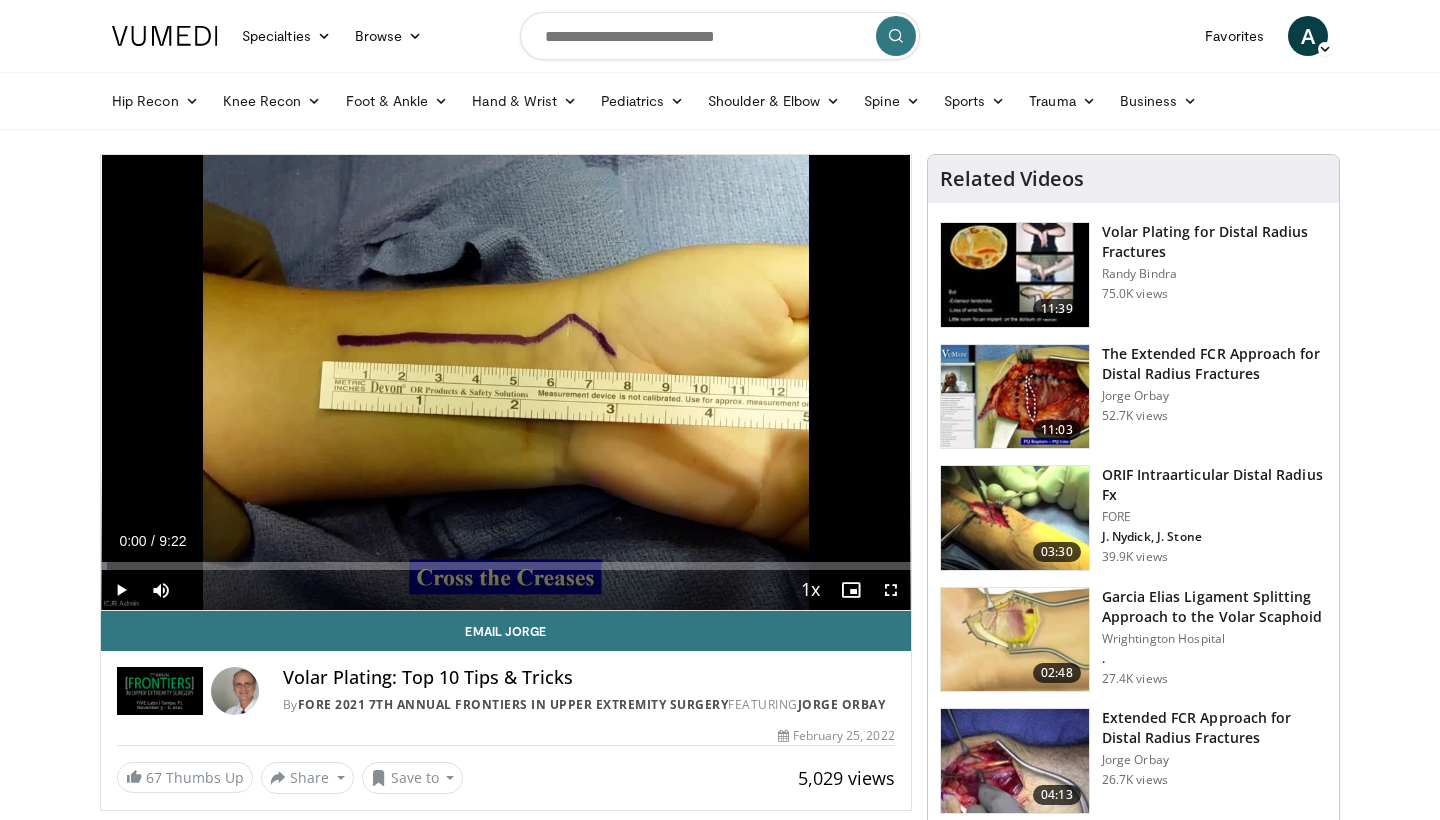 click at bounding box center (121, 590) 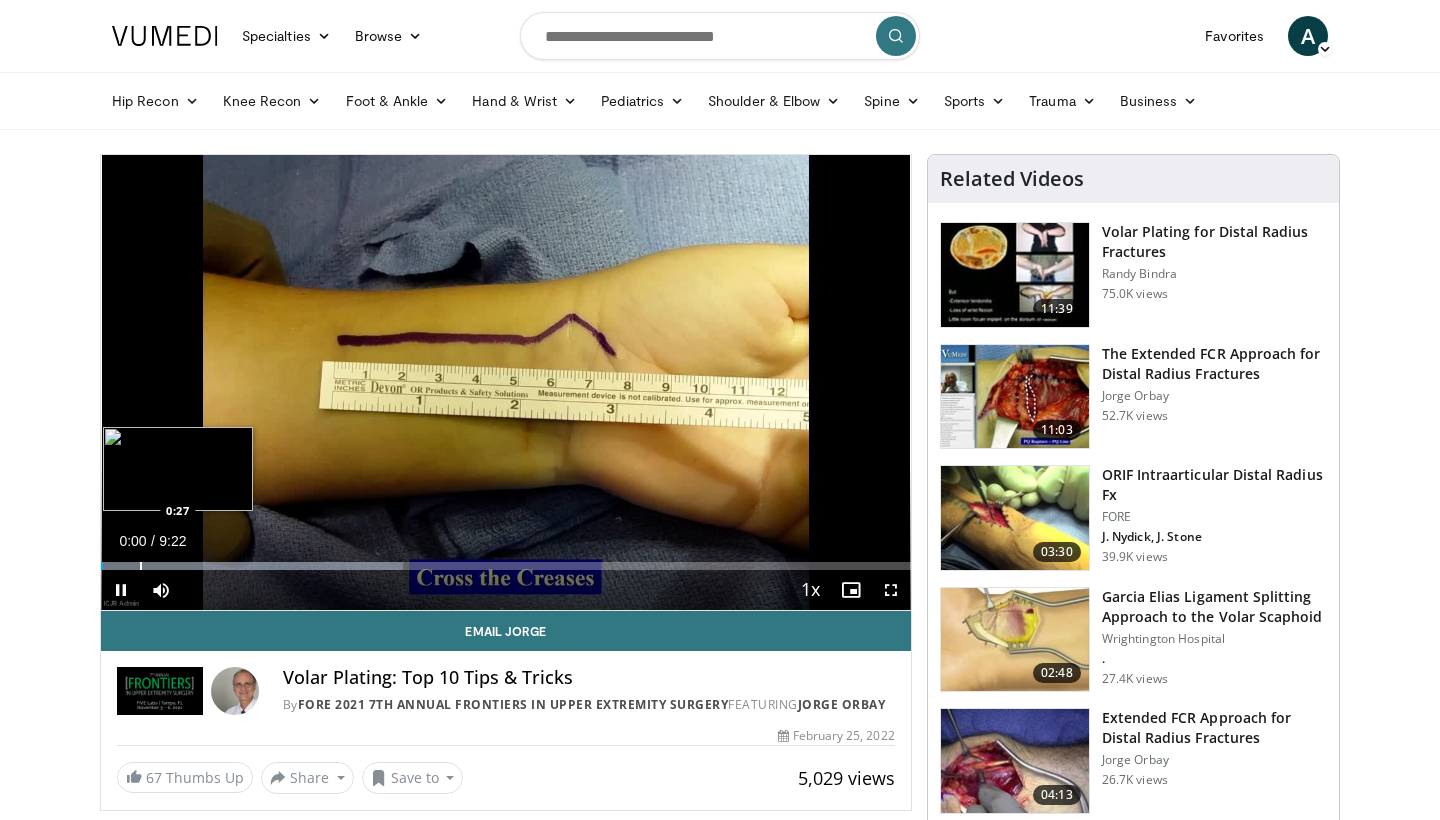 click at bounding box center (141, 566) 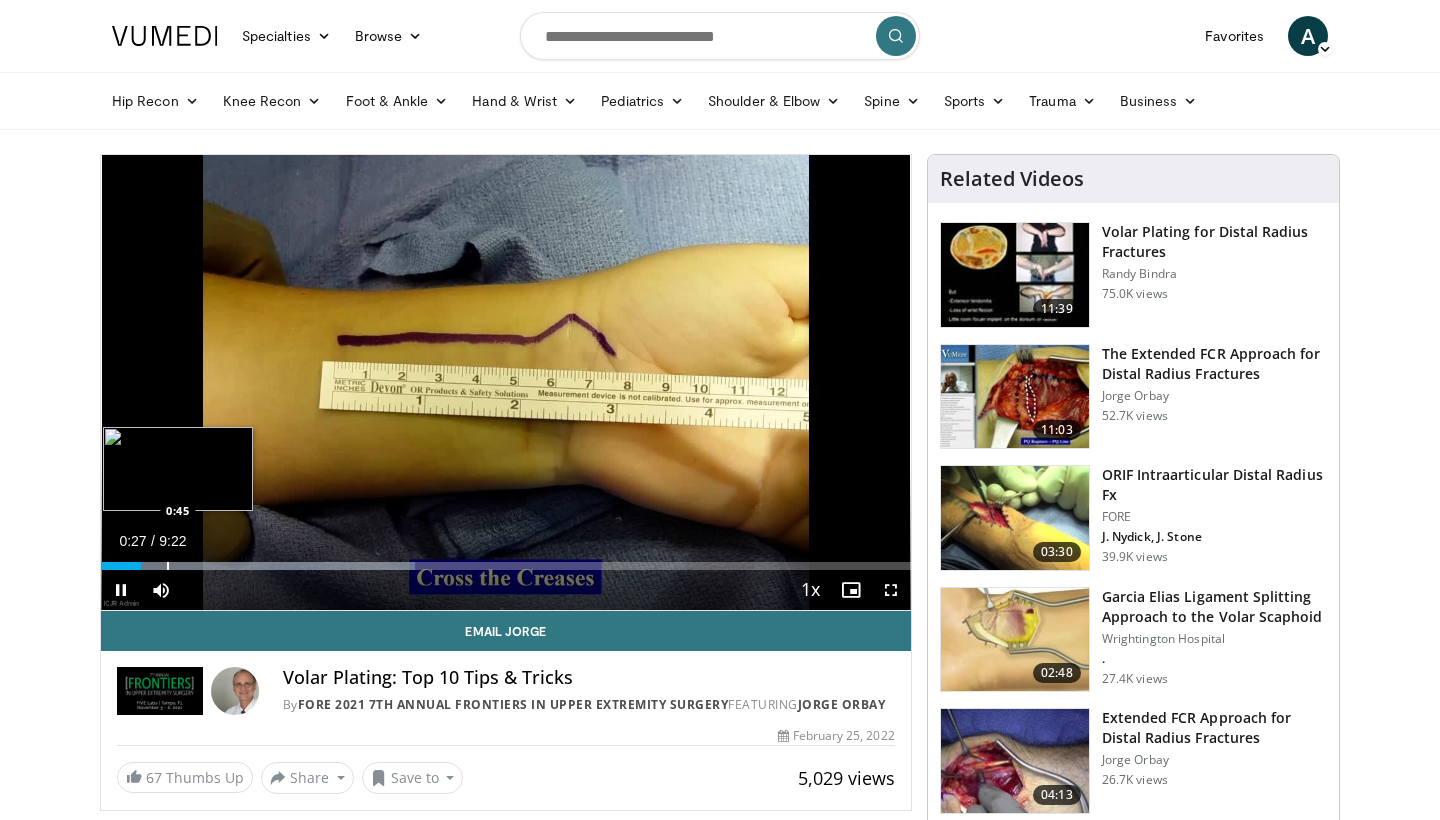 click at bounding box center (168, 566) 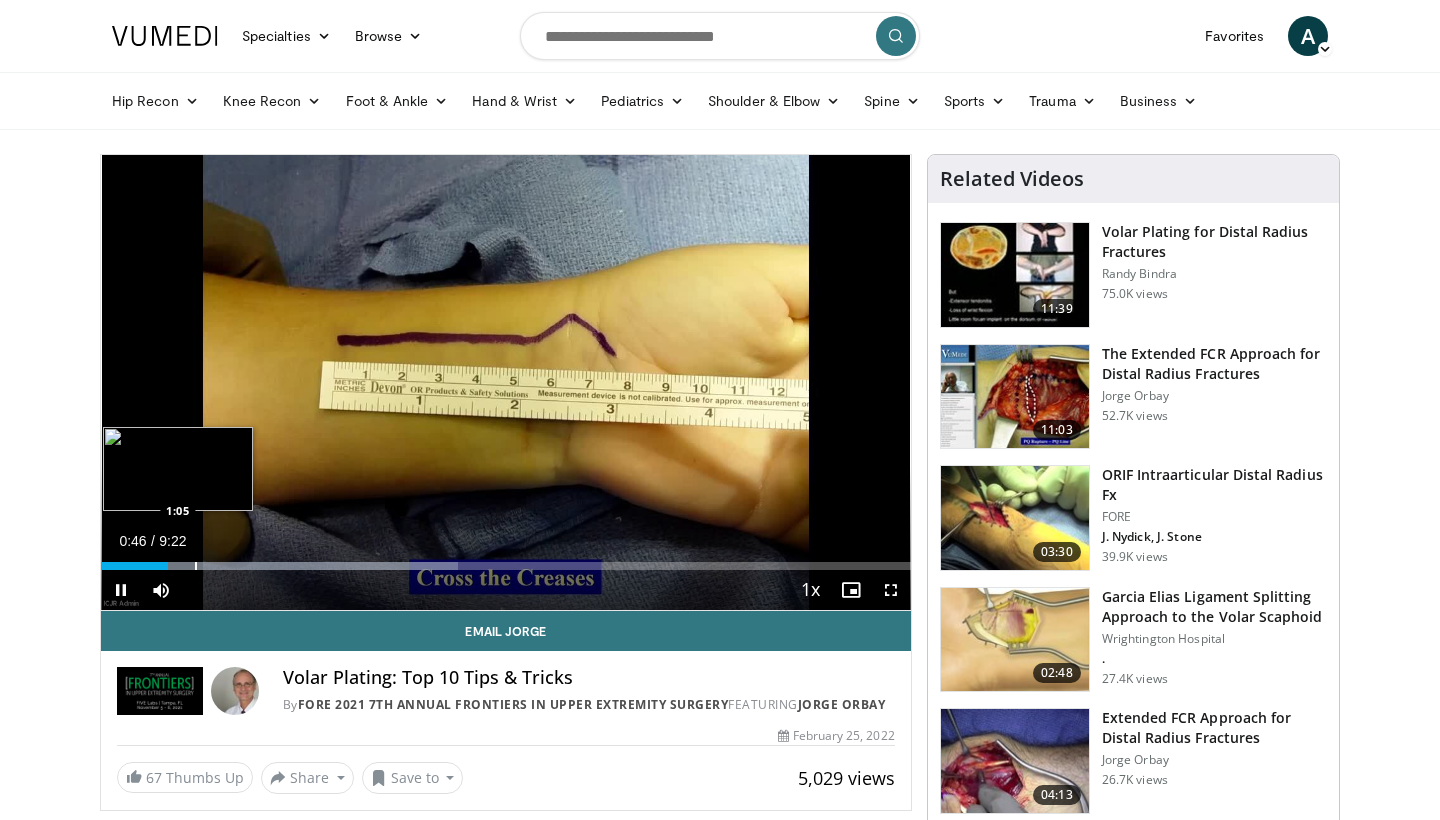 click at bounding box center (196, 566) 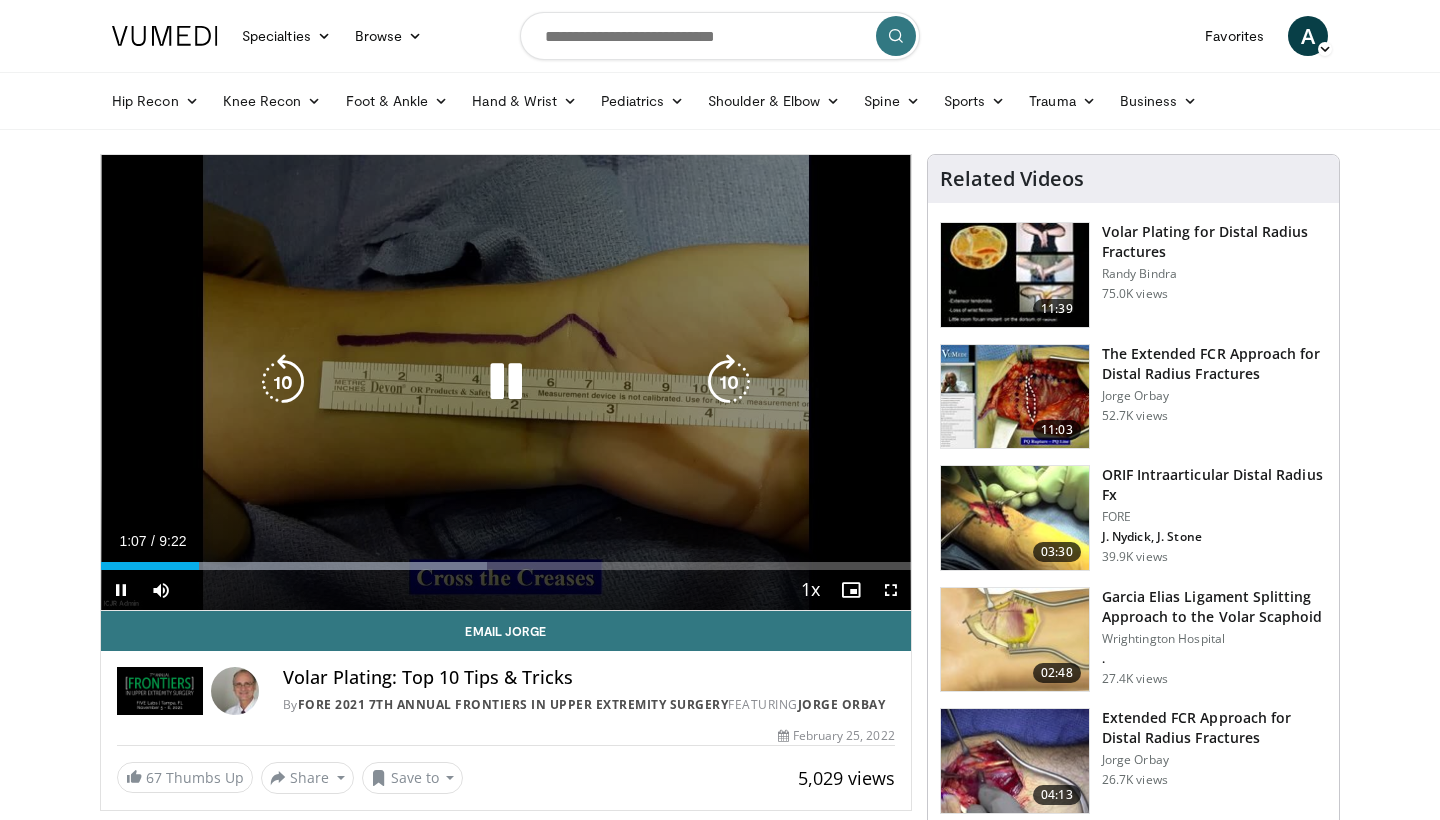 click on "Loaded :  47.64% 1:07 1:40" at bounding box center (506, 566) 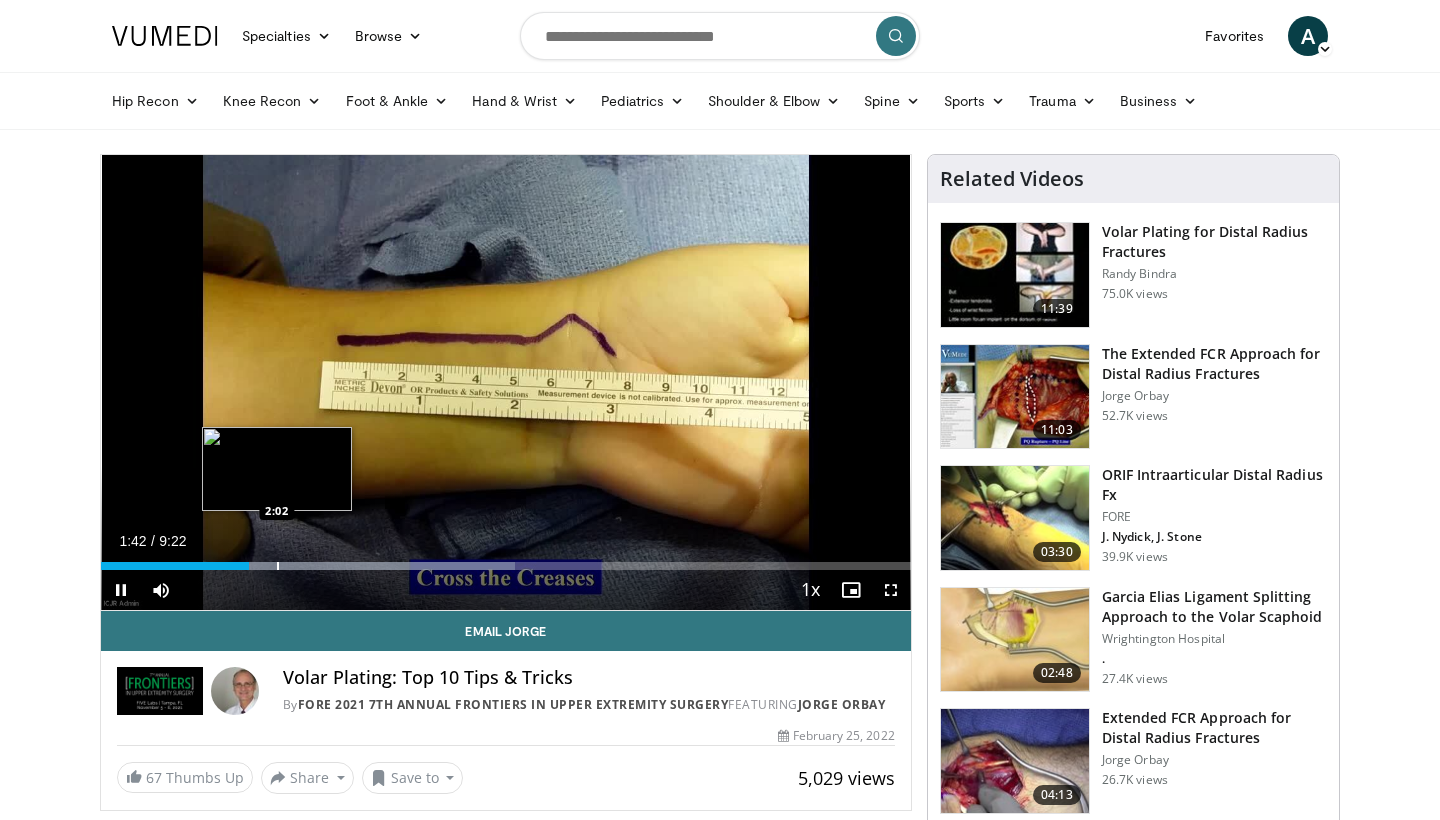 click at bounding box center (278, 566) 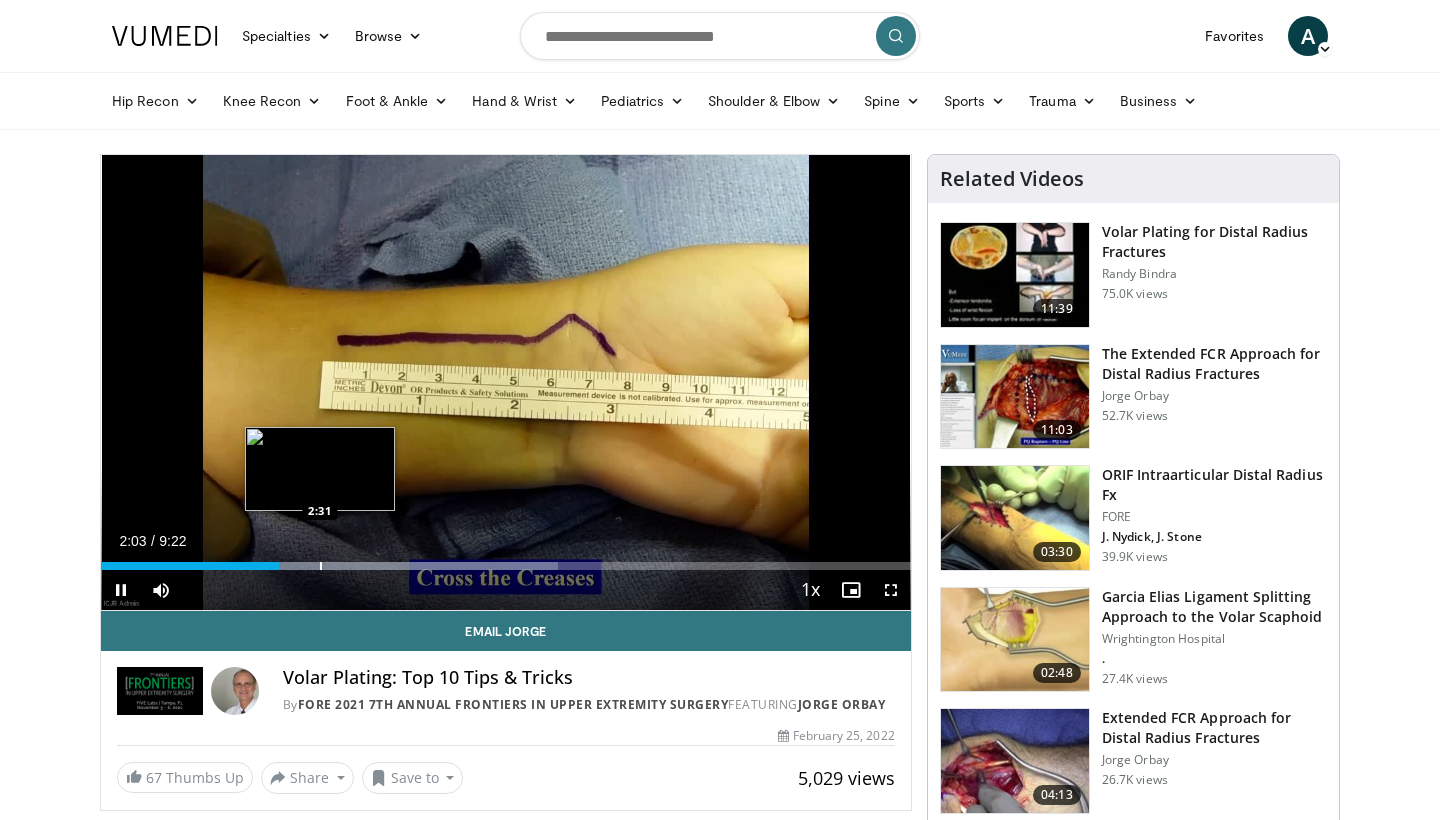 click on "Loaded :  56.44% 2:03 2:31" at bounding box center (506, 560) 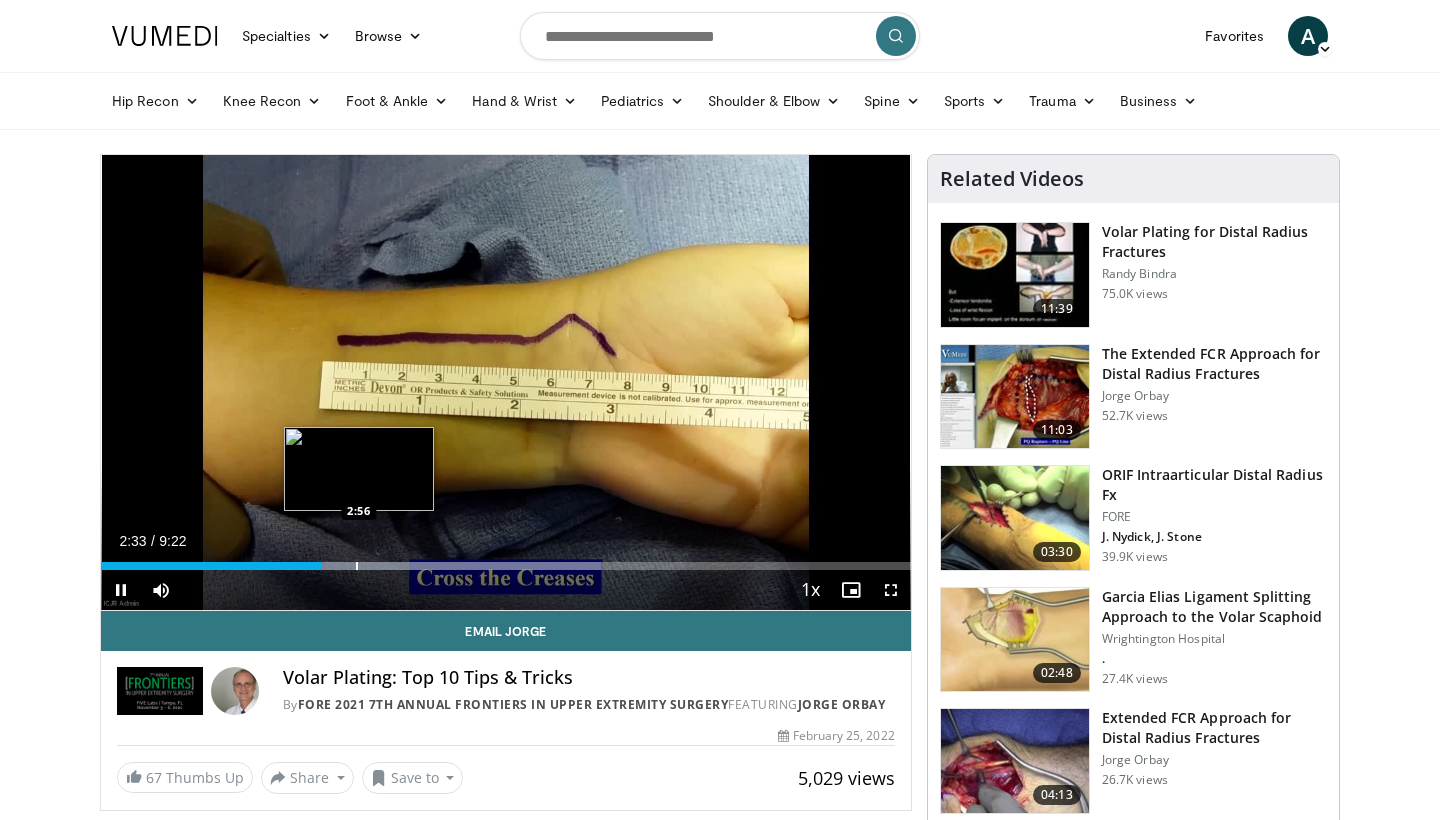 click on "Loaded :  61.74% 2:33 2:56" at bounding box center (506, 560) 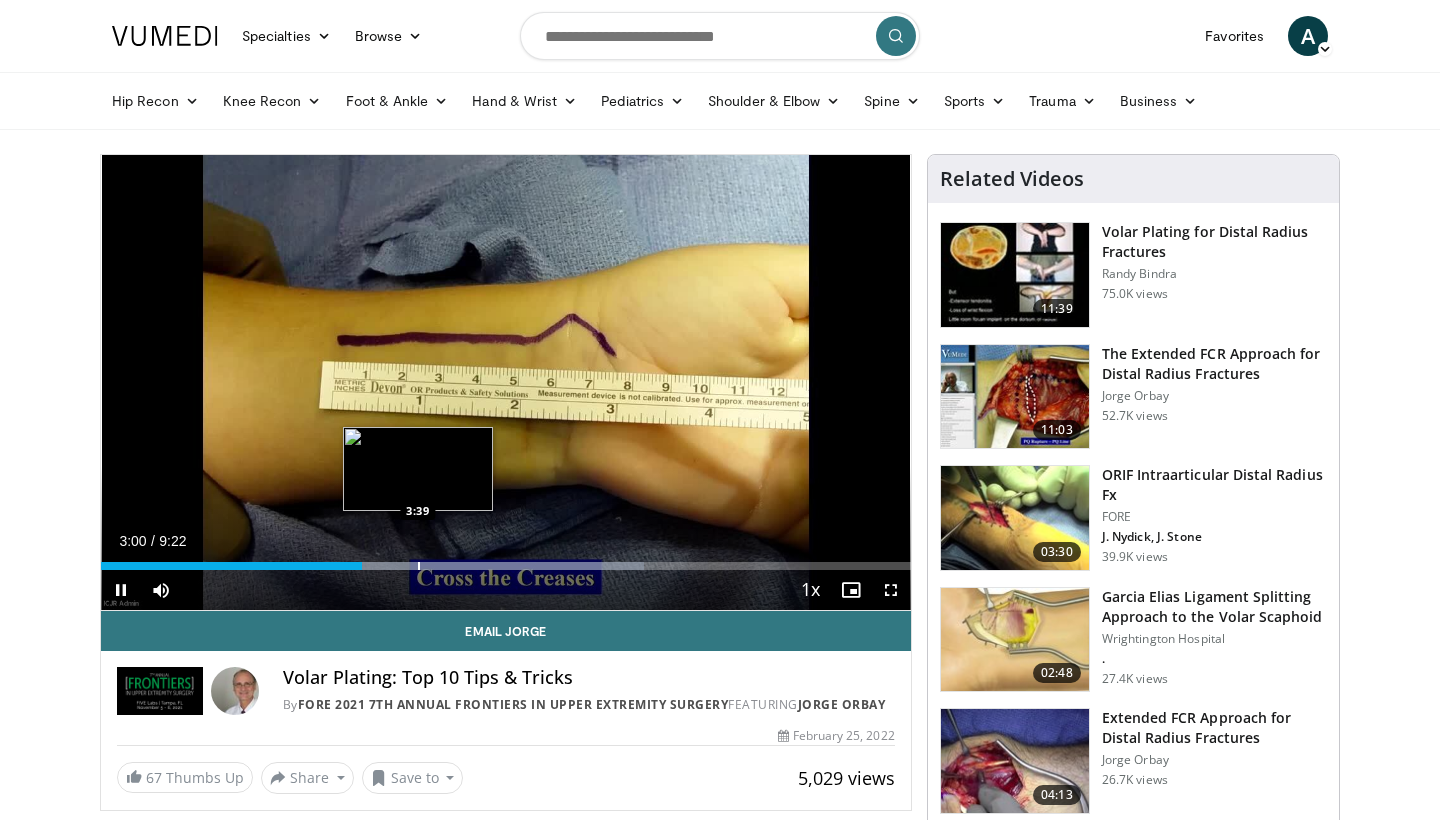 click on "Loaded :  67.03% 3:00 3:39" at bounding box center (506, 560) 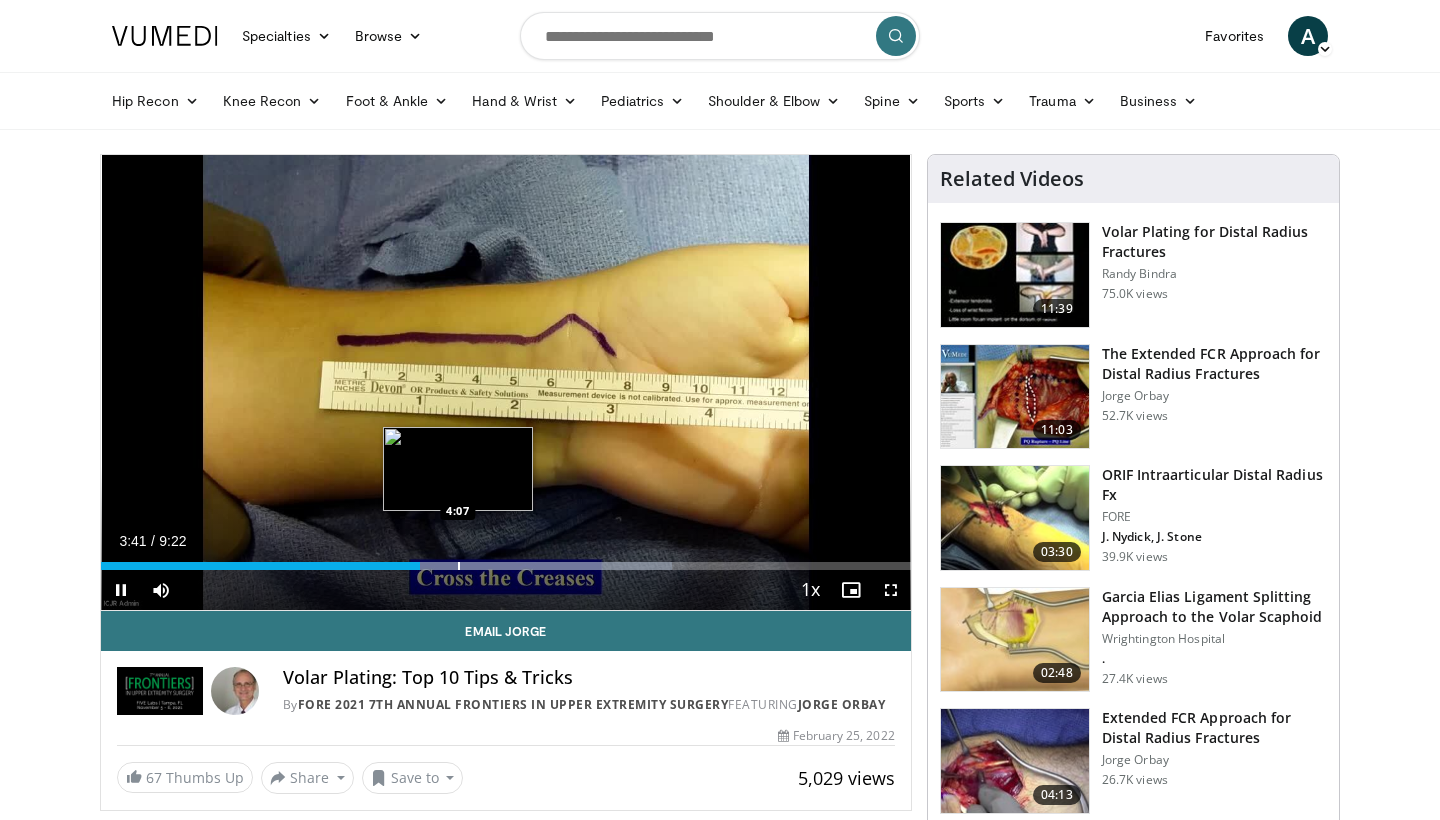 click at bounding box center [459, 566] 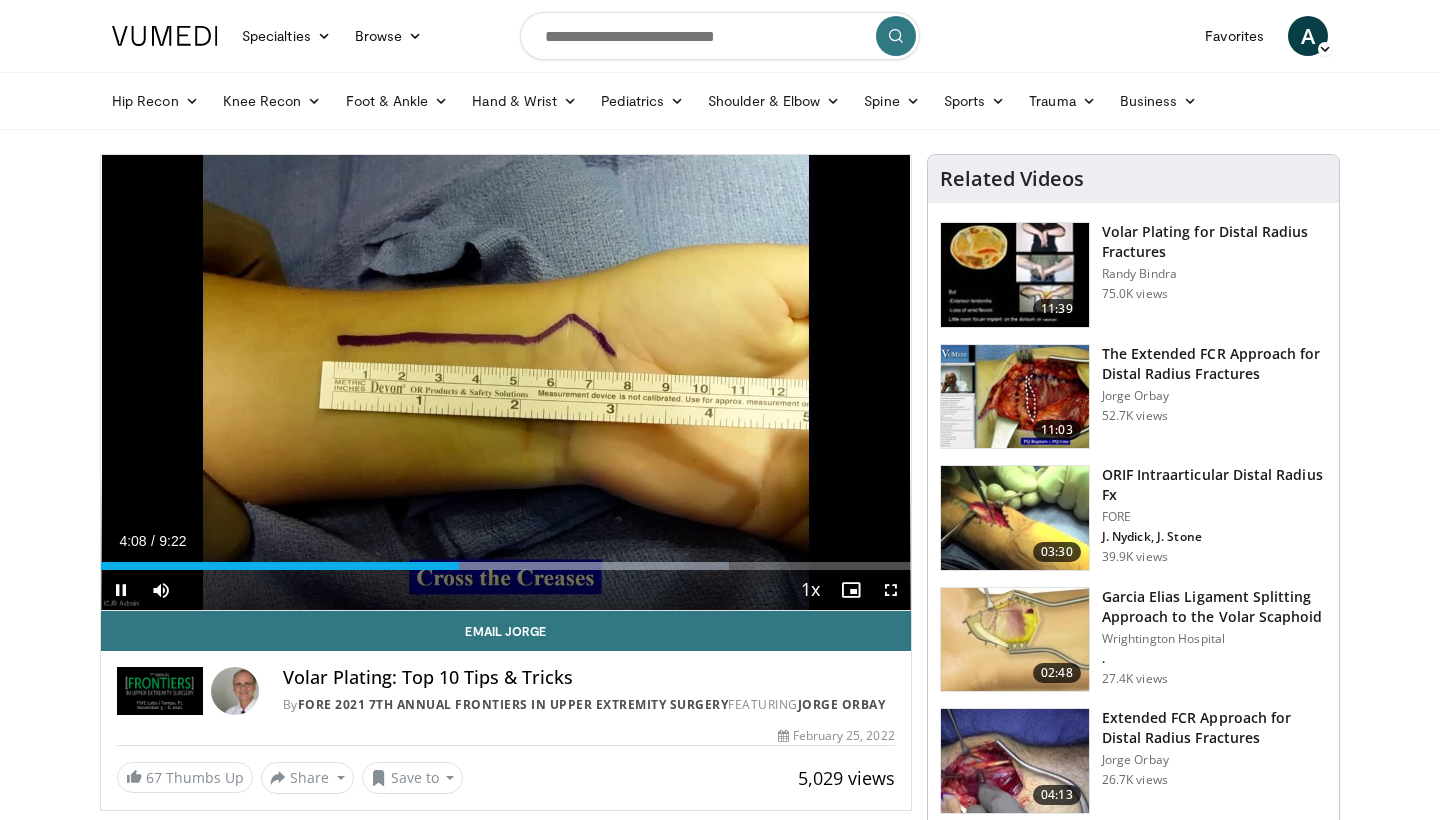 click on "Current Time  4:08 / Duration  9:22 Pause Skip Backward Skip Forward Mute Loaded :  77.62% 4:08 4:26 Stream Type  LIVE Seek to live, currently behind live LIVE   1x Playback Rate 0.5x 0.75x 1x , selected 1.25x 1.5x 1.75x 2x Chapters Chapters Descriptions descriptions off , selected Captions captions off , selected Audio Track en (Main) , selected Fullscreen Enable picture-in-picture mode" at bounding box center (506, 590) 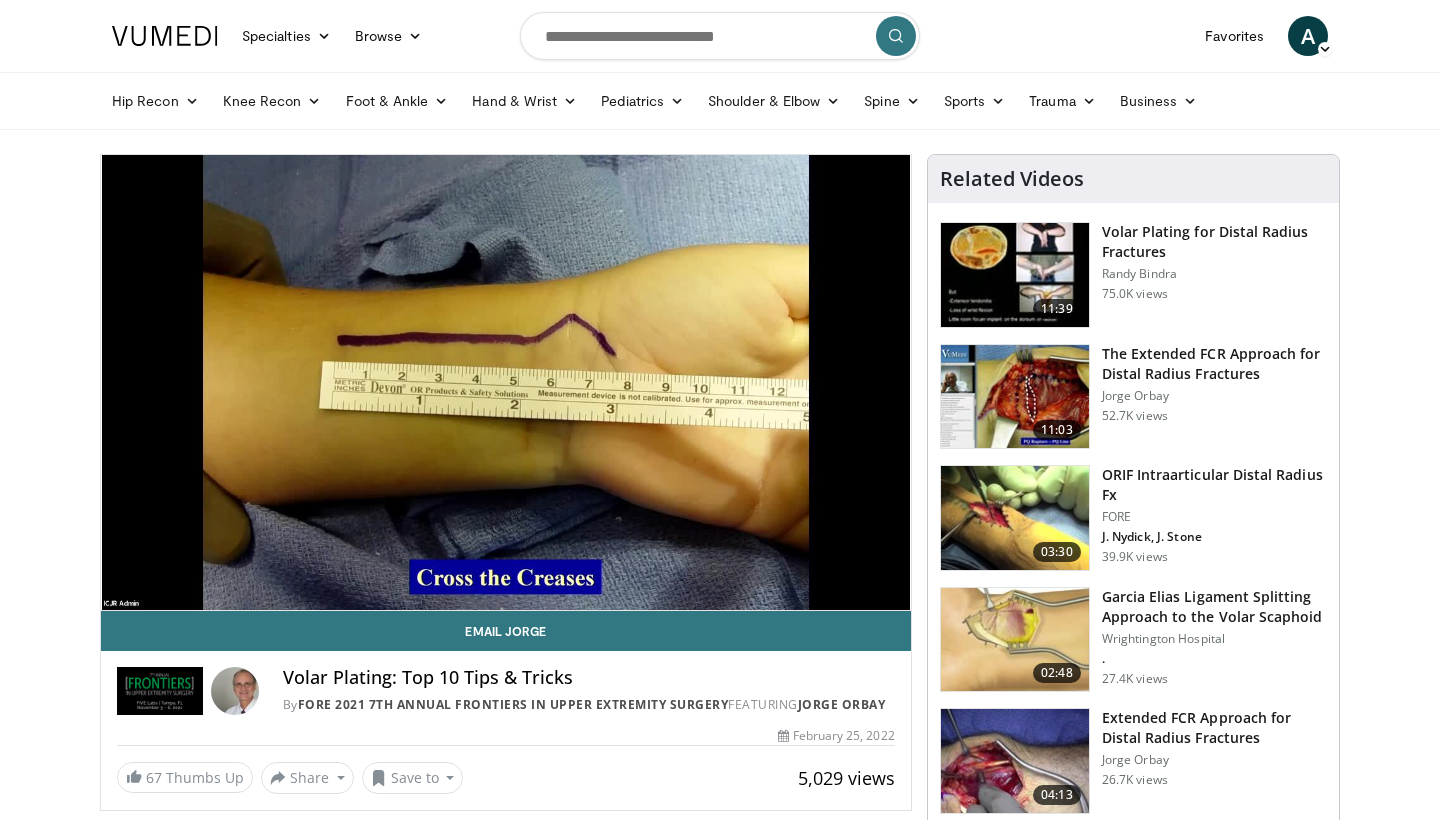 click on "10 seconds
Tap to unmute" at bounding box center [506, 382] 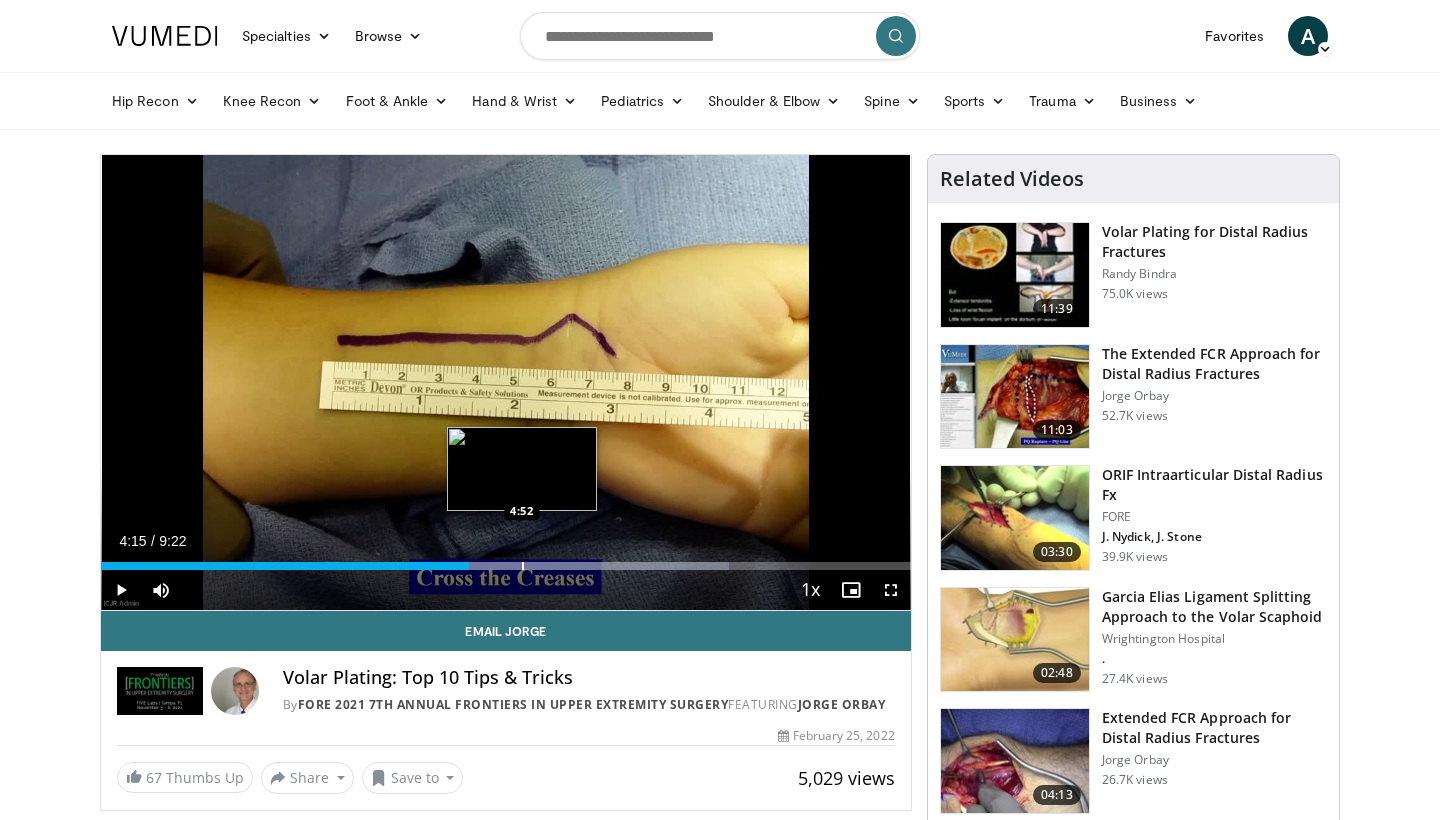 click at bounding box center (523, 566) 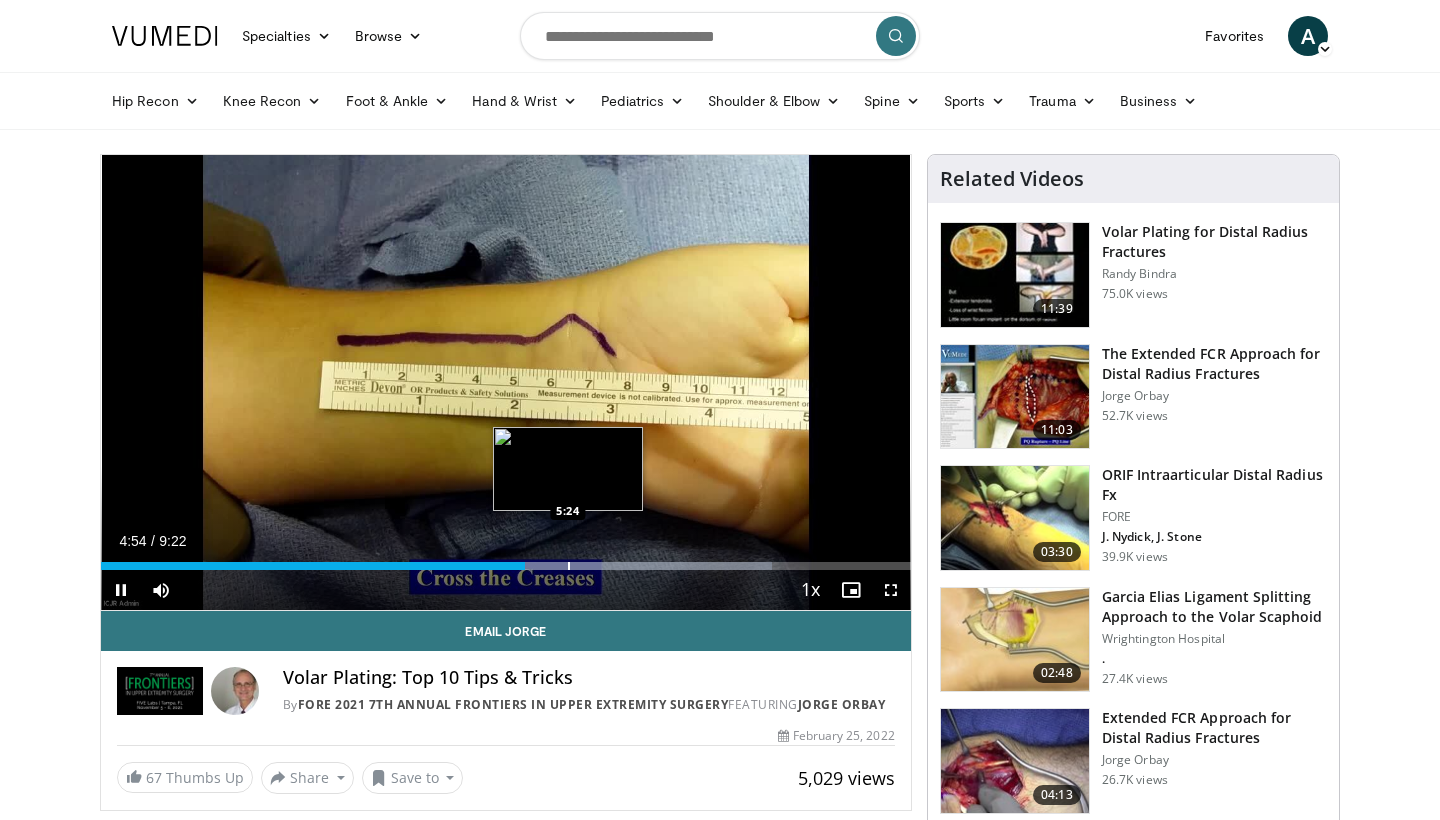click at bounding box center [569, 566] 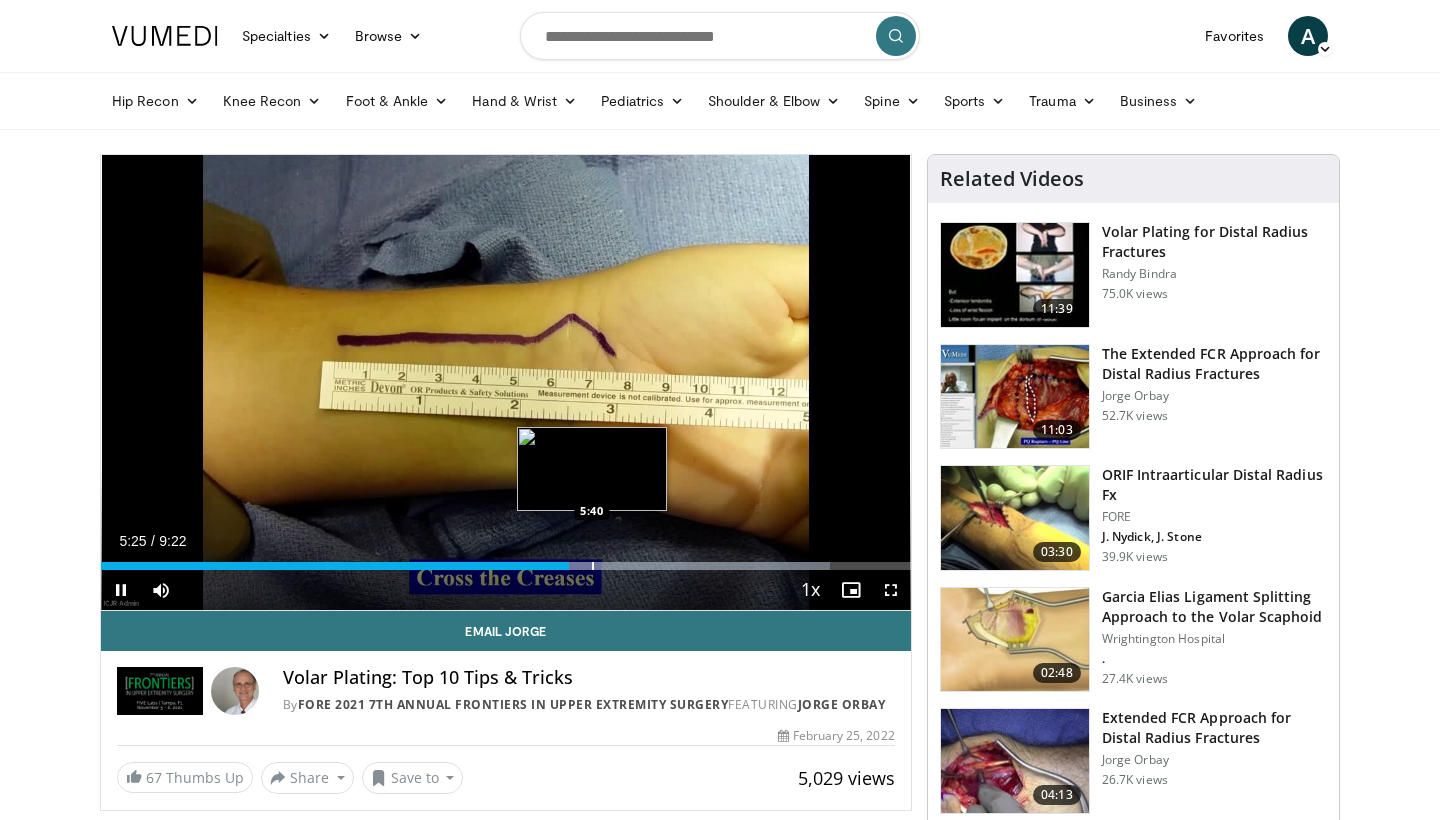 click on "Loaded :  90.01% 5:25 5:40" at bounding box center [506, 560] 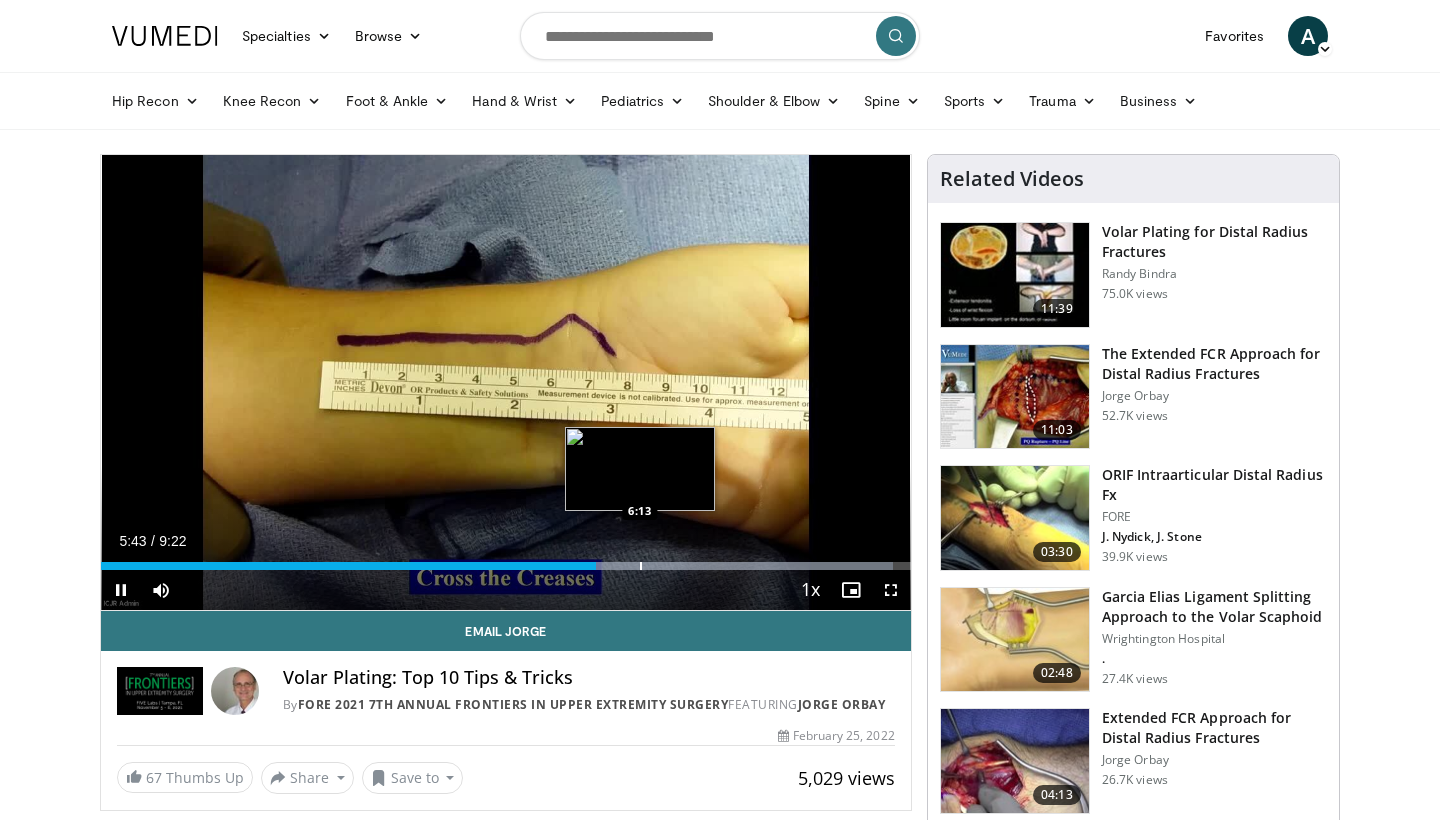 click on "Loaded :  97.84% 5:43 6:13" at bounding box center [506, 560] 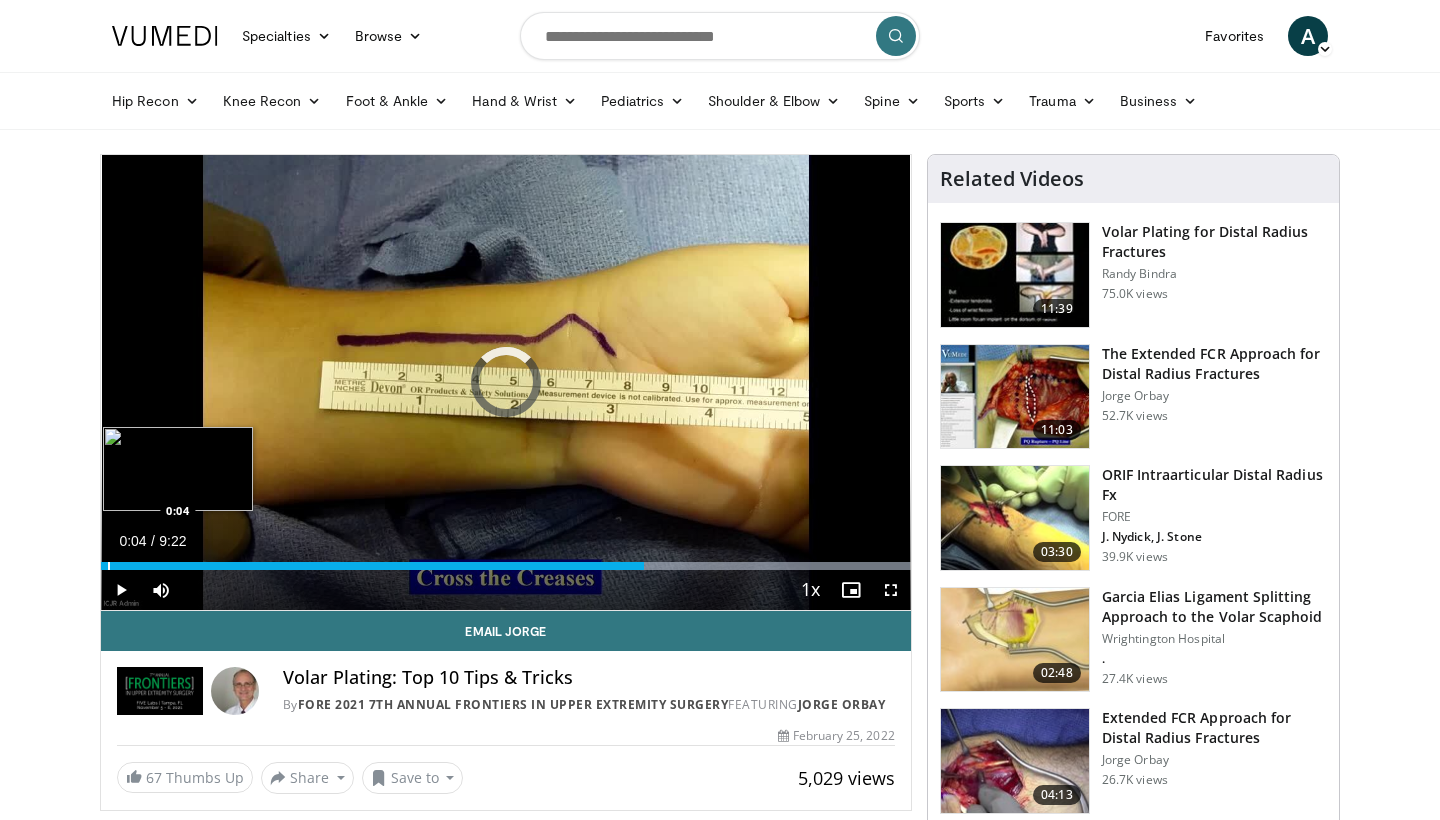 click on "Loaded :  99.98% 6:17 0:04" at bounding box center (506, 560) 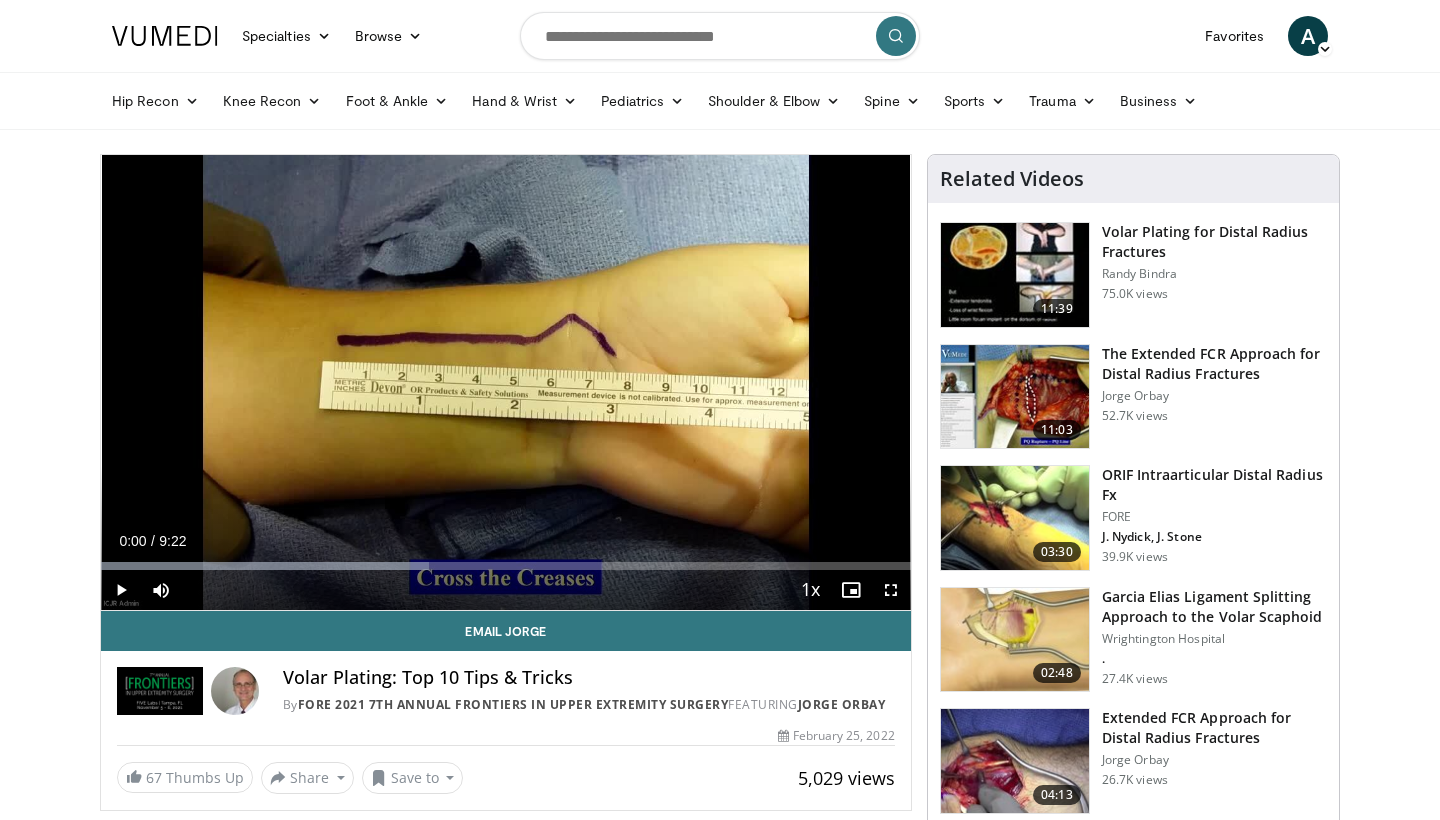 drag, startPoint x: 112, startPoint y: 562, endPoint x: 89, endPoint y: 565, distance: 23.194826 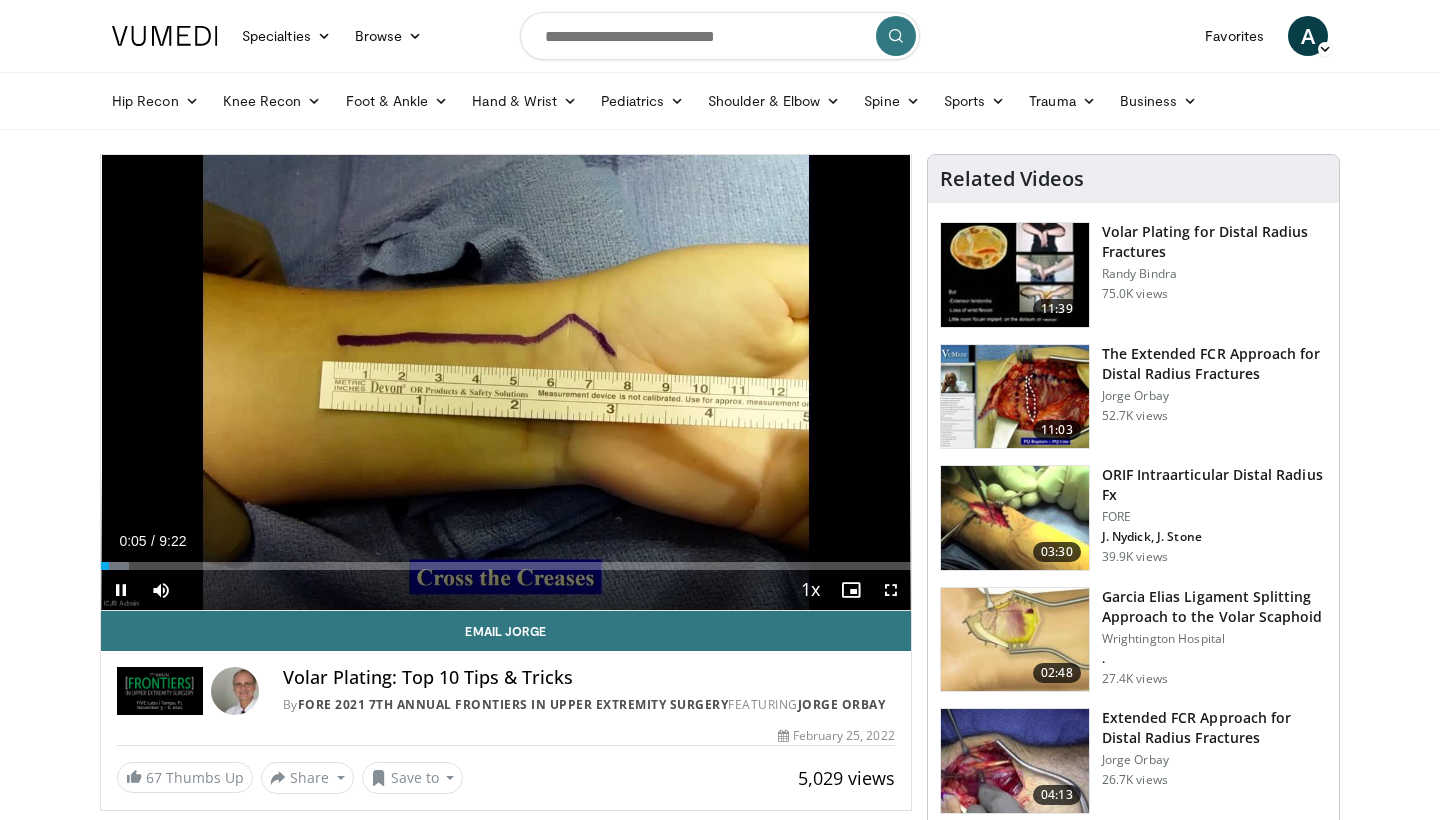 click at bounding box center [121, 590] 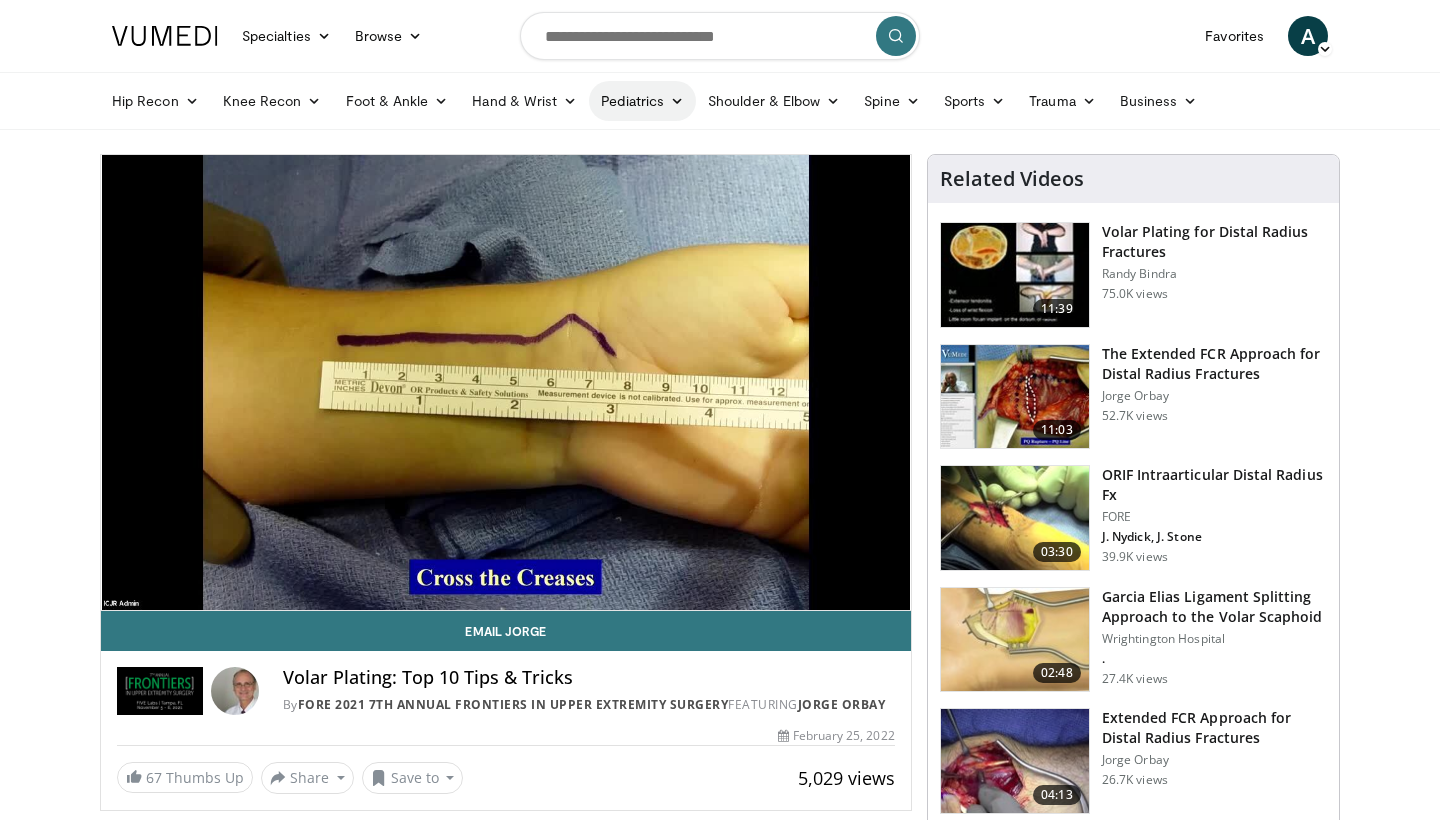 click on "Pediatrics" at bounding box center (642, 101) 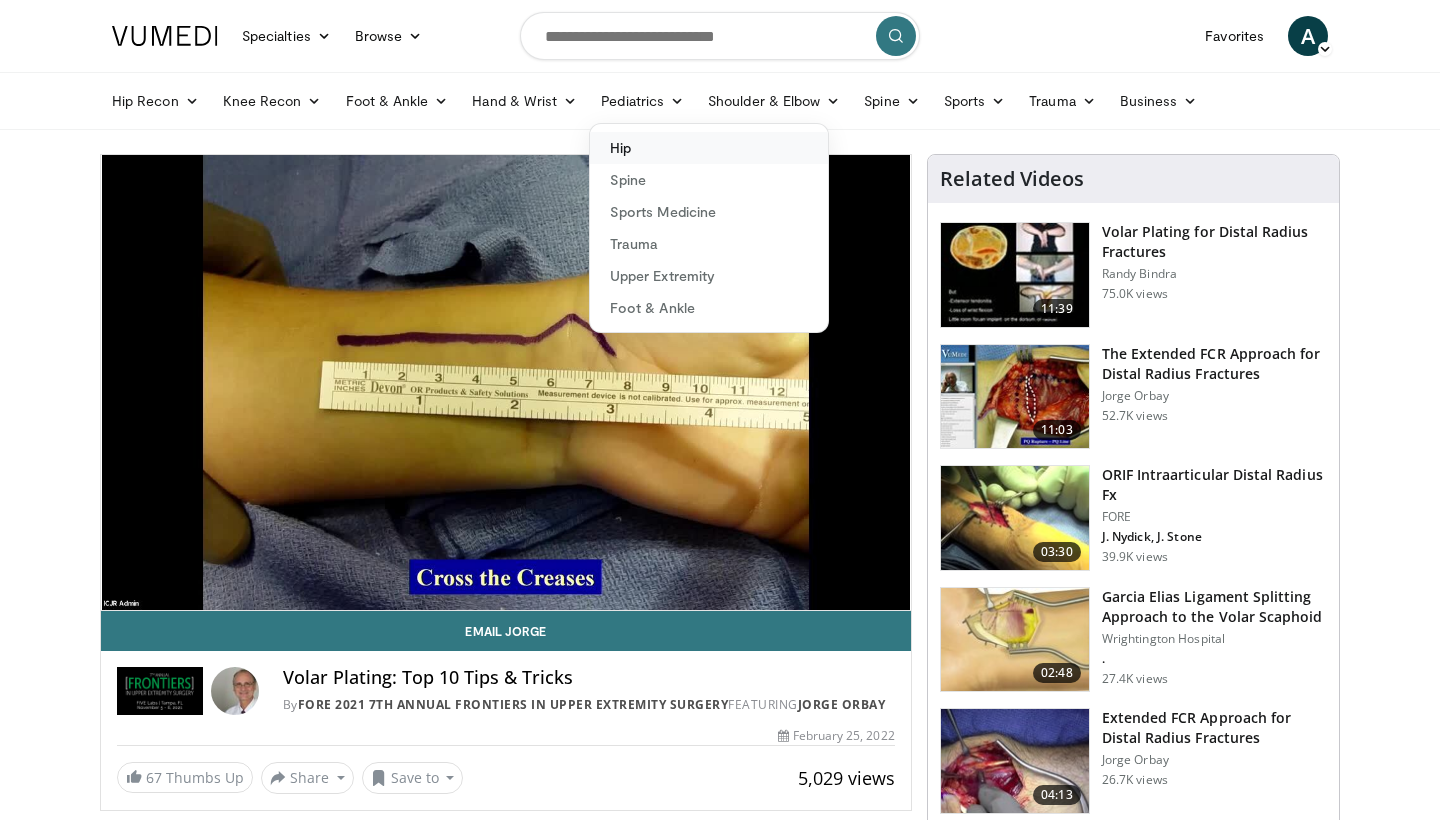 click on "Hip" at bounding box center [709, 148] 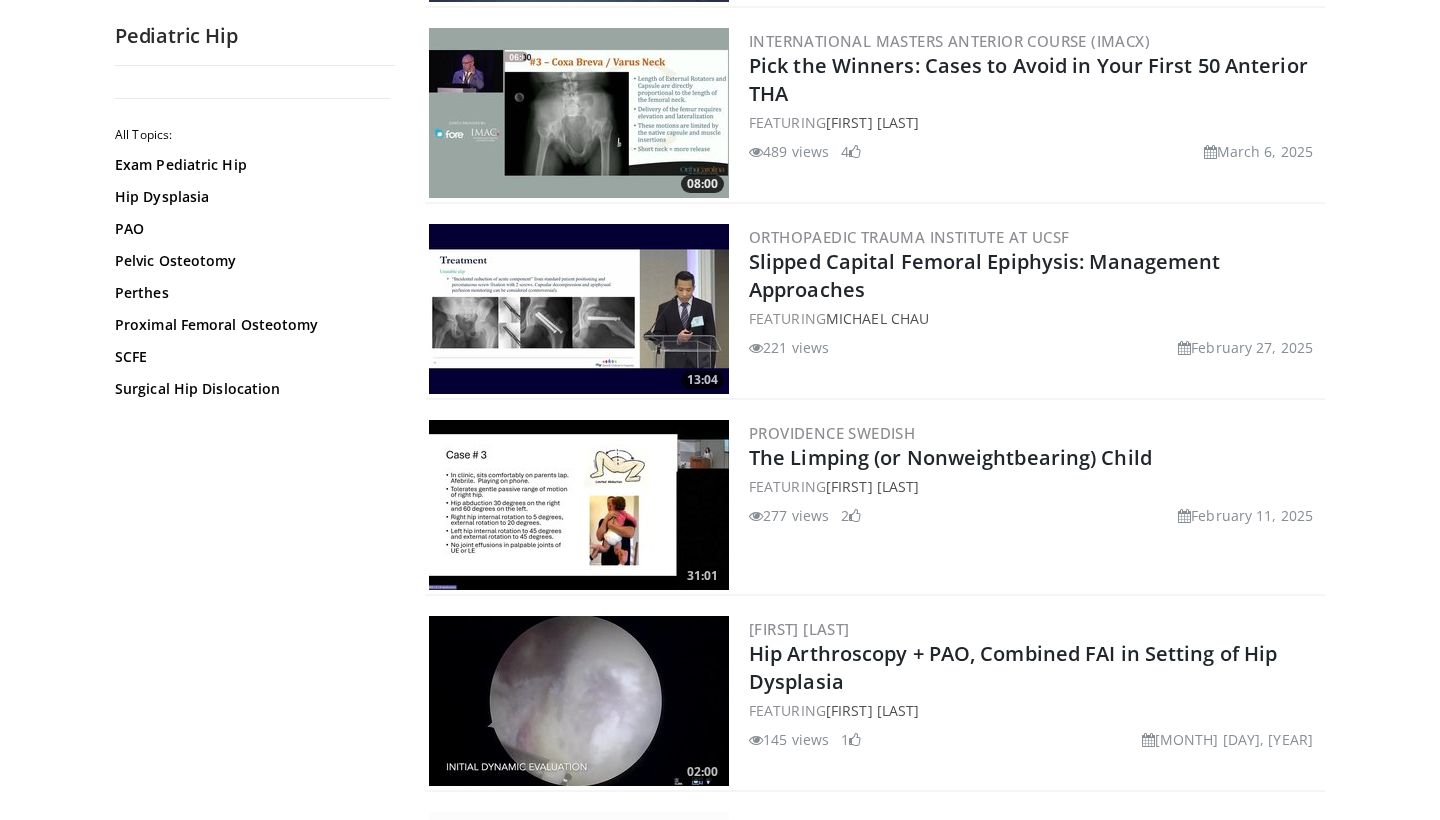 scroll, scrollTop: 982, scrollLeft: 0, axis: vertical 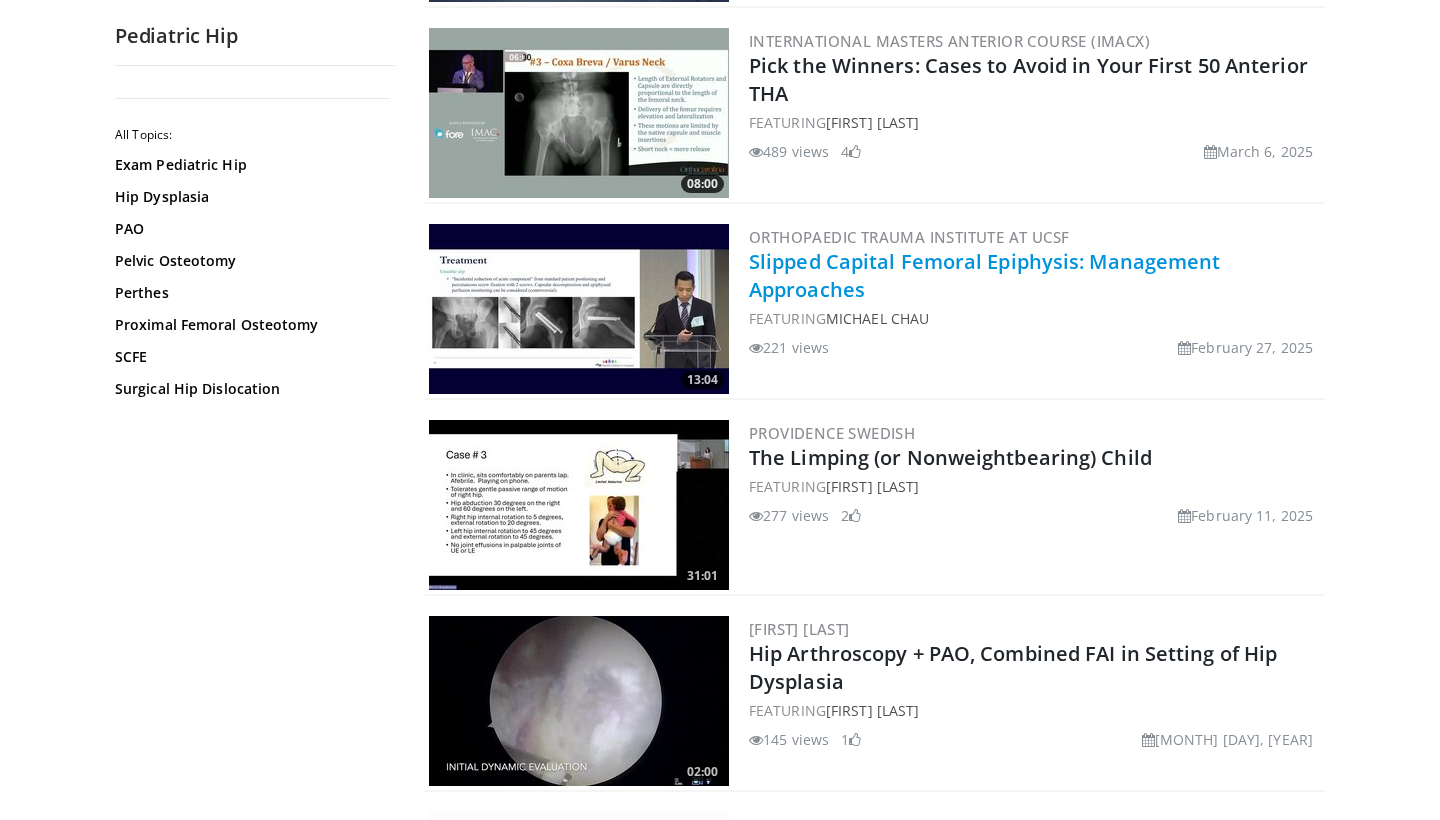 click on "Slipped Capital Femoral Epiphysis: Management Approaches" at bounding box center [985, 275] 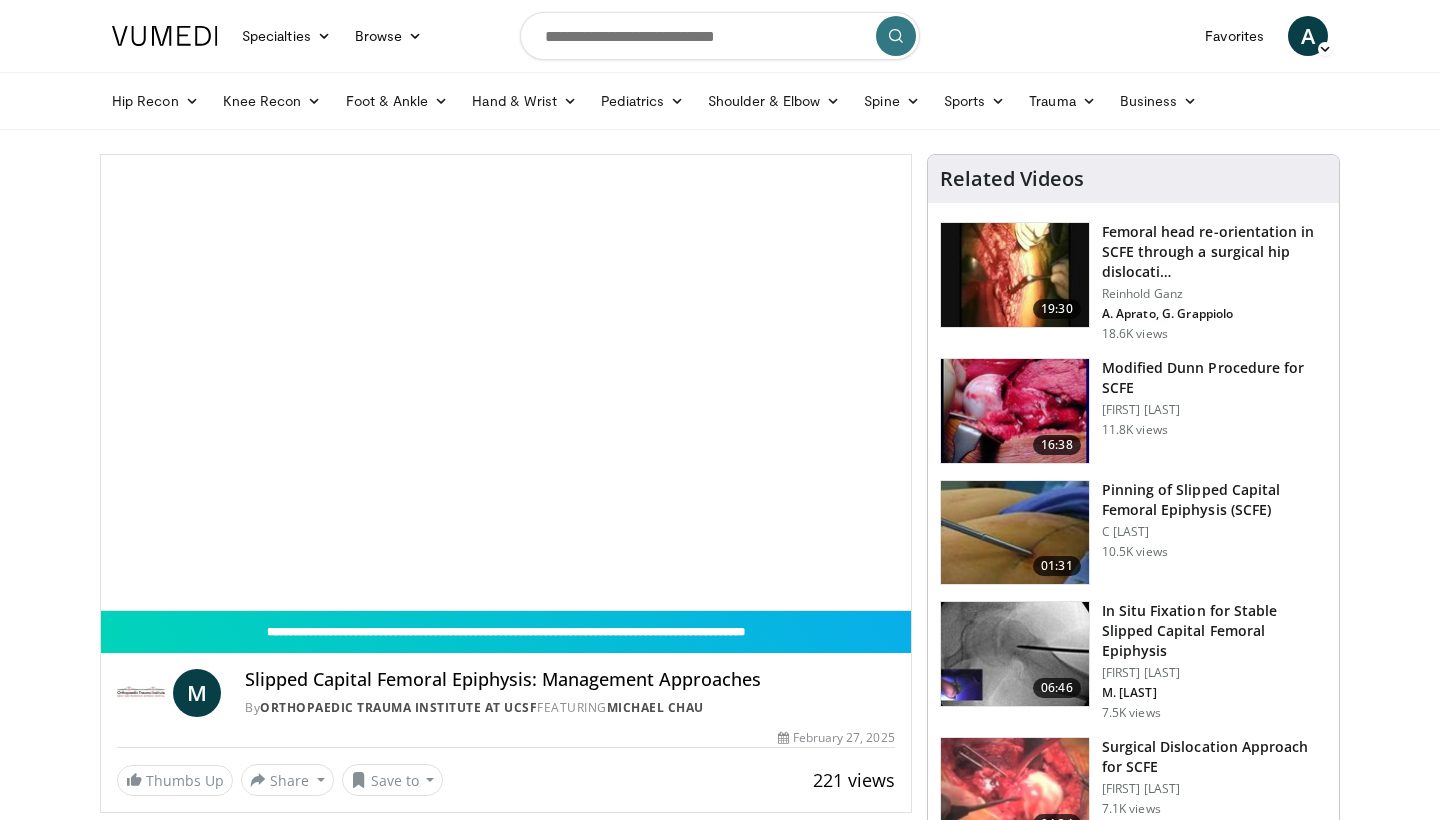 scroll, scrollTop: 0, scrollLeft: 0, axis: both 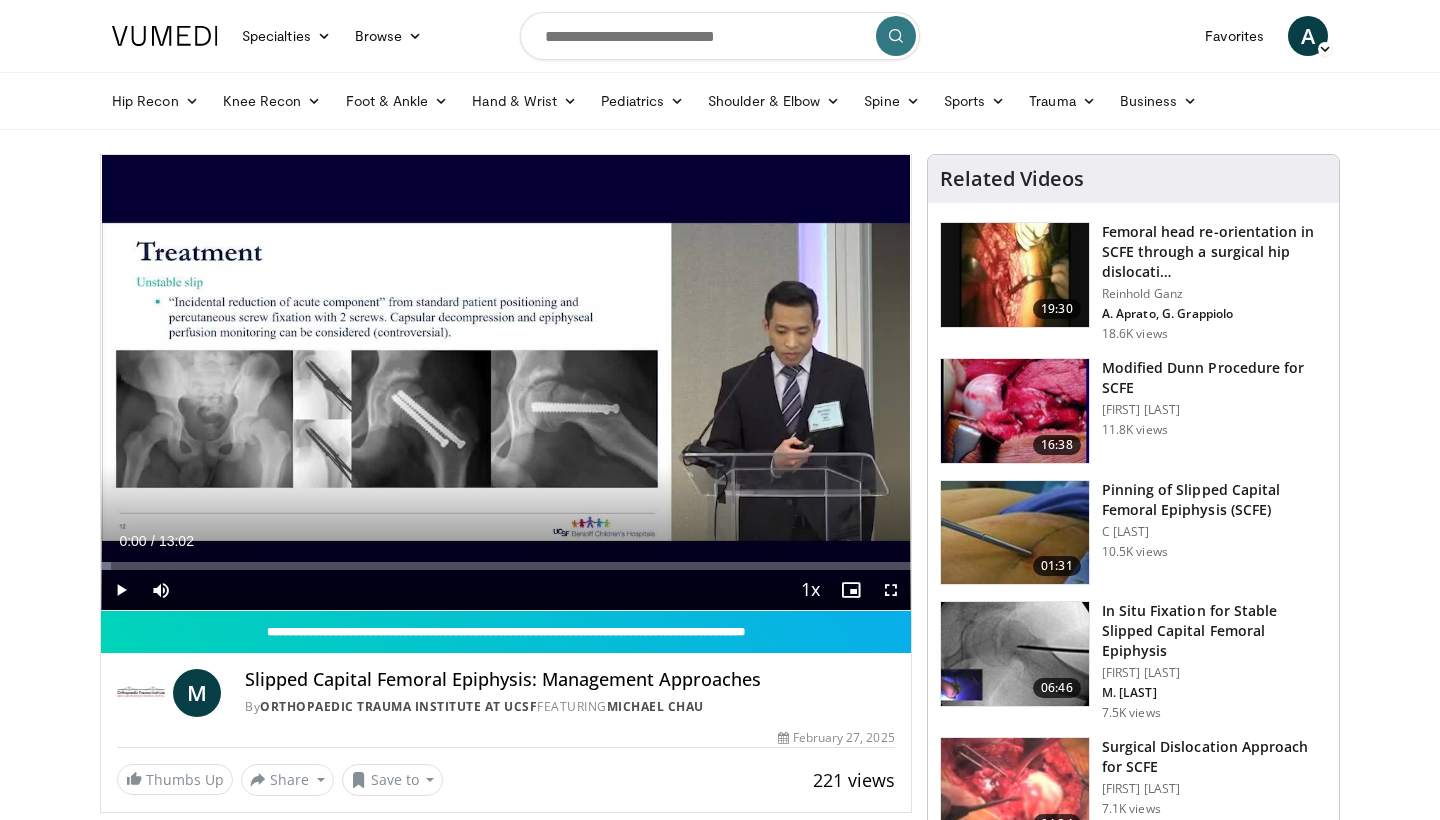 click at bounding box center (121, 590) 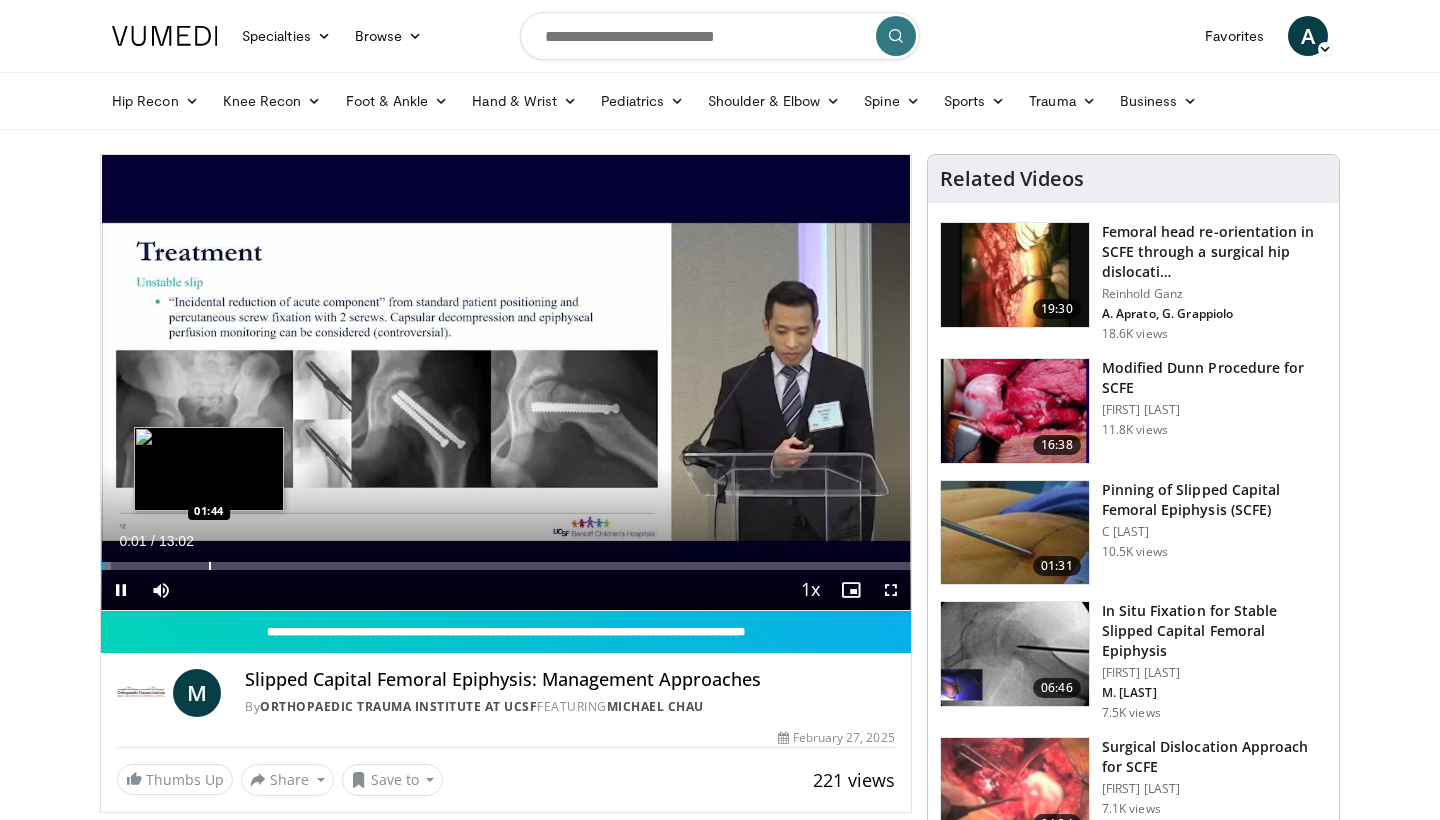 click at bounding box center (210, 566) 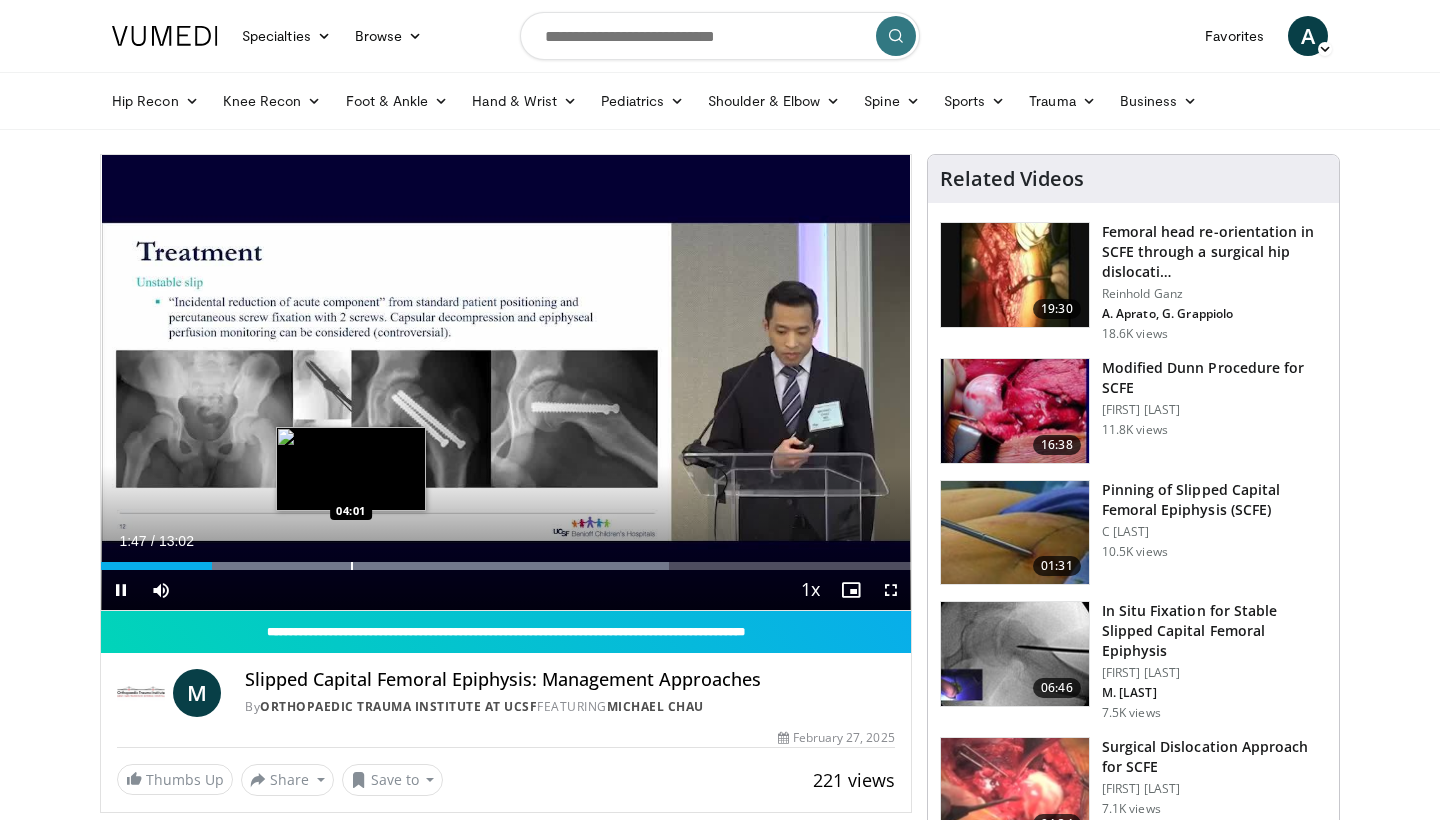 click at bounding box center [352, 566] 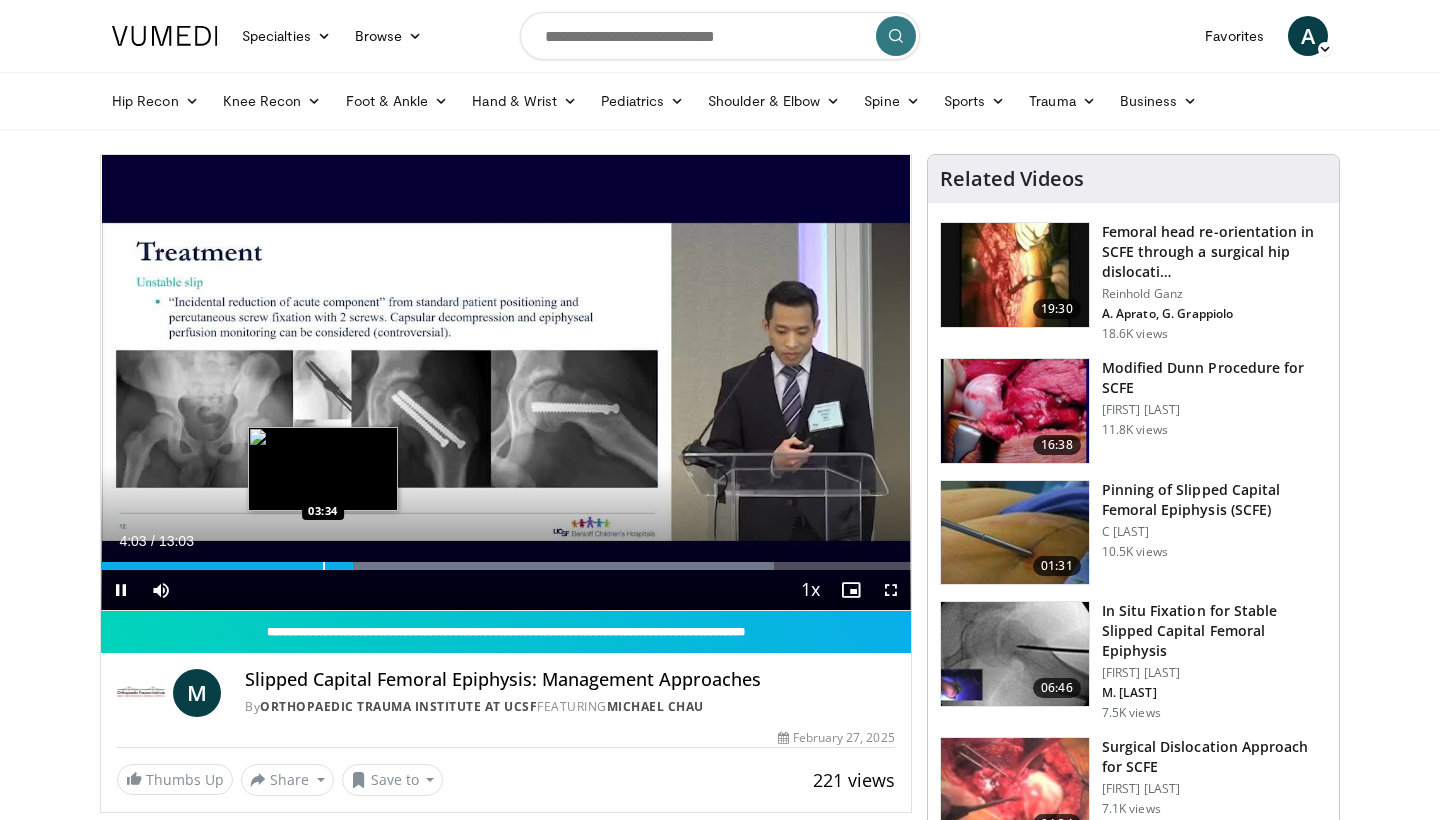 click on "Loaded :  83.09% 04:03 03:34" at bounding box center (506, 560) 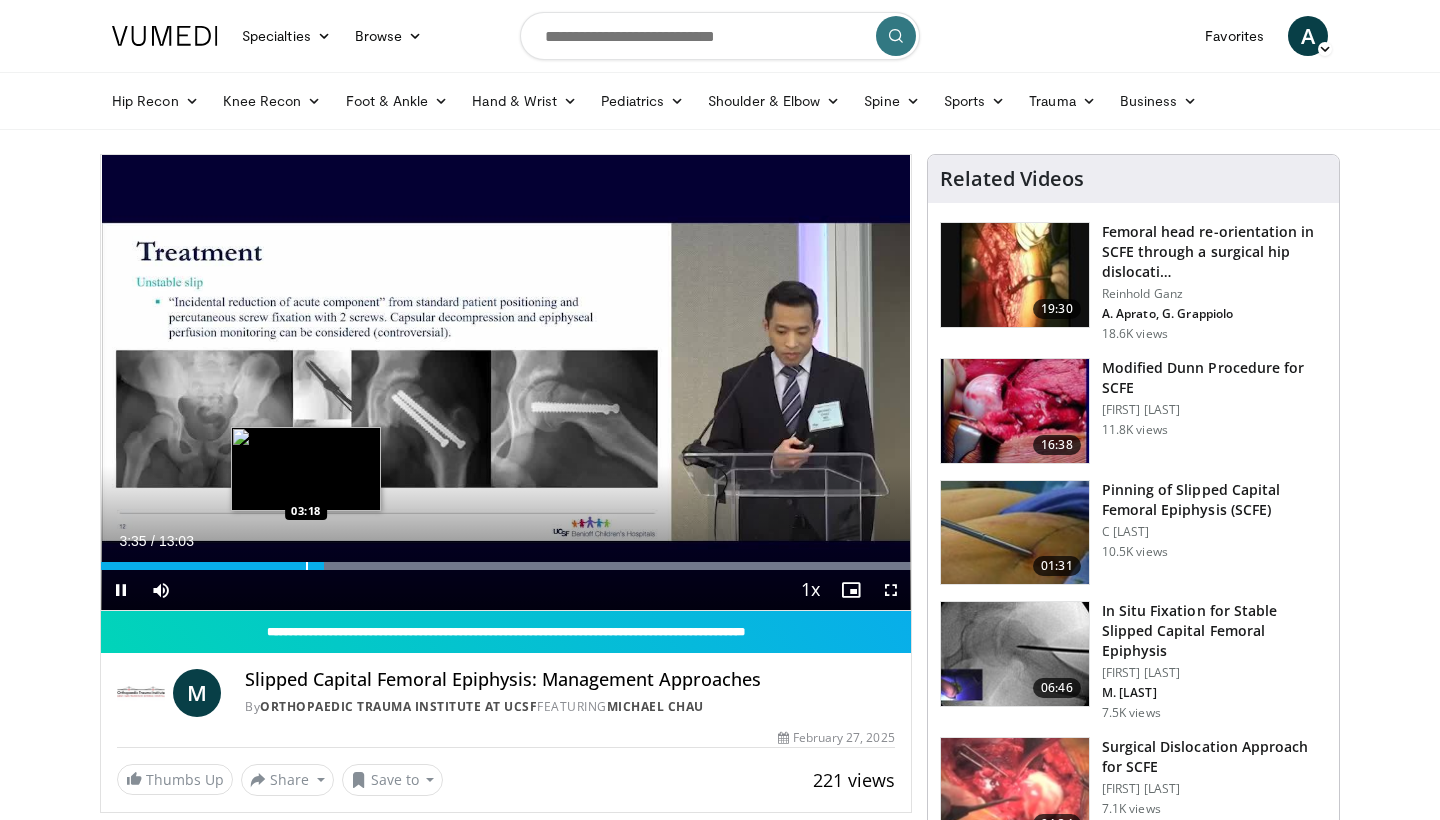 click at bounding box center (307, 566) 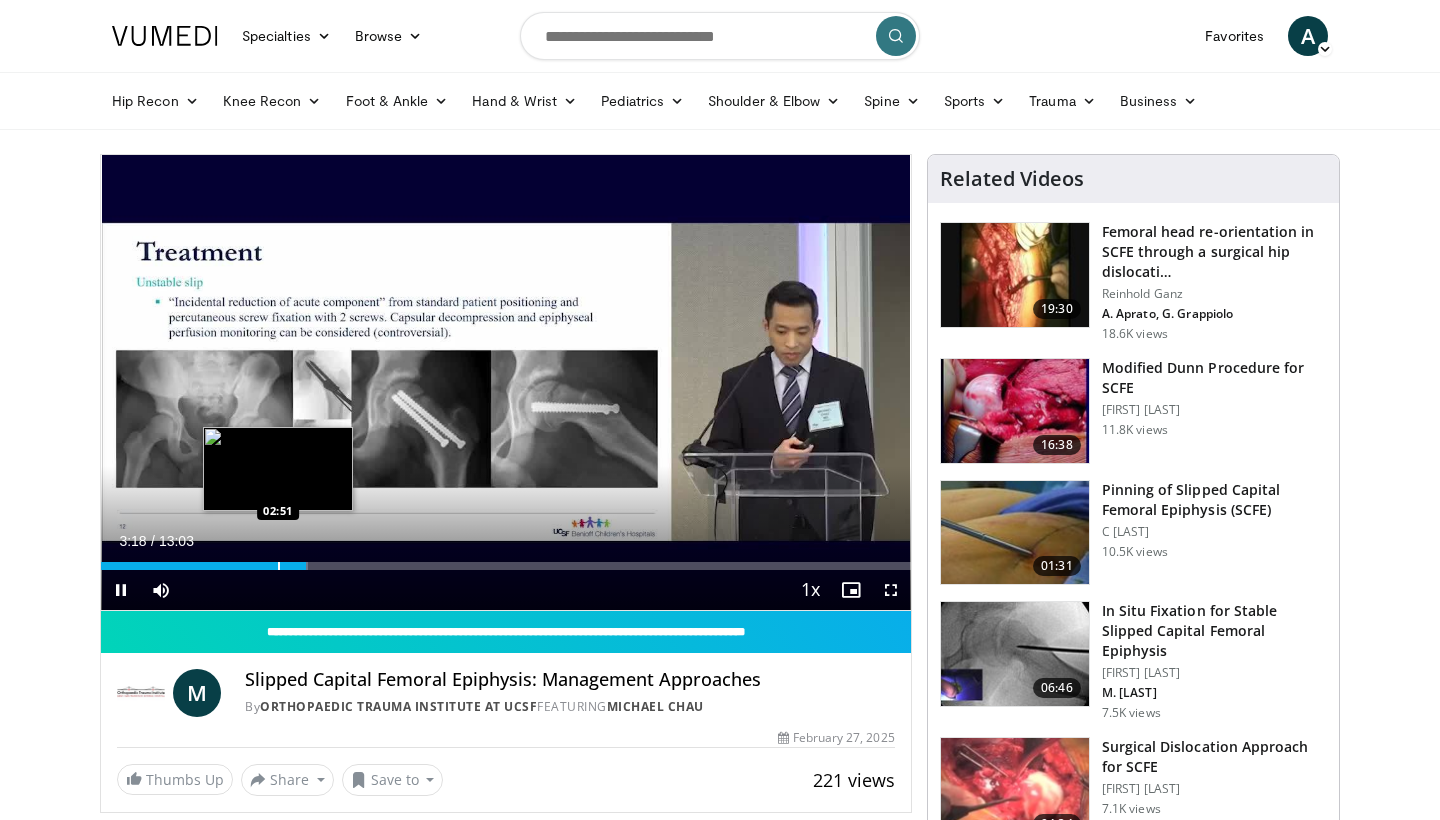 click at bounding box center [279, 566] 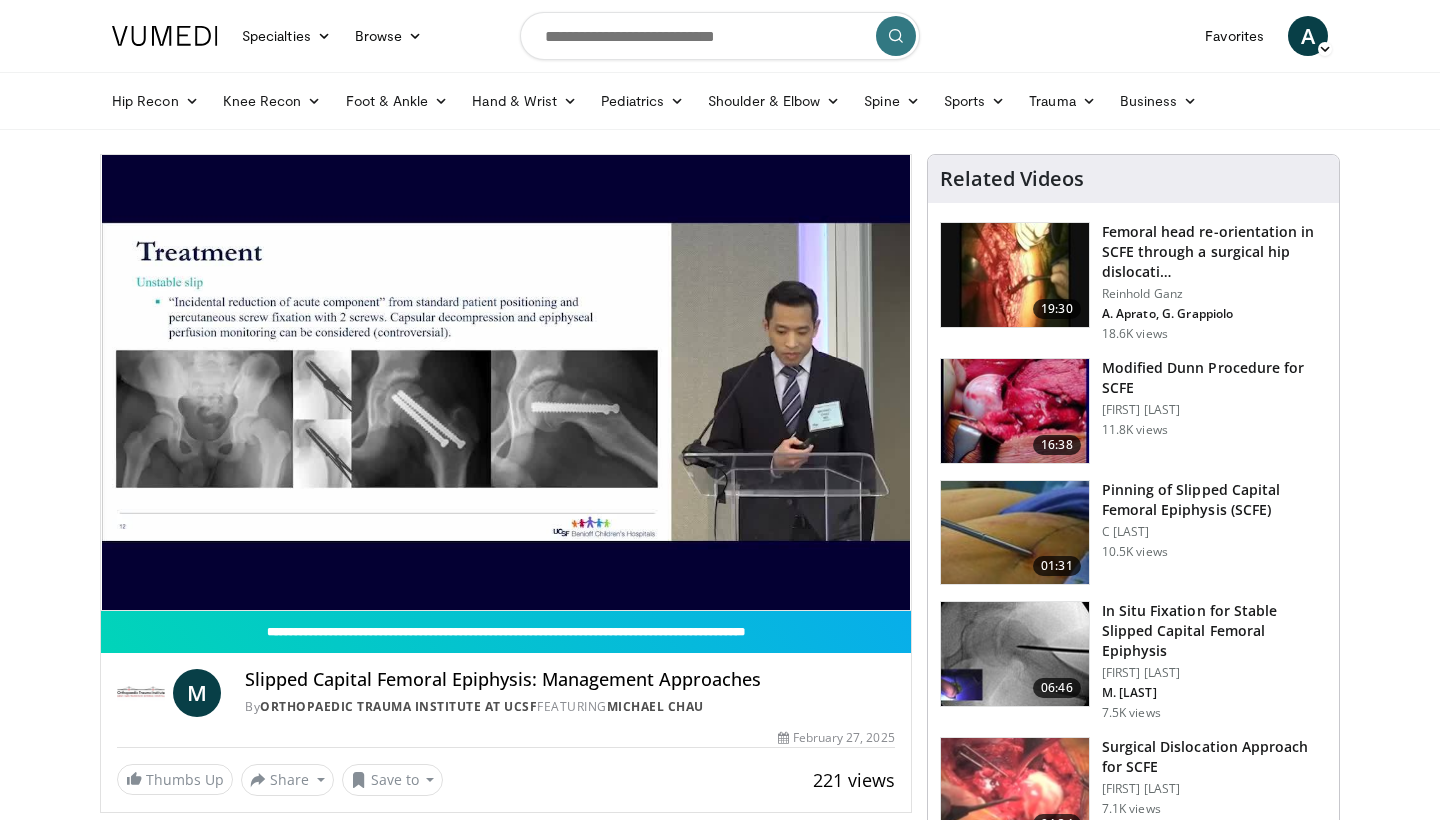 click on "10 seconds
Tap to unmute" at bounding box center (506, 382) 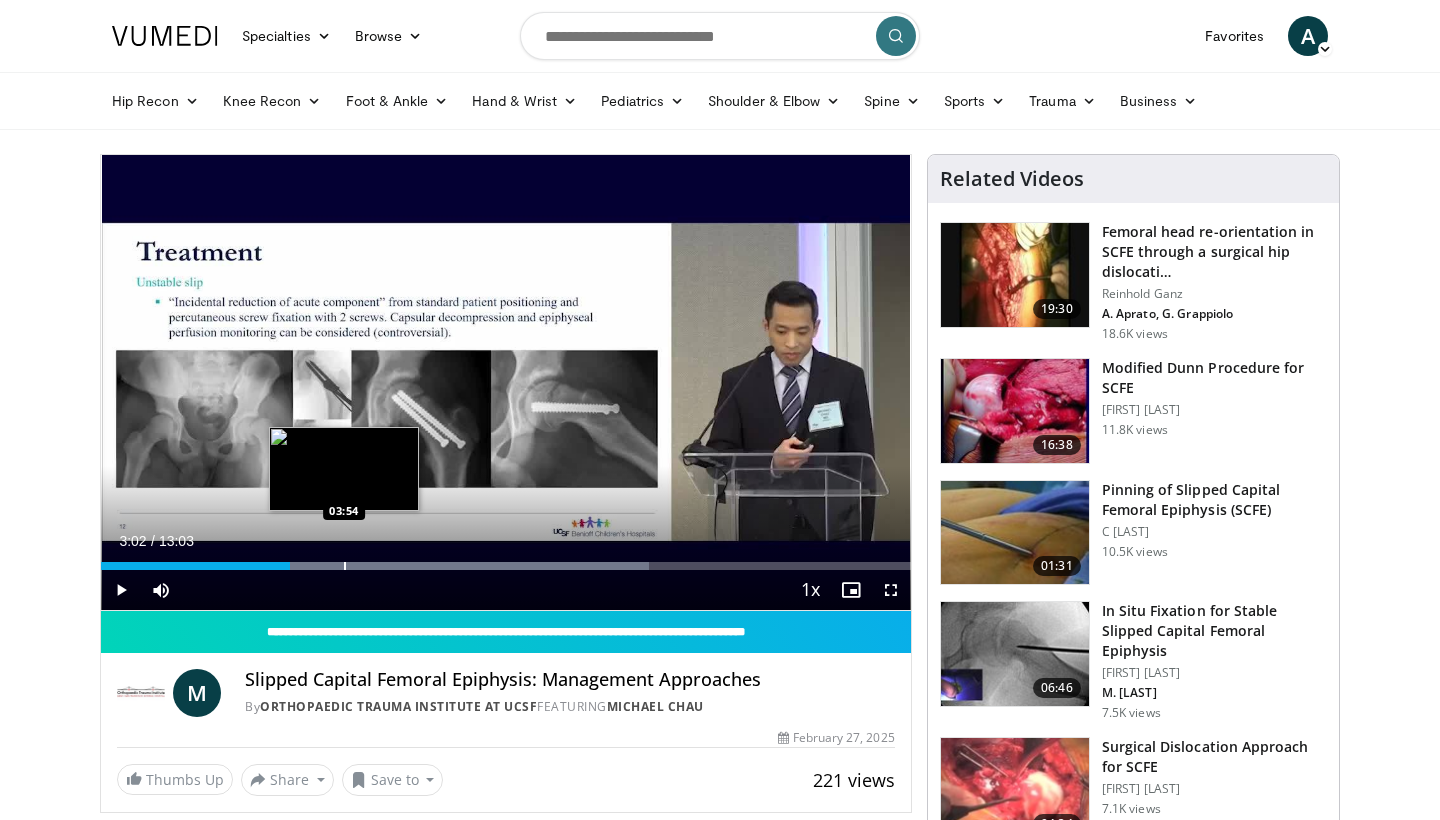 click at bounding box center (345, 566) 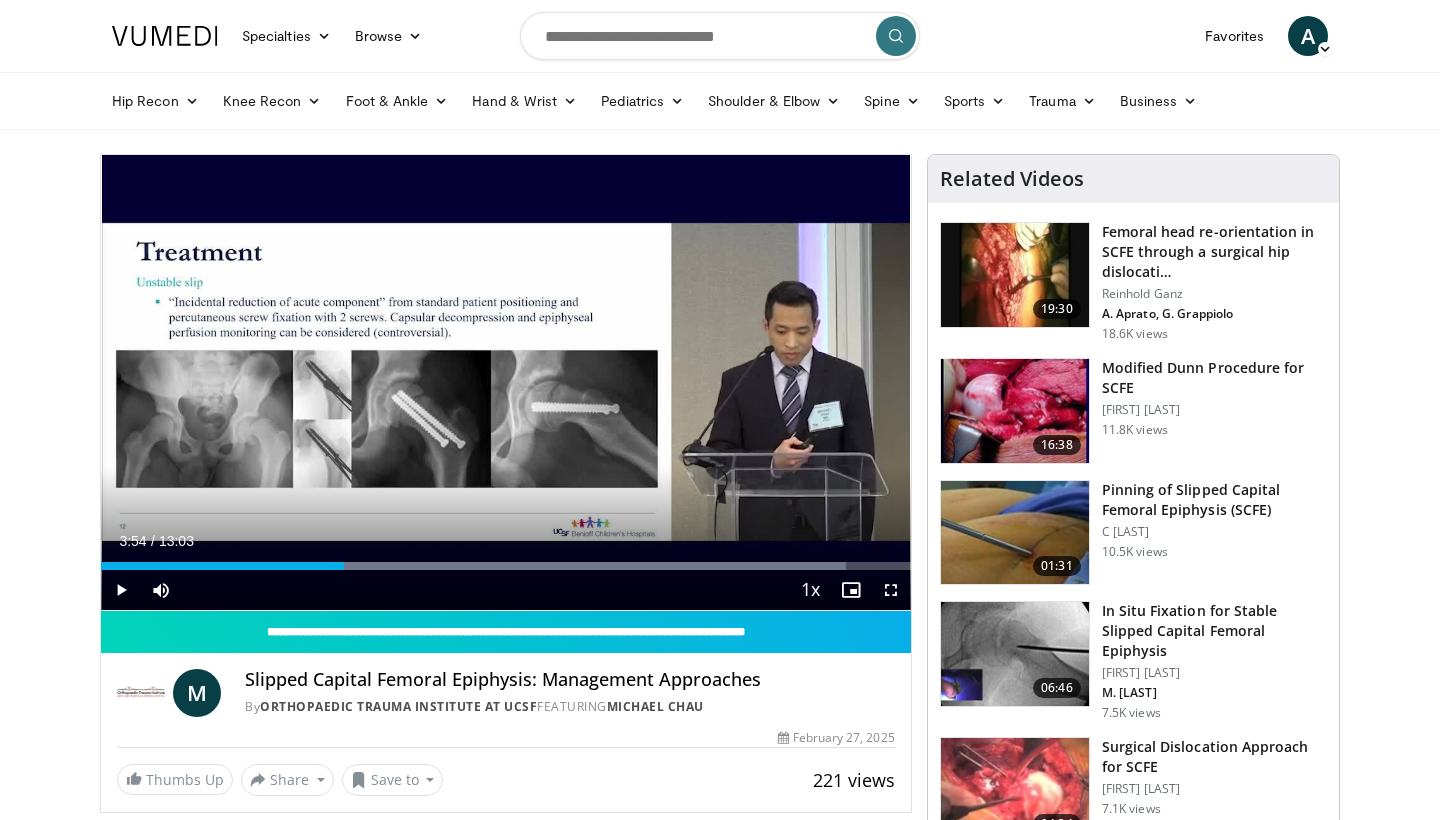 click at bounding box center (121, 590) 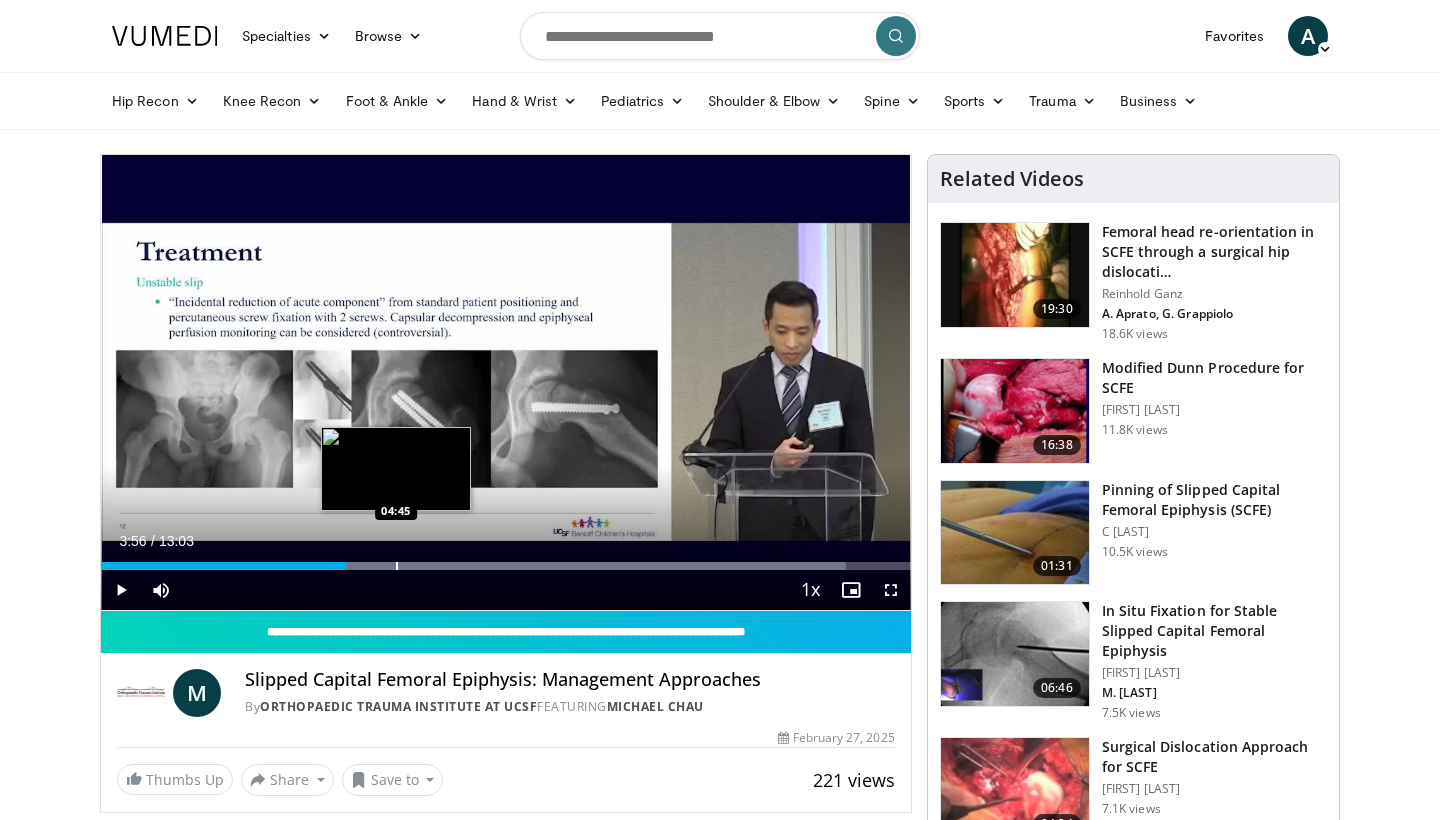 click at bounding box center [557, 566] 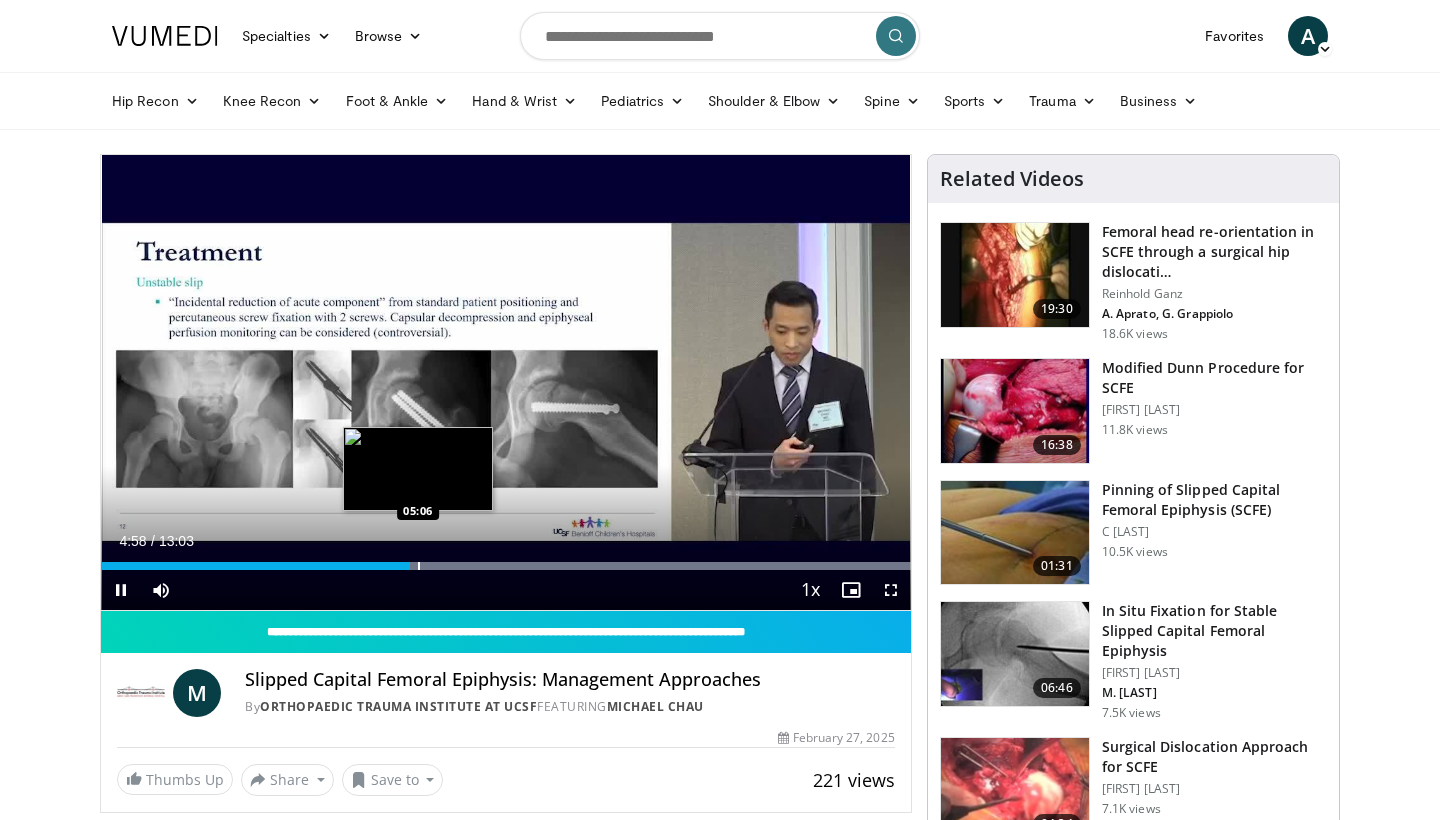 click at bounding box center [611, 566] 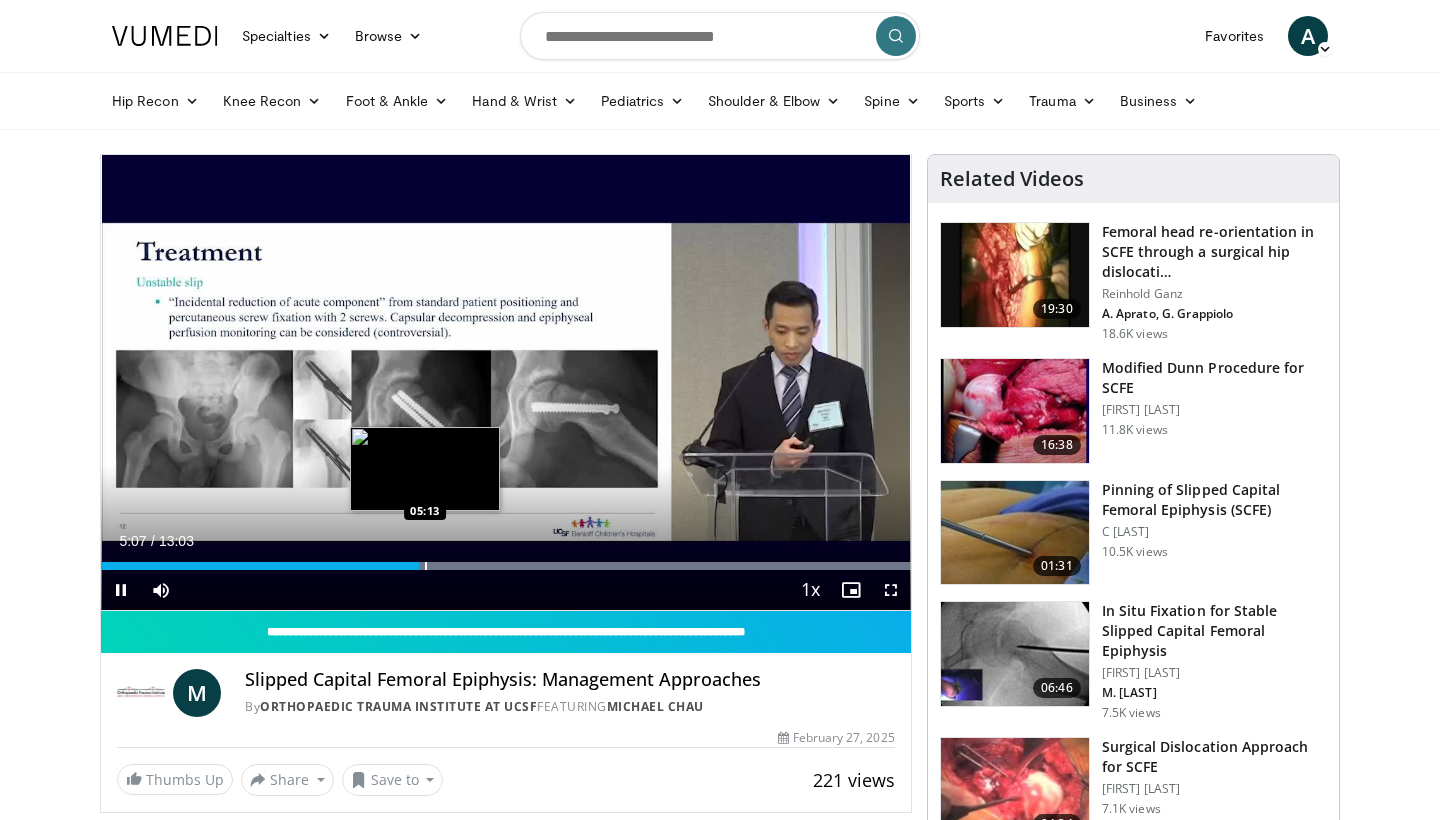 click at bounding box center [426, 566] 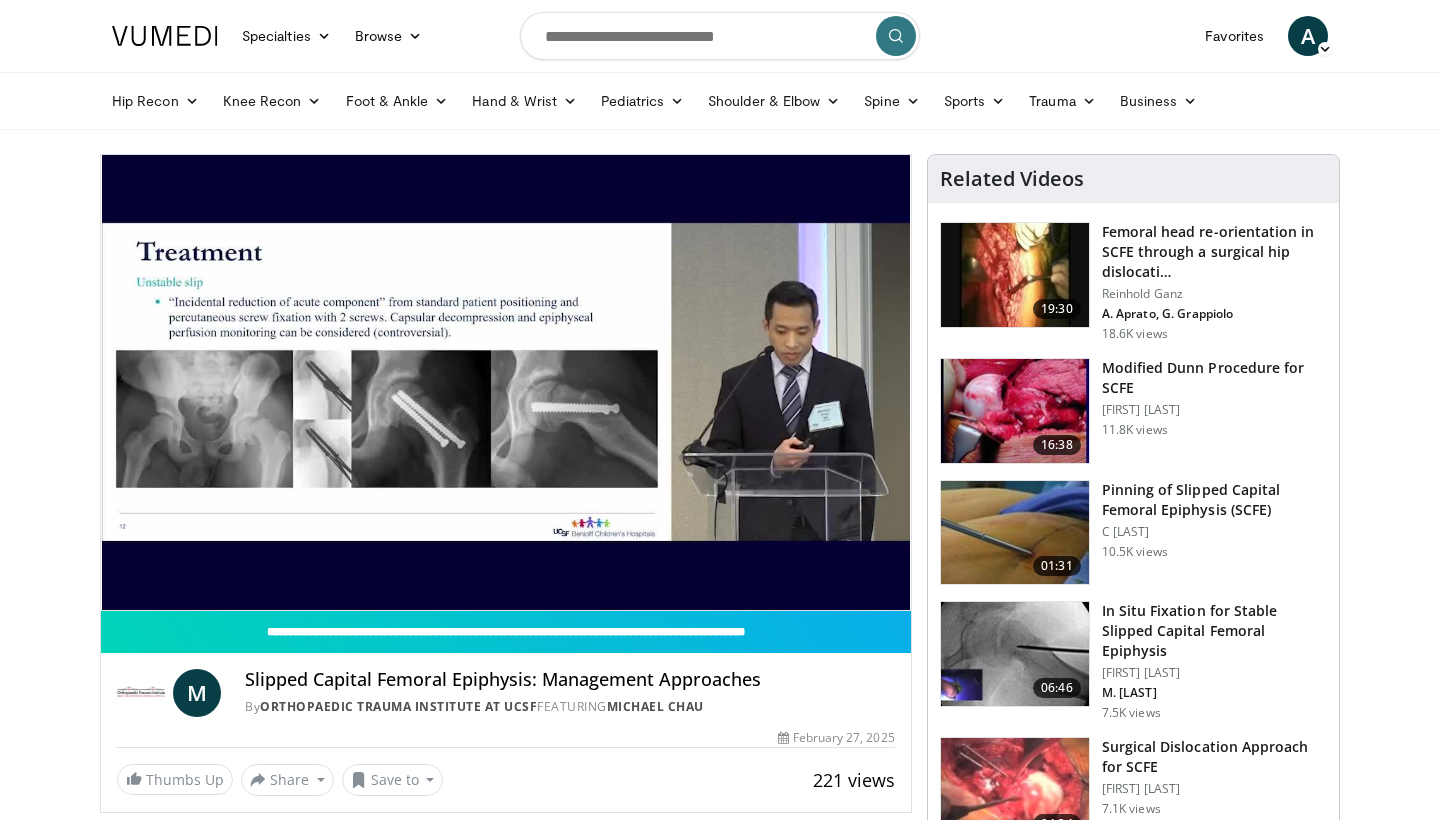 click on "10 seconds
Tap to unmute" at bounding box center [506, 382] 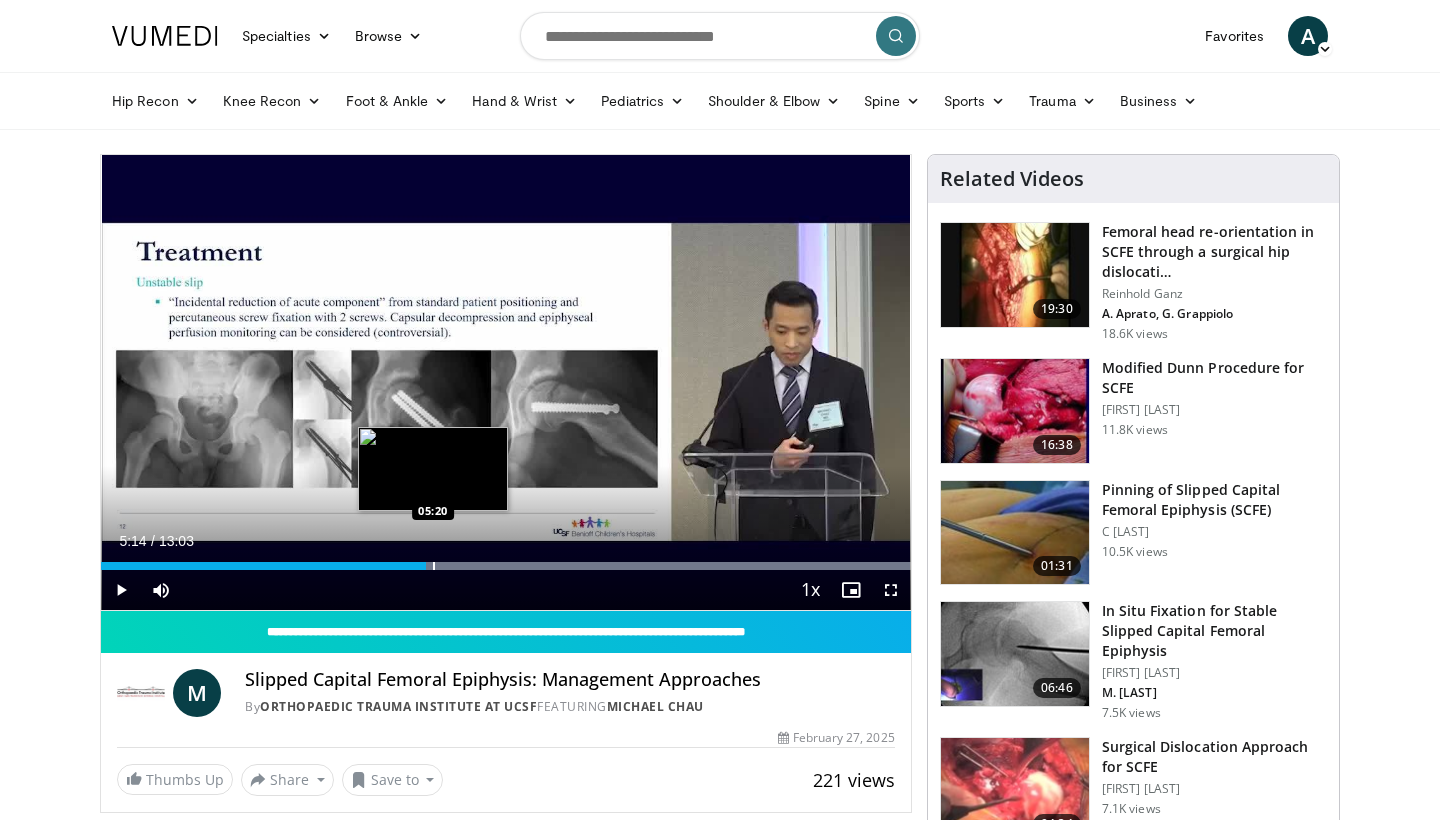 click at bounding box center [434, 566] 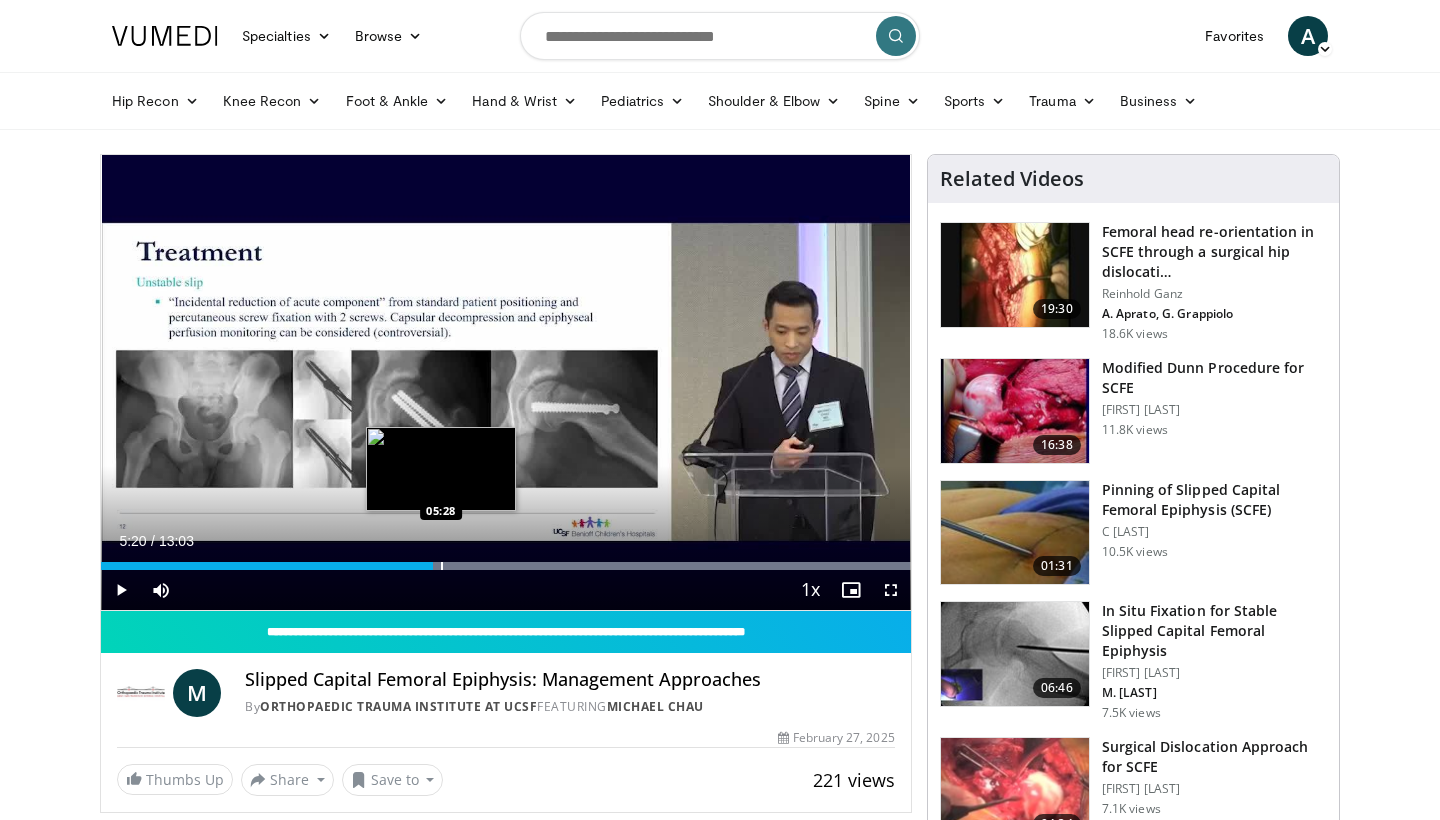 click at bounding box center (442, 566) 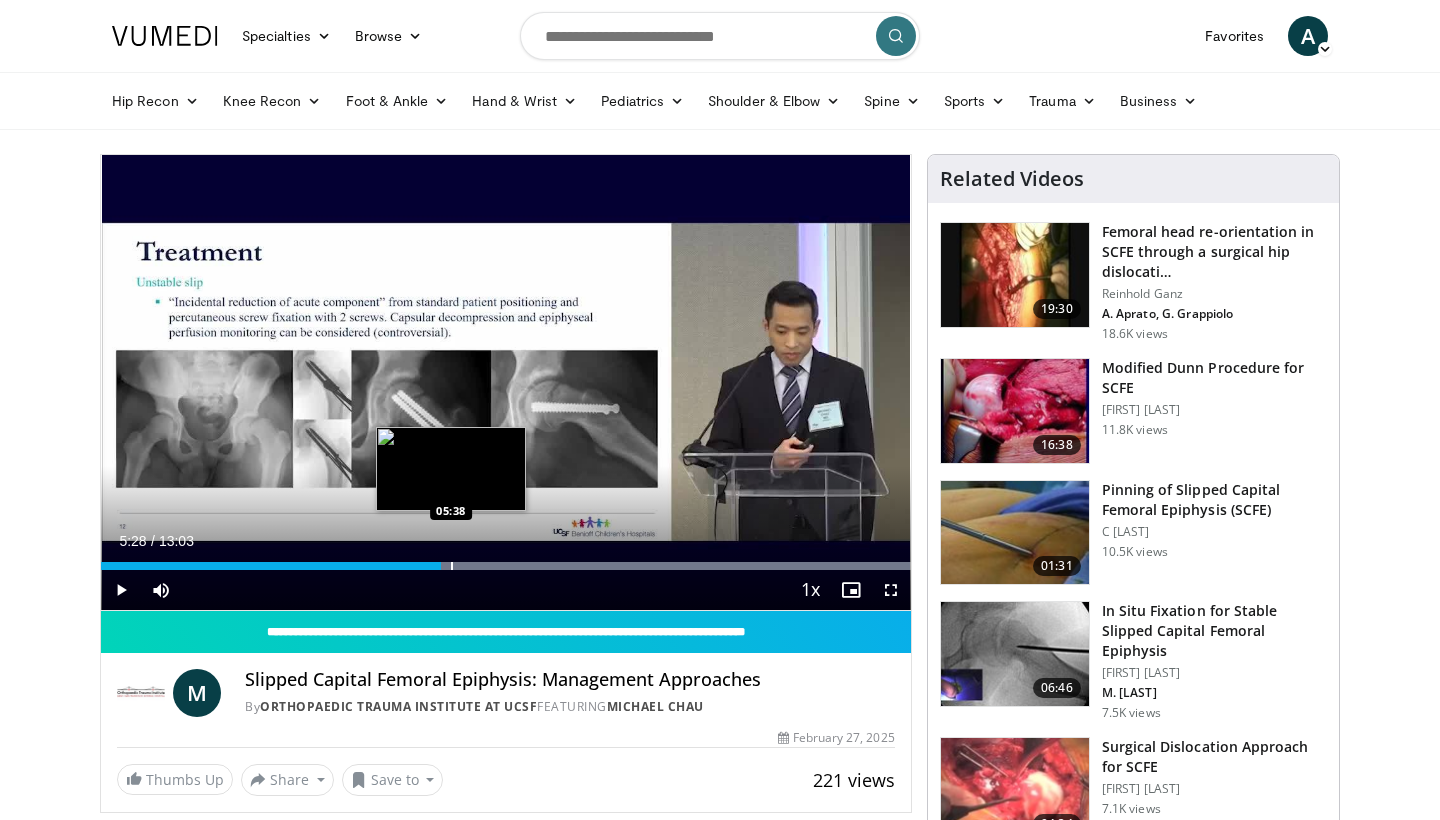 click at bounding box center (452, 566) 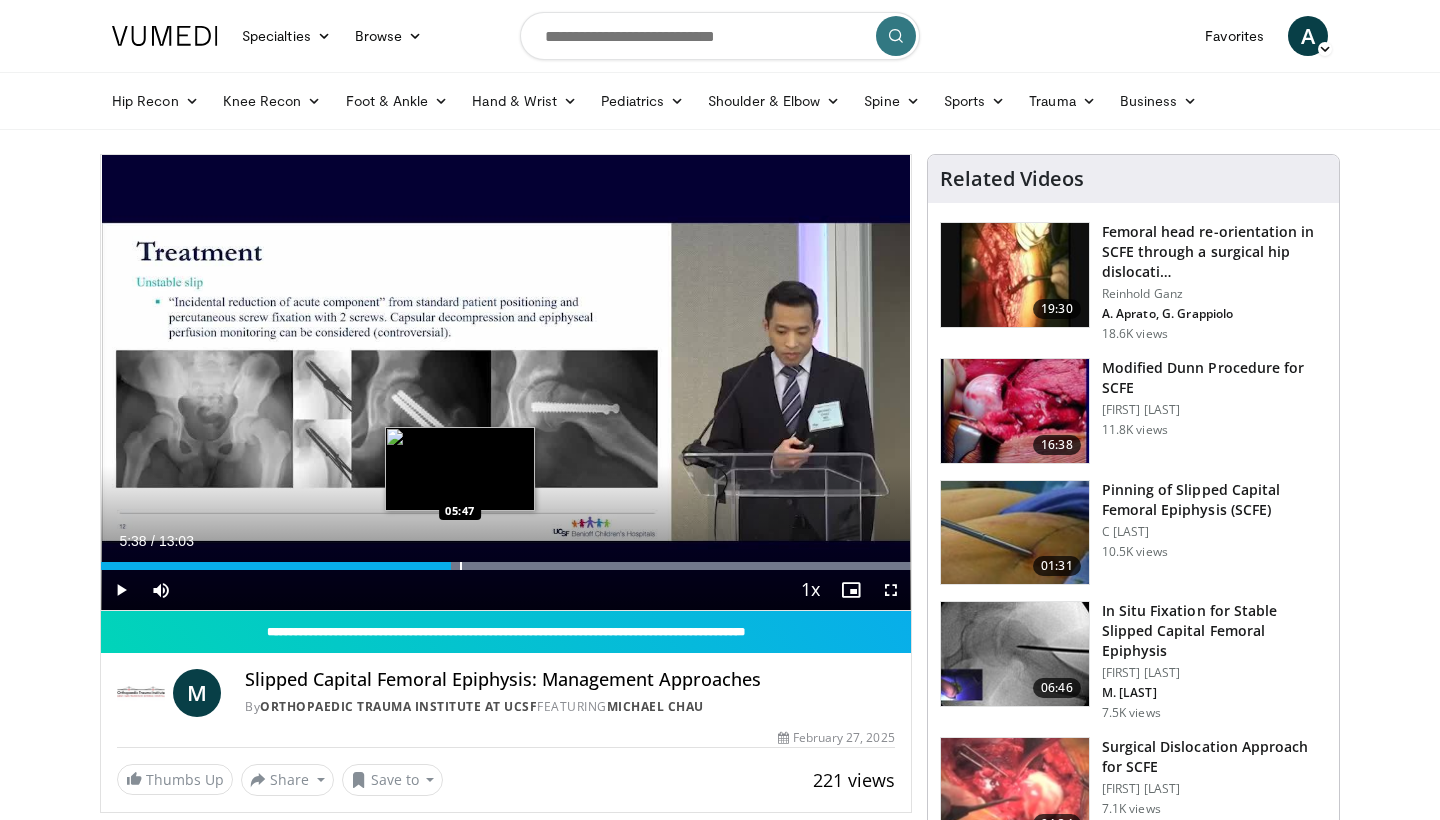 click at bounding box center (461, 566) 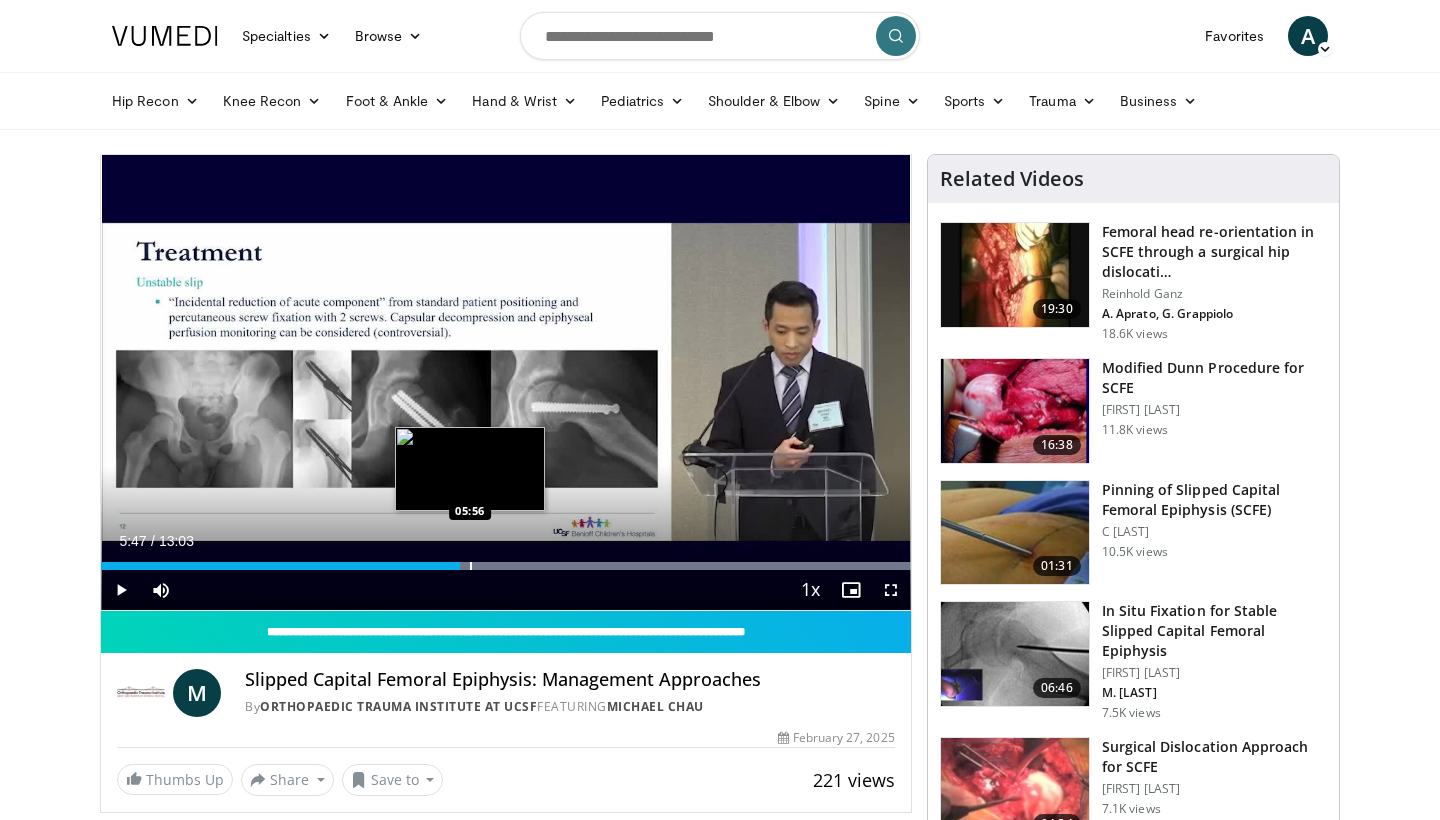 click at bounding box center (471, 566) 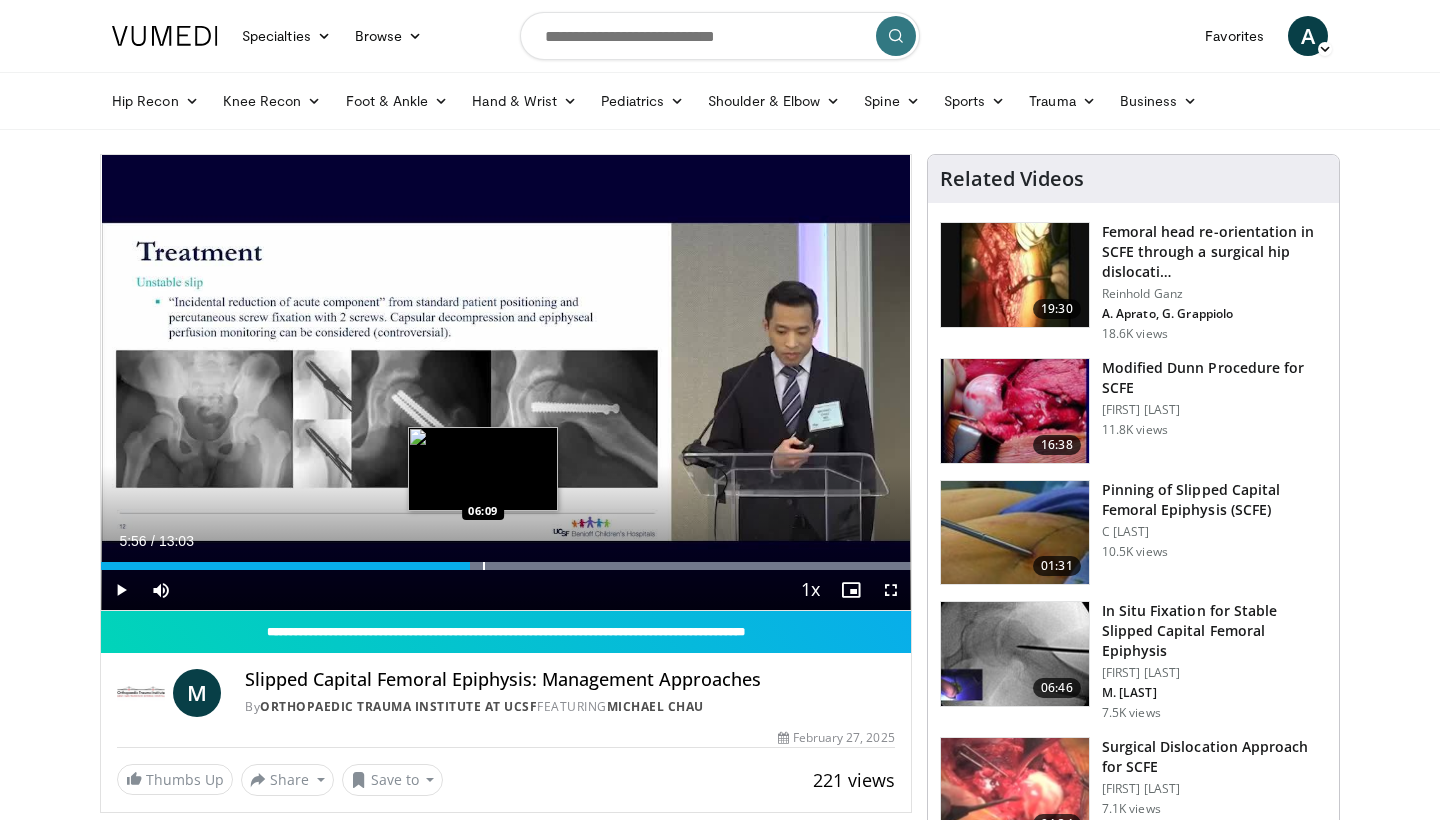 click at bounding box center [484, 566] 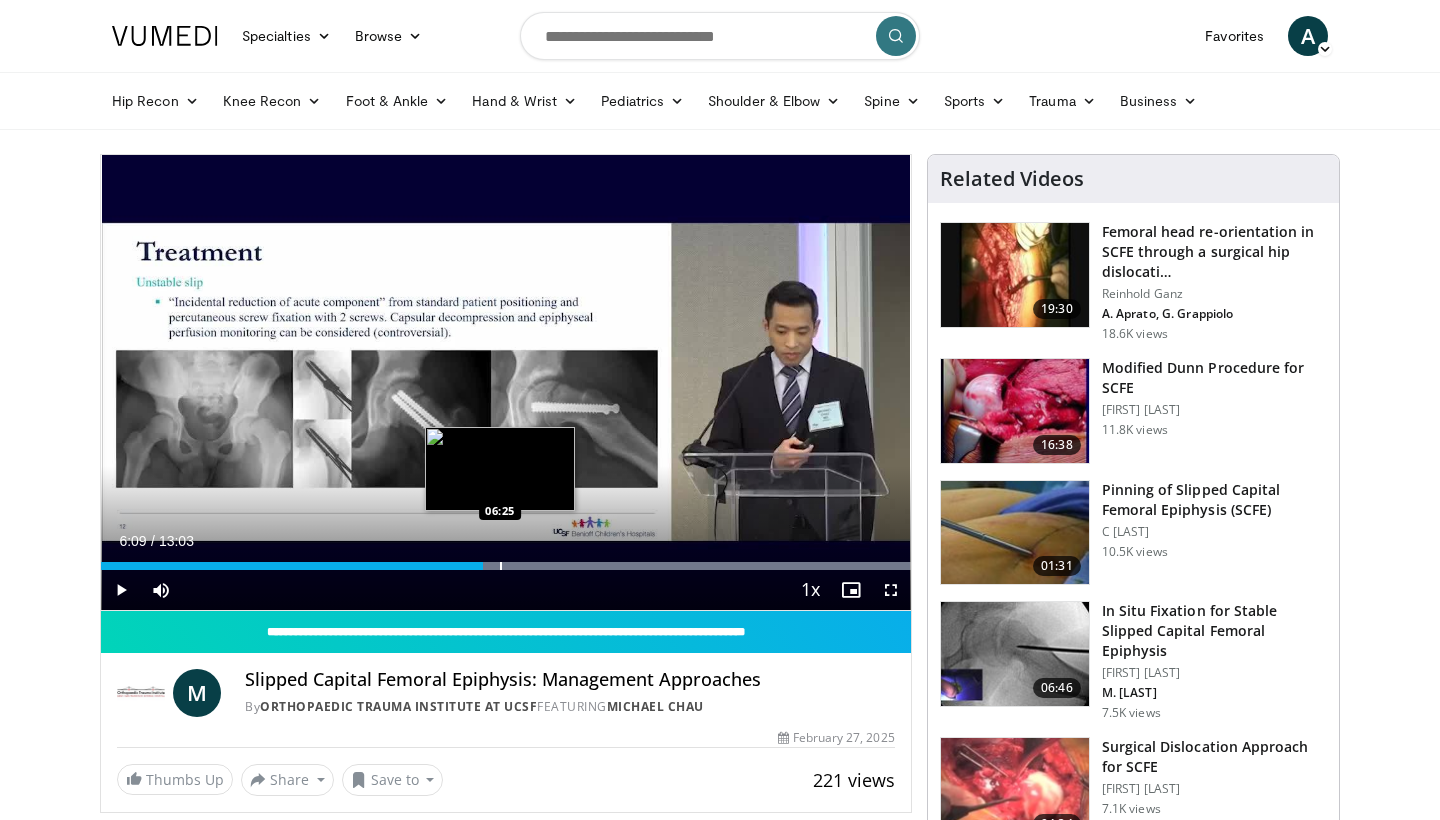 click at bounding box center [501, 566] 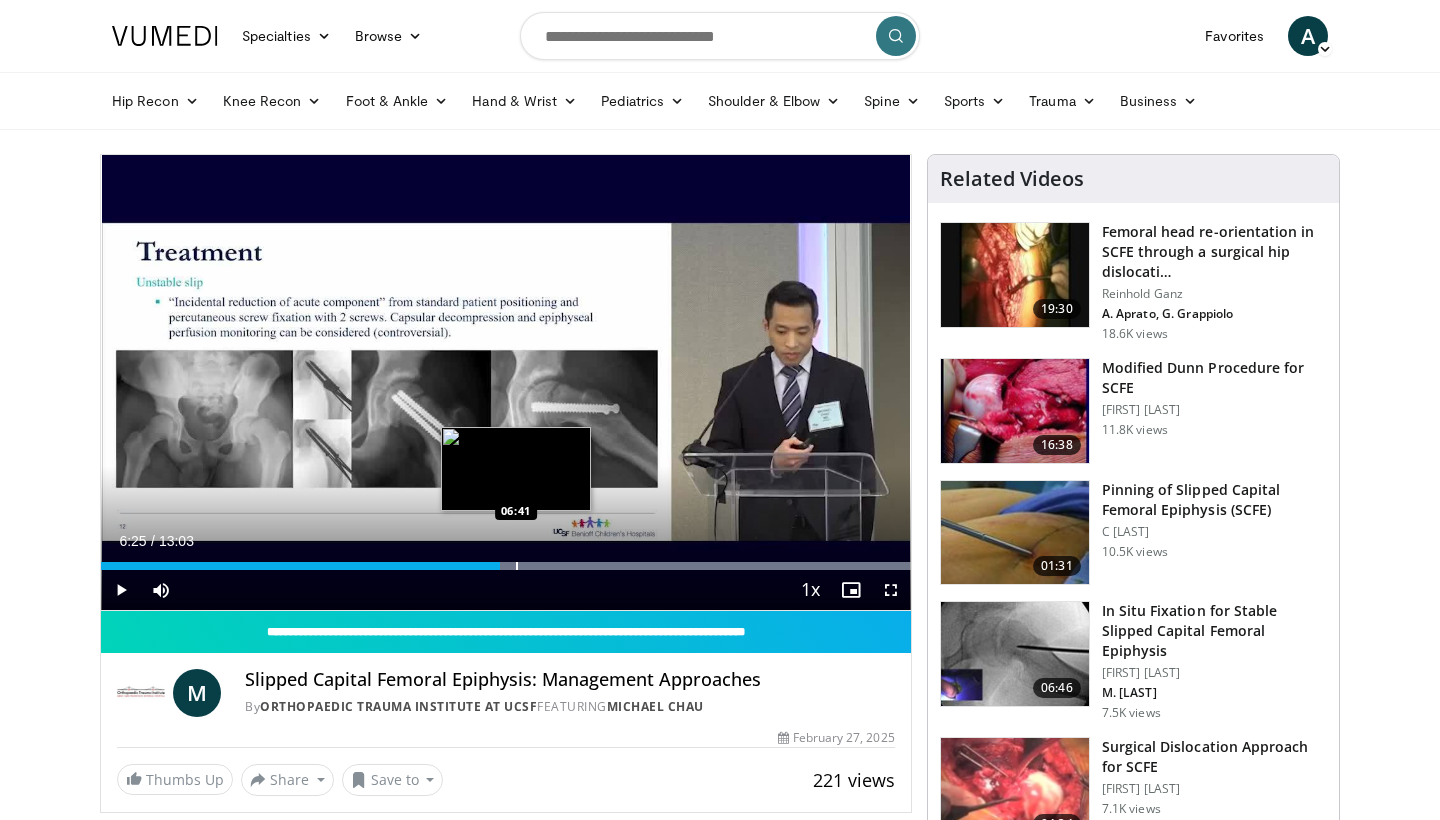 click at bounding box center (517, 566) 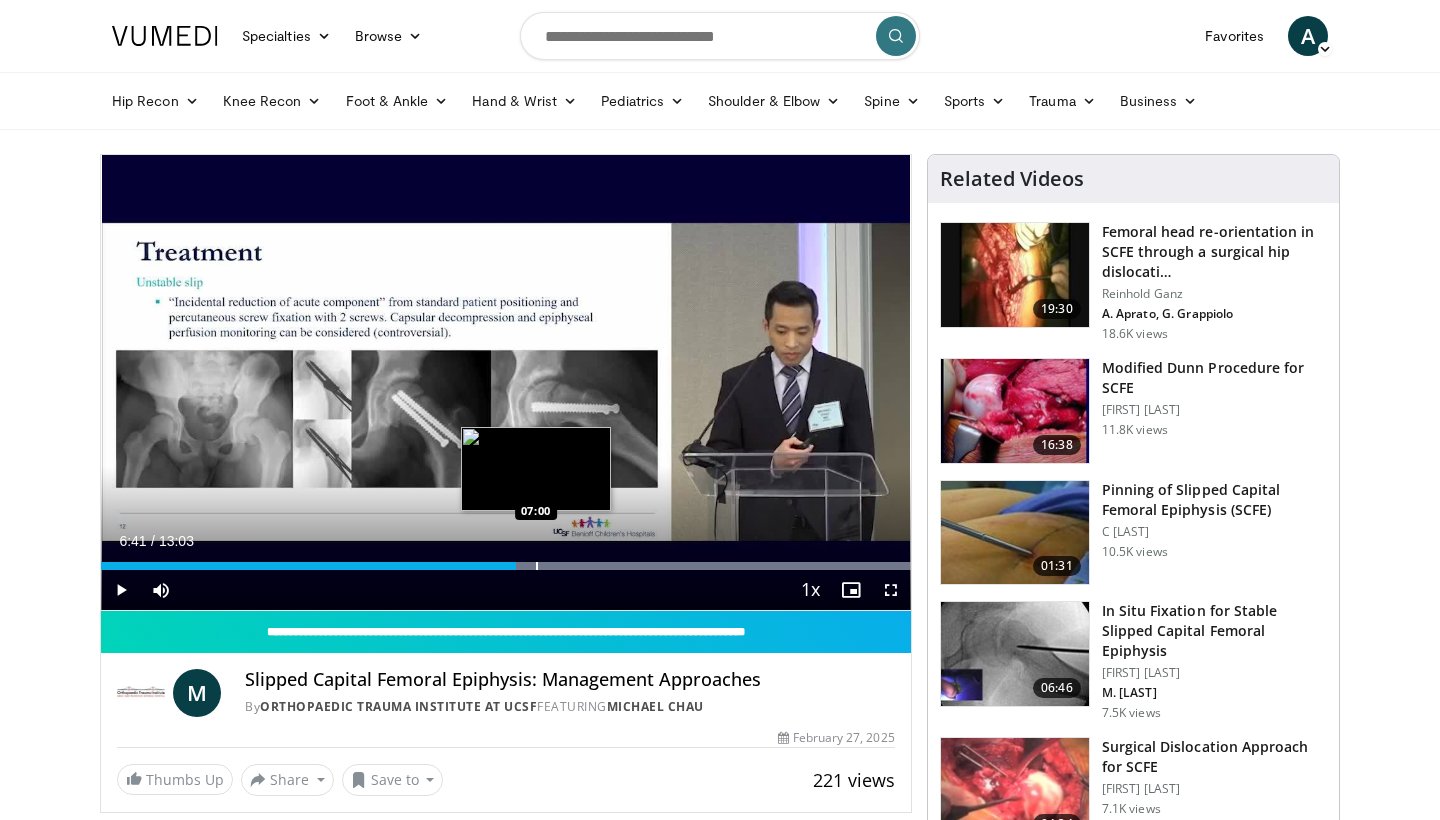 click at bounding box center [537, 566] 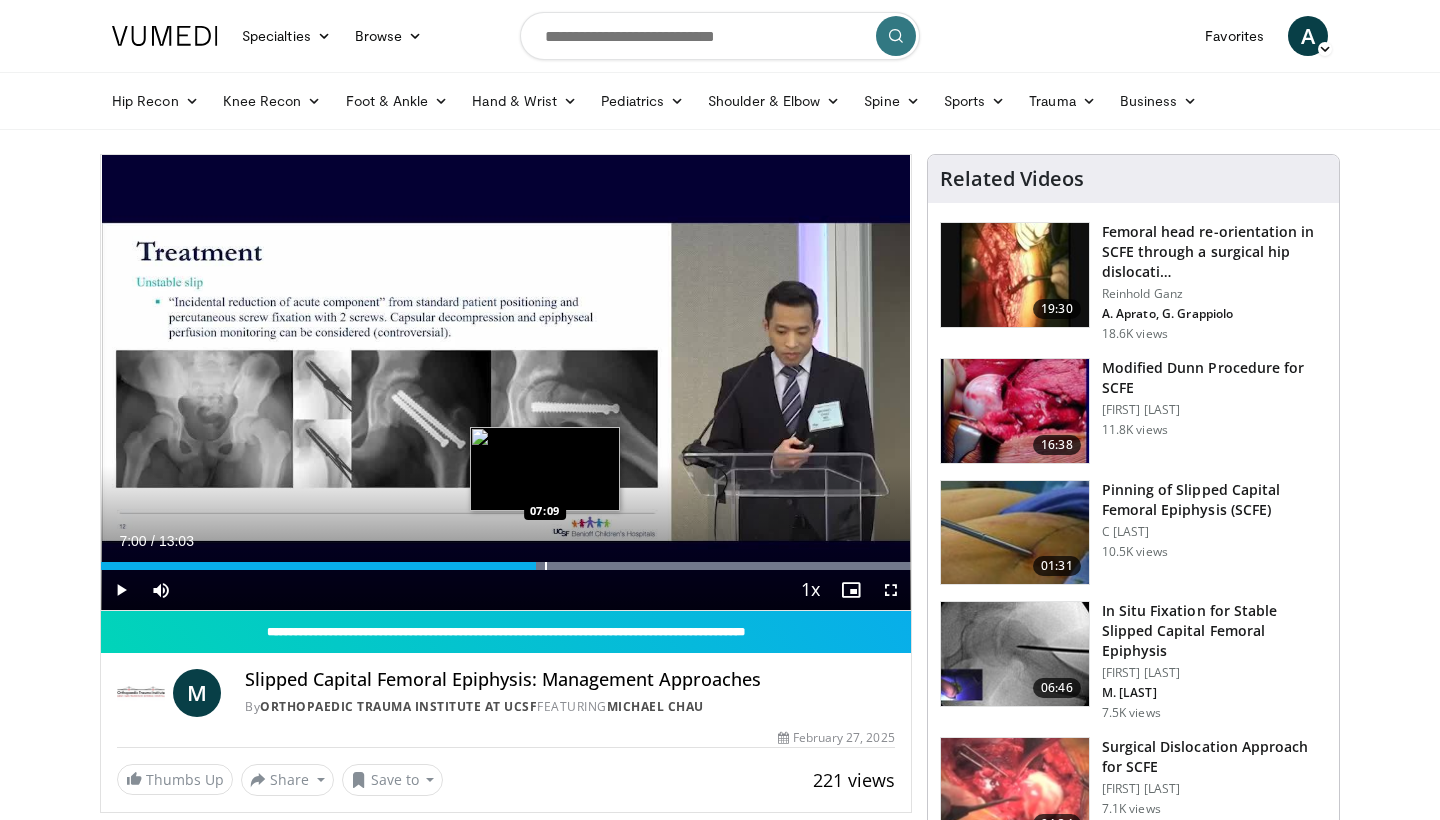 click at bounding box center (546, 566) 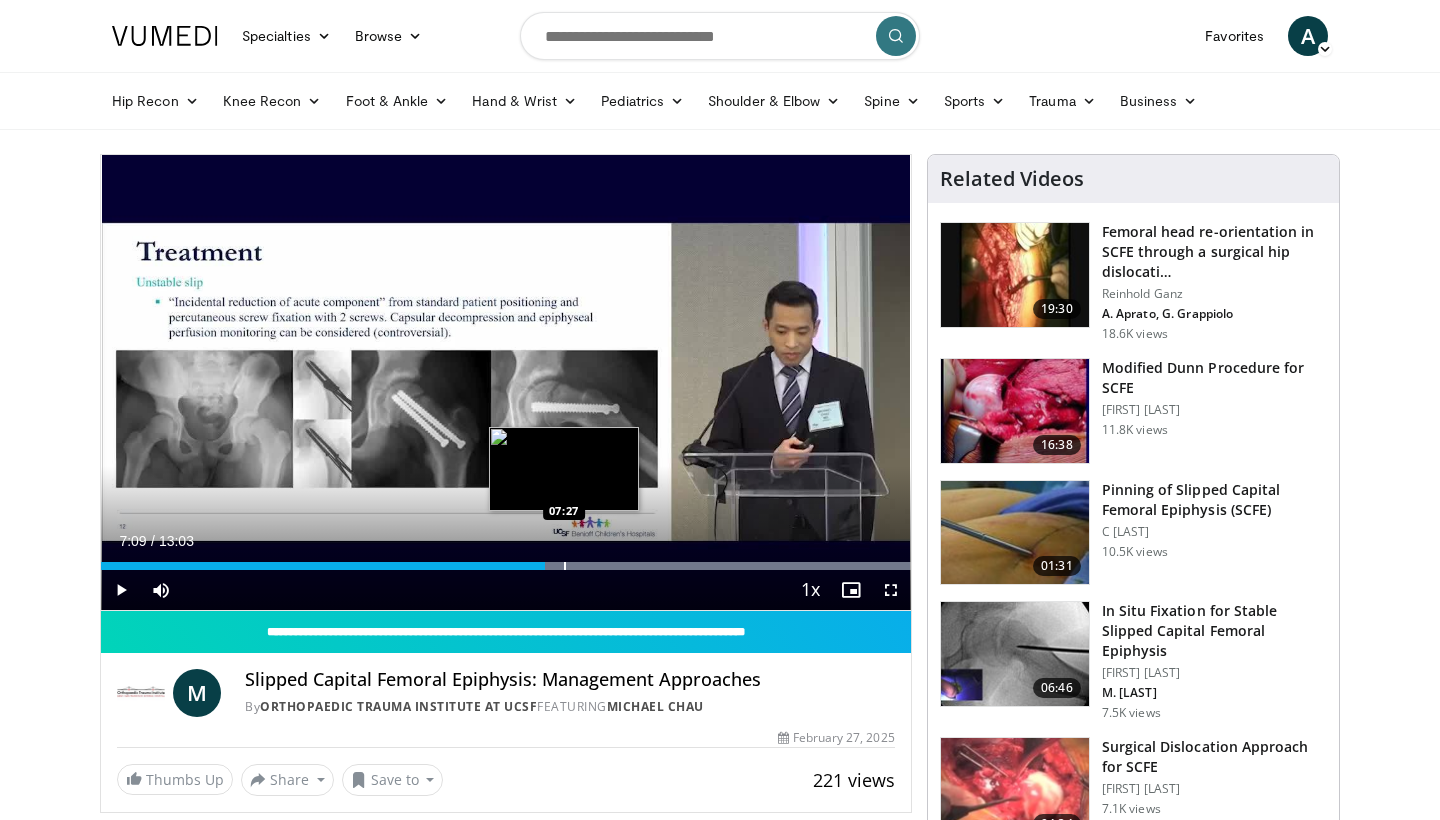 click at bounding box center (565, 566) 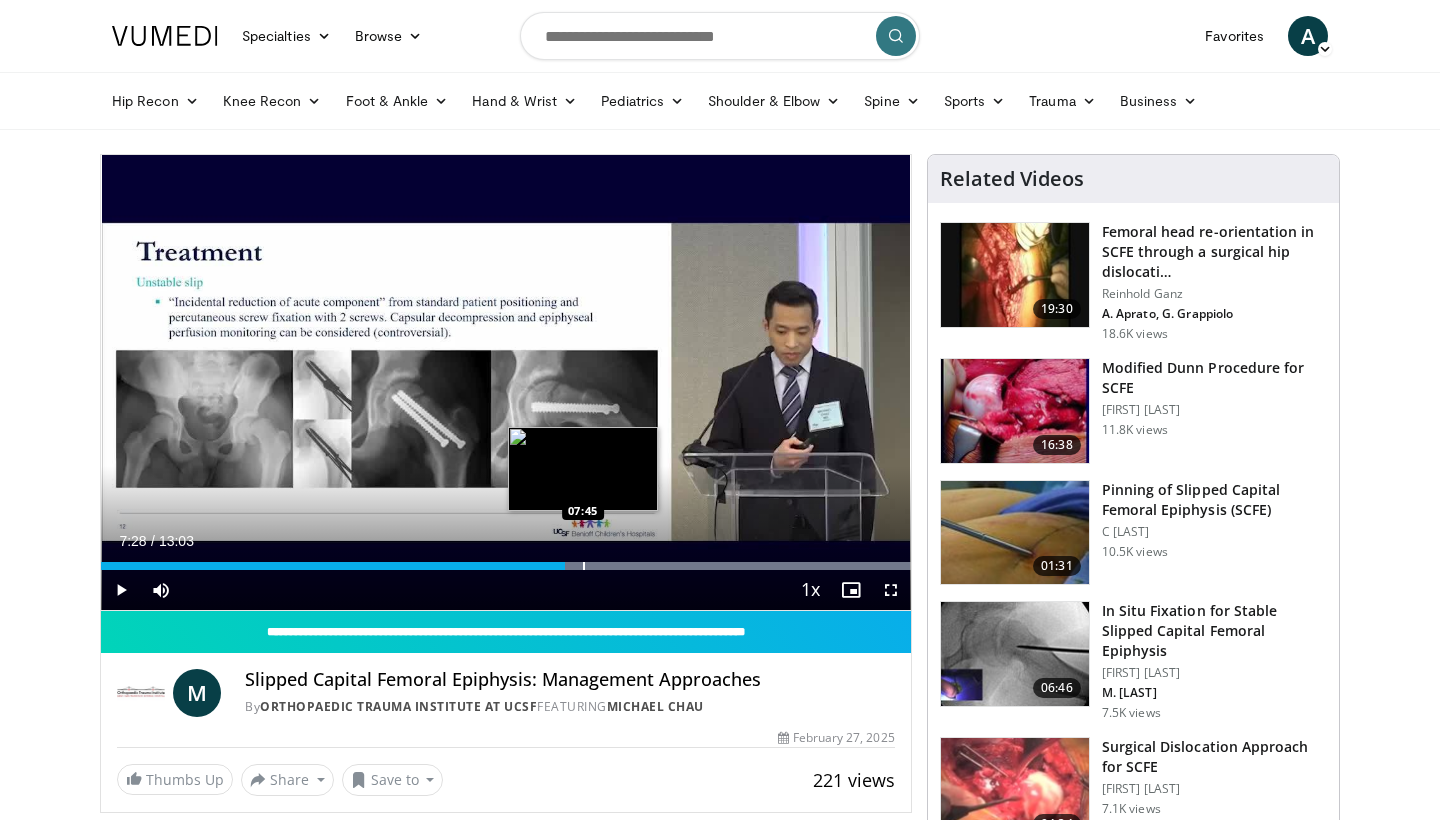 click at bounding box center [584, 566] 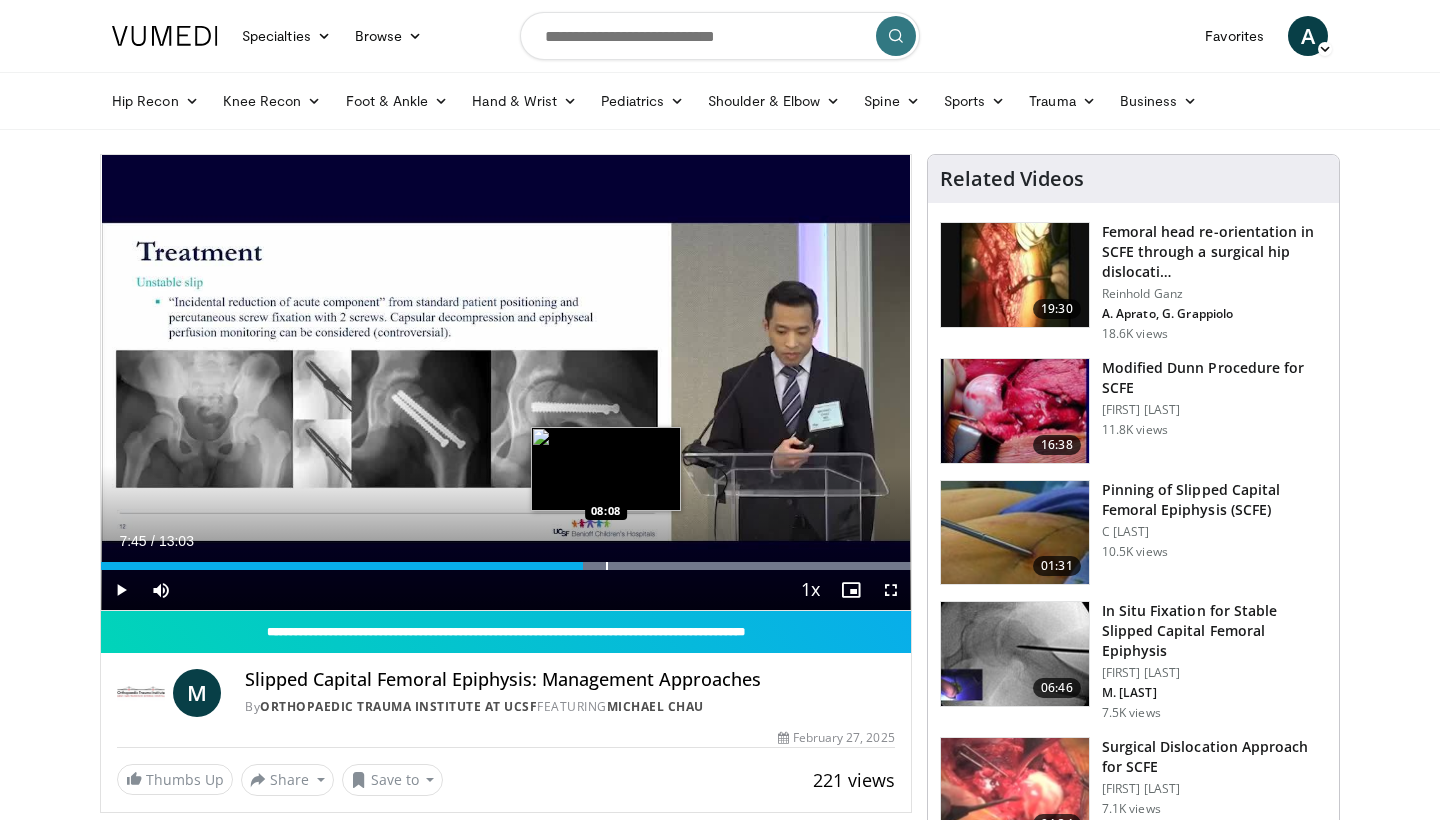 click at bounding box center (607, 566) 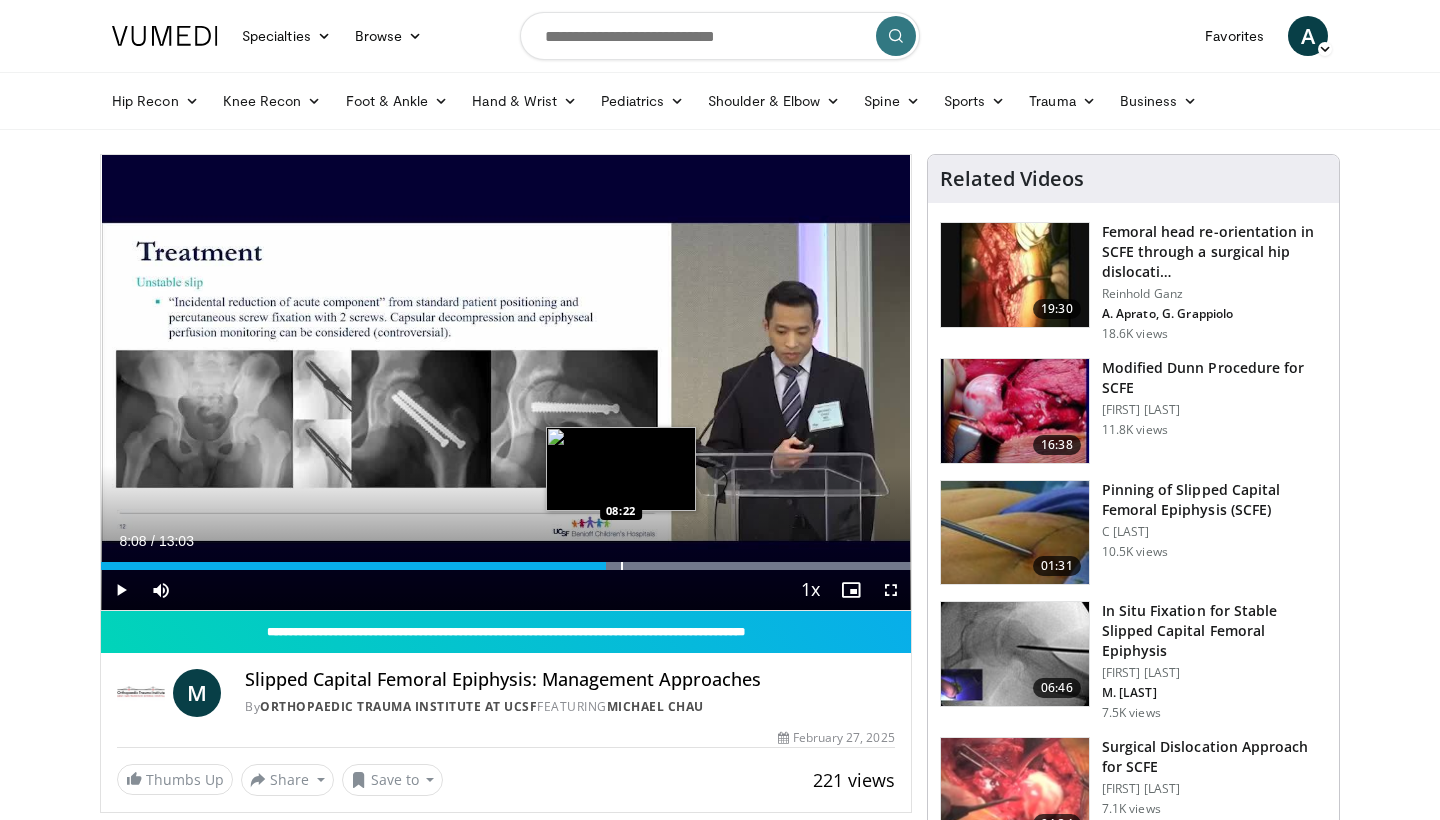 click at bounding box center (622, 566) 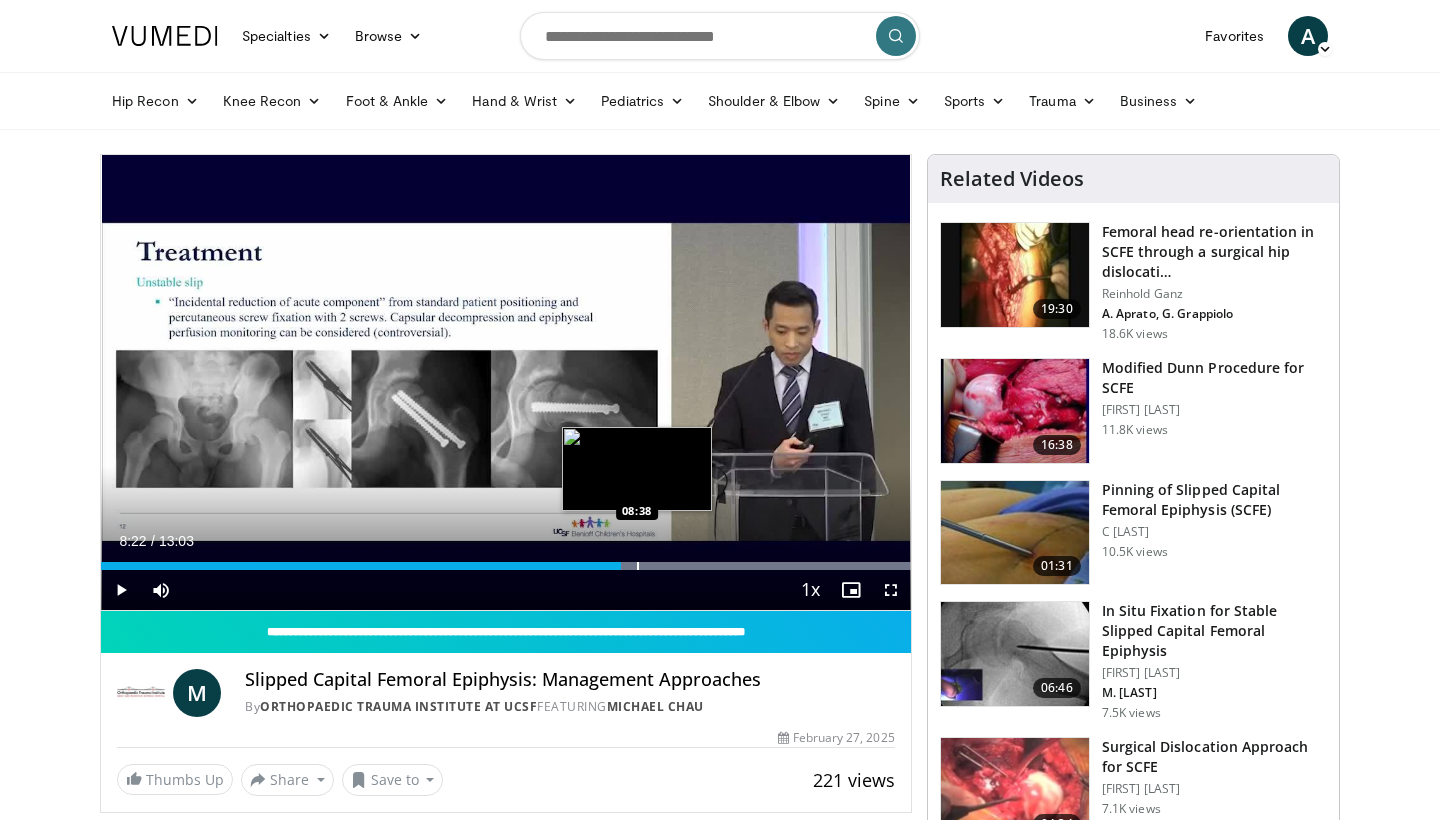click at bounding box center (638, 566) 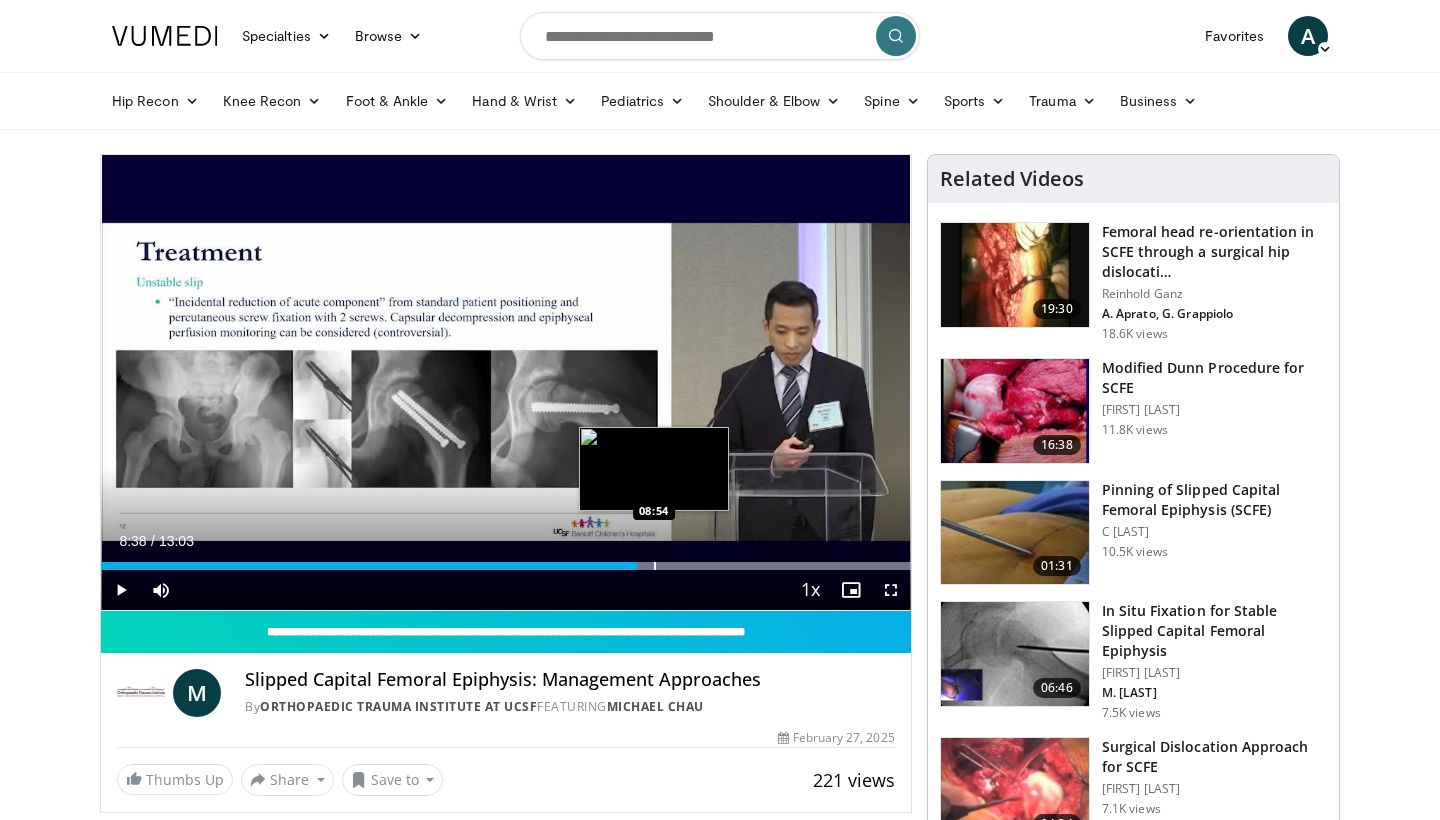 click at bounding box center (655, 566) 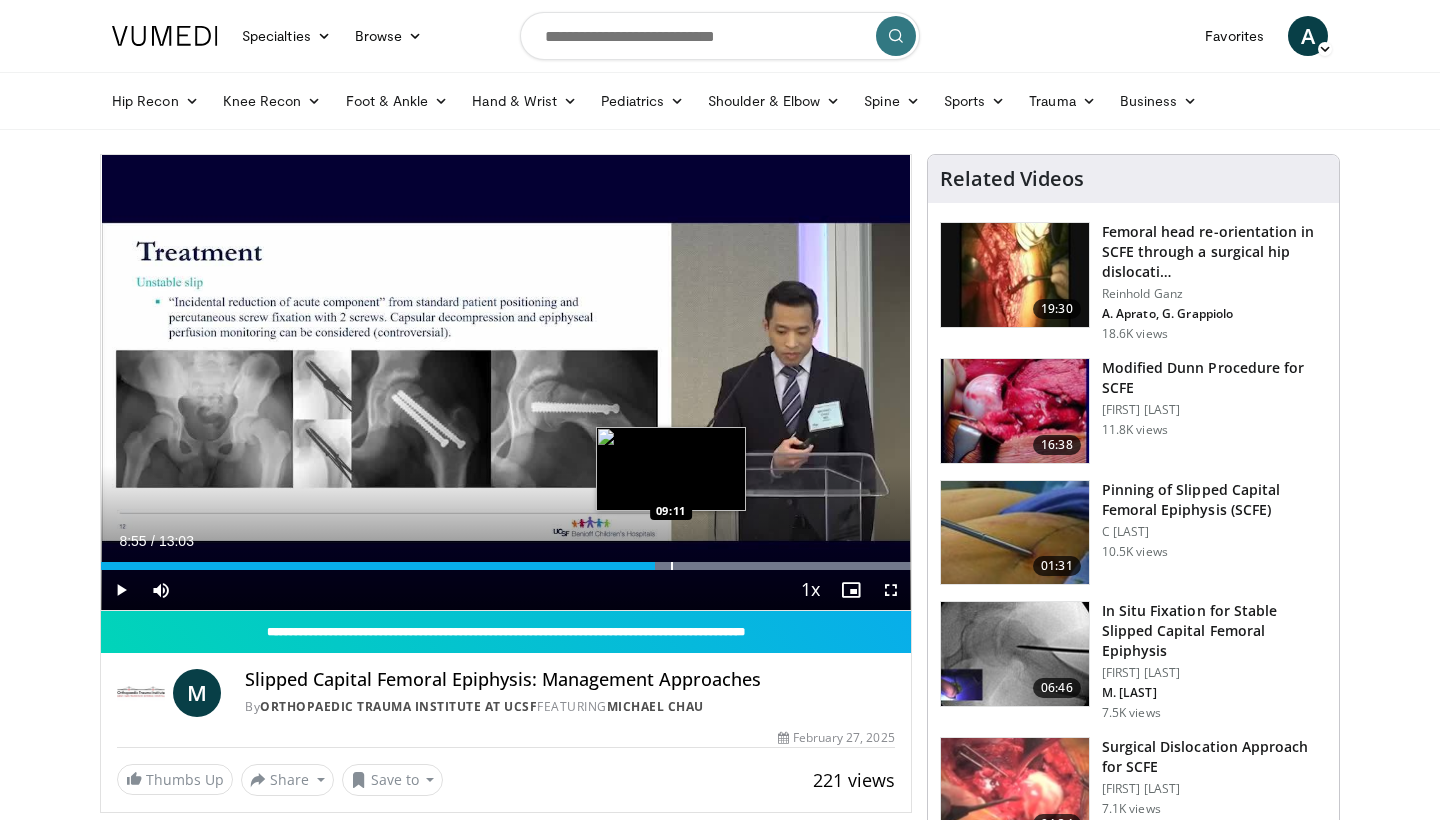 click at bounding box center [672, 566] 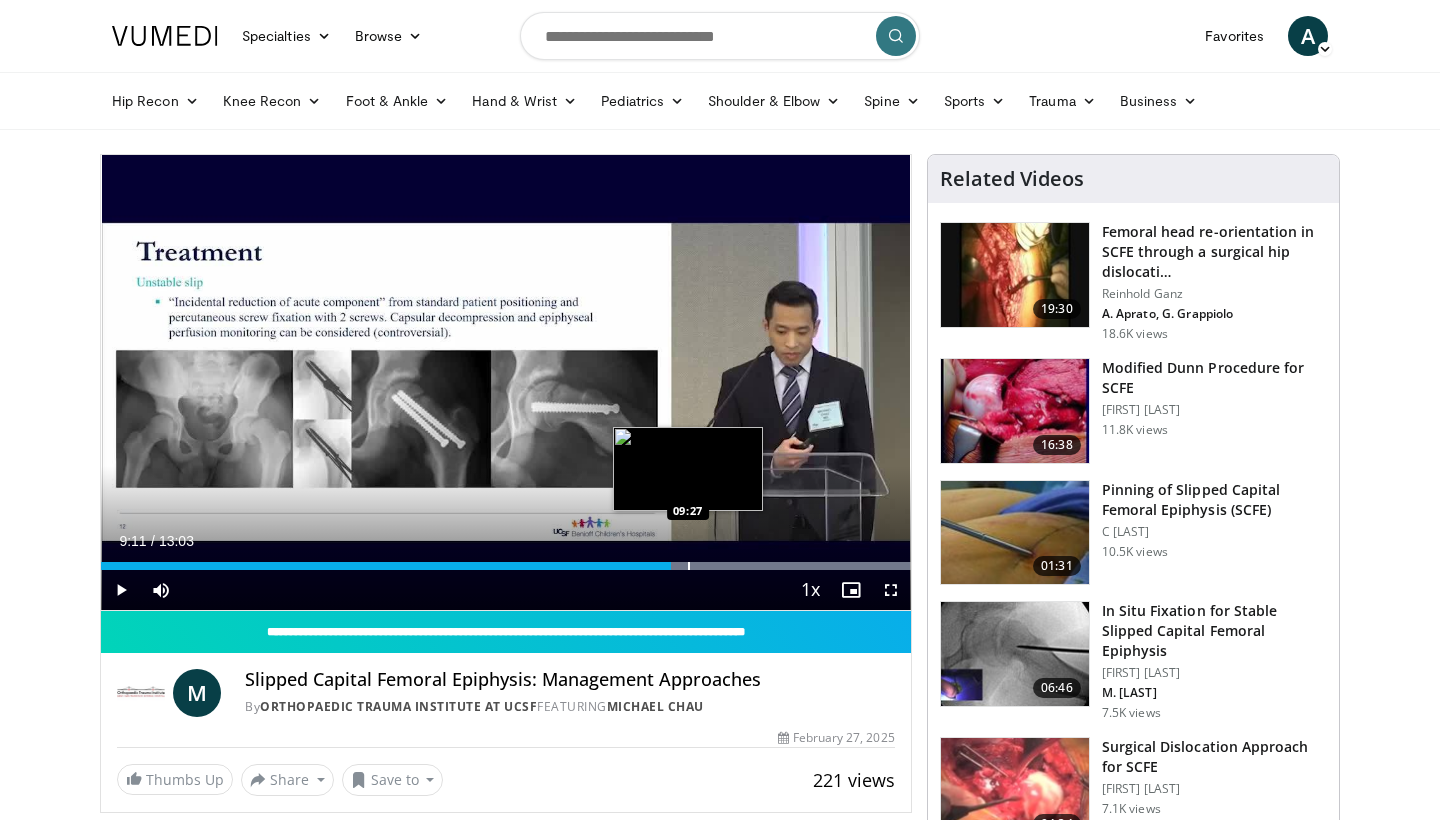 click at bounding box center [689, 566] 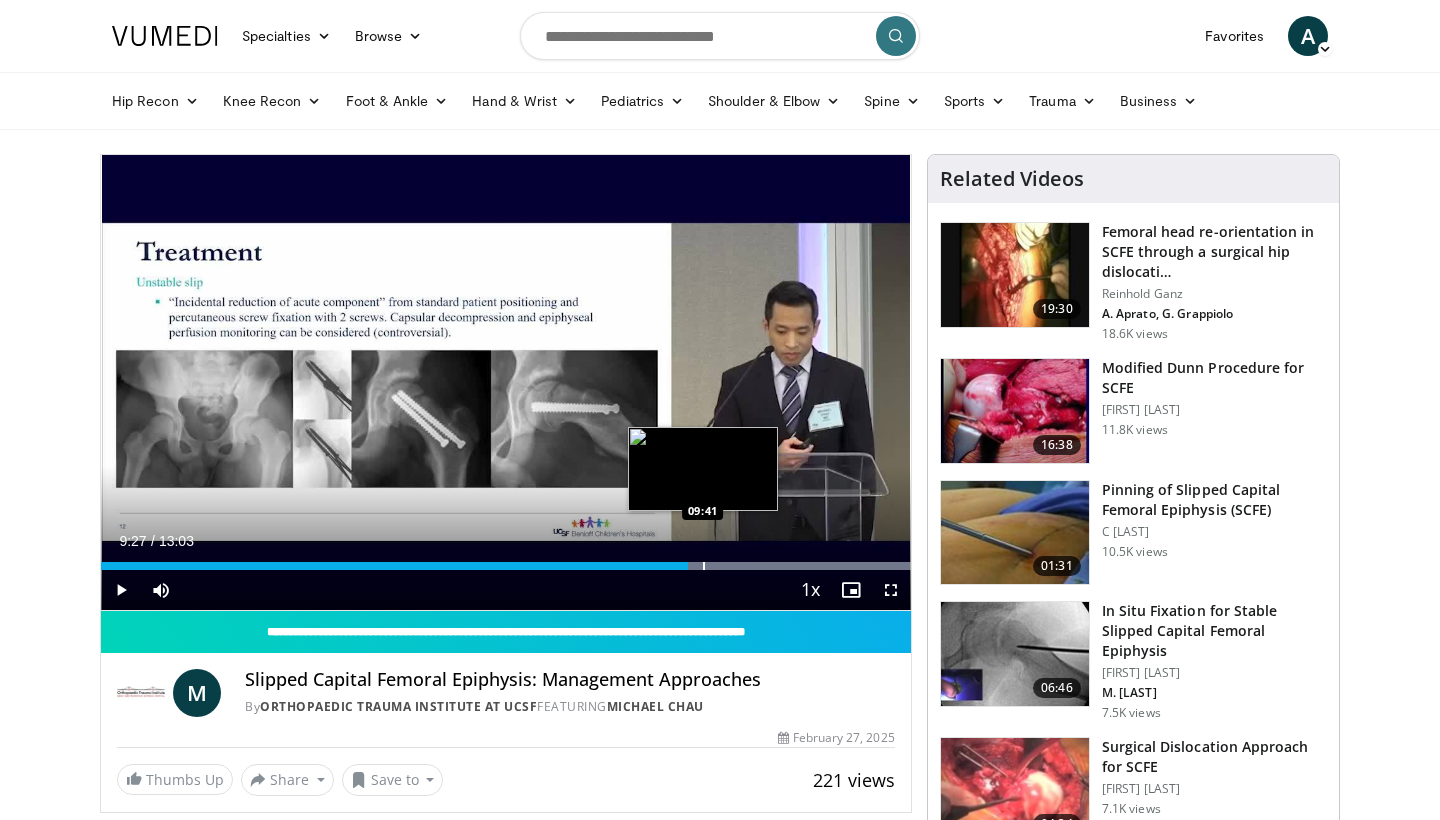 click at bounding box center (704, 566) 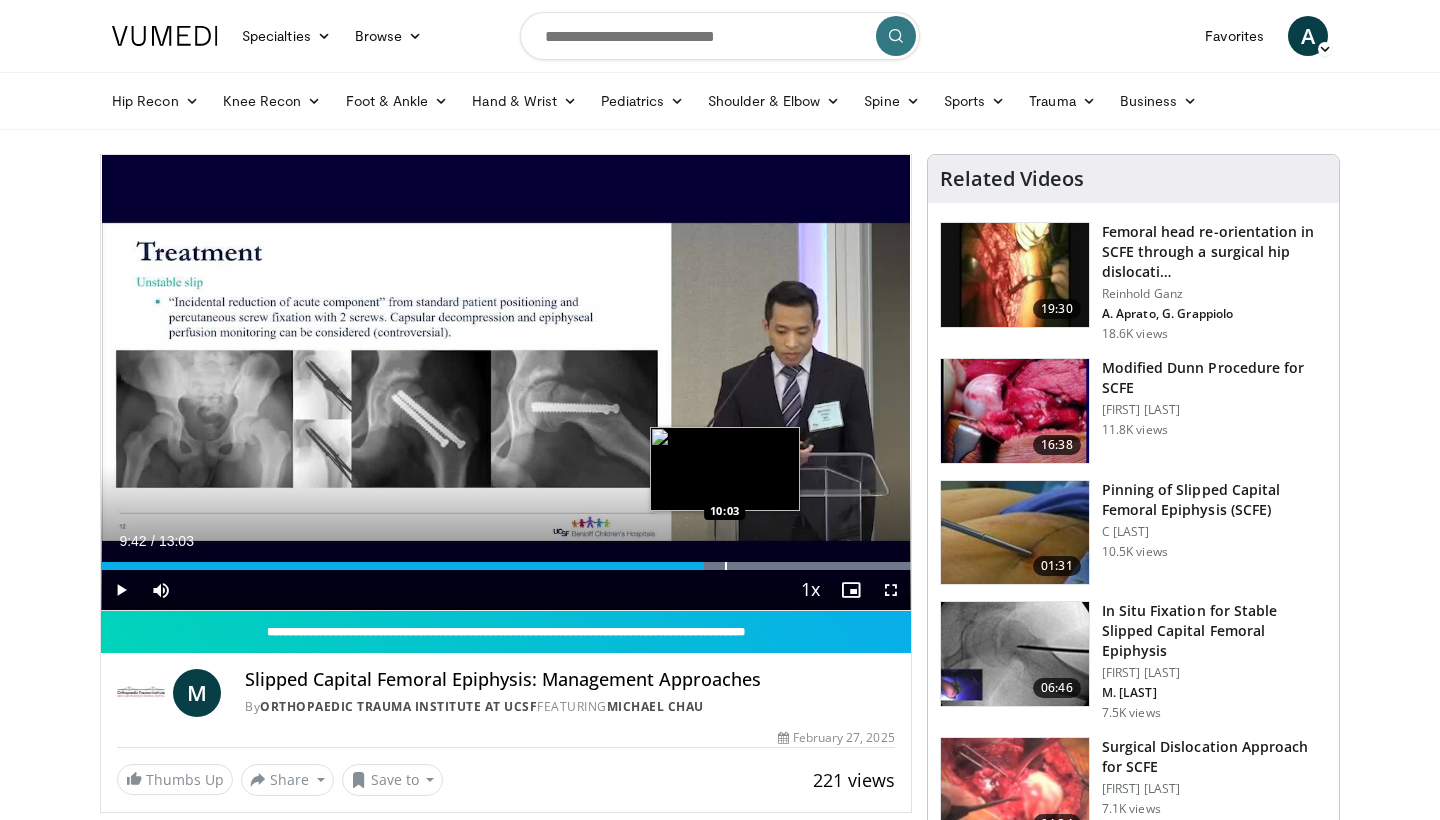 click at bounding box center [726, 566] 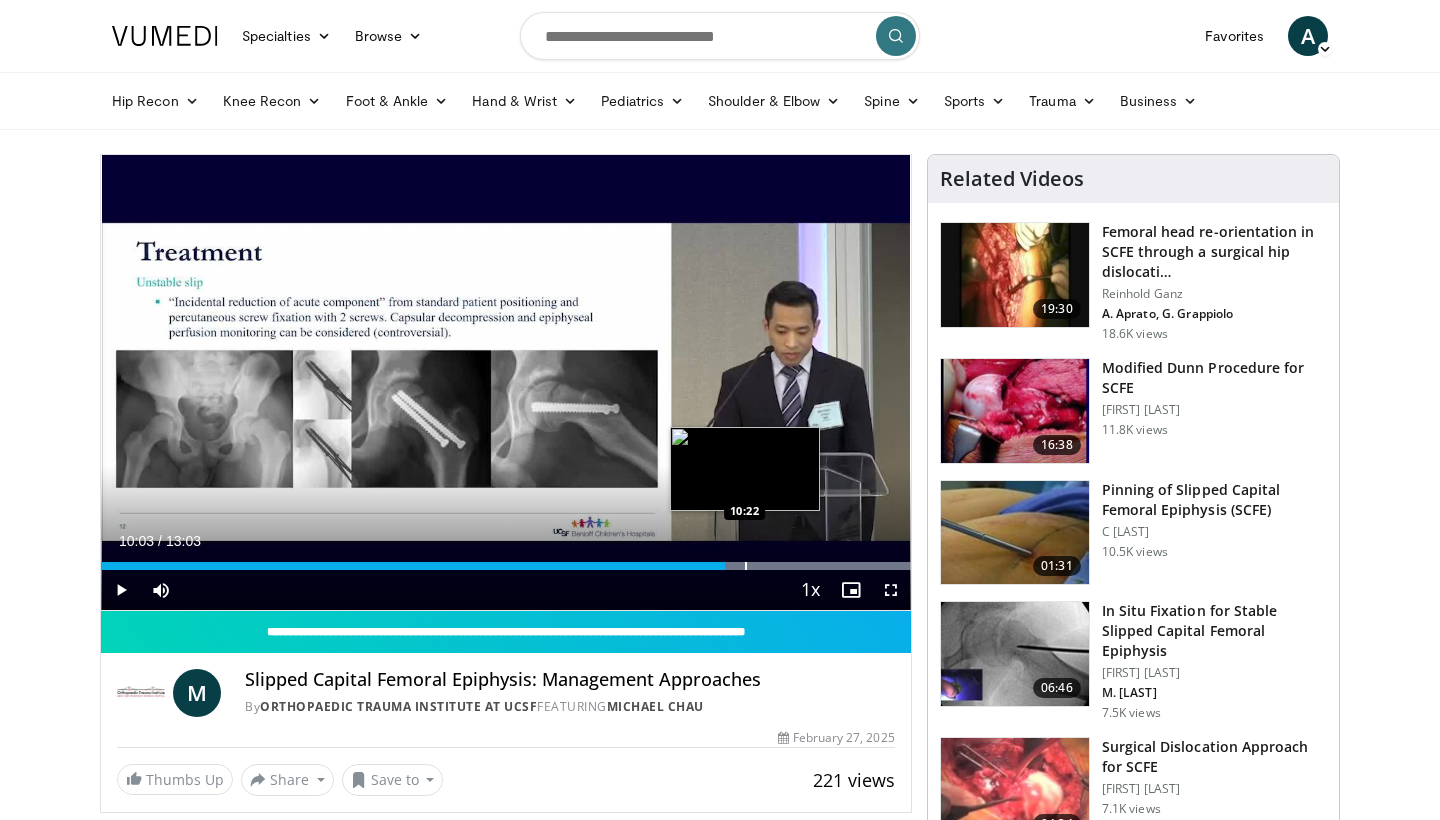 click at bounding box center (746, 566) 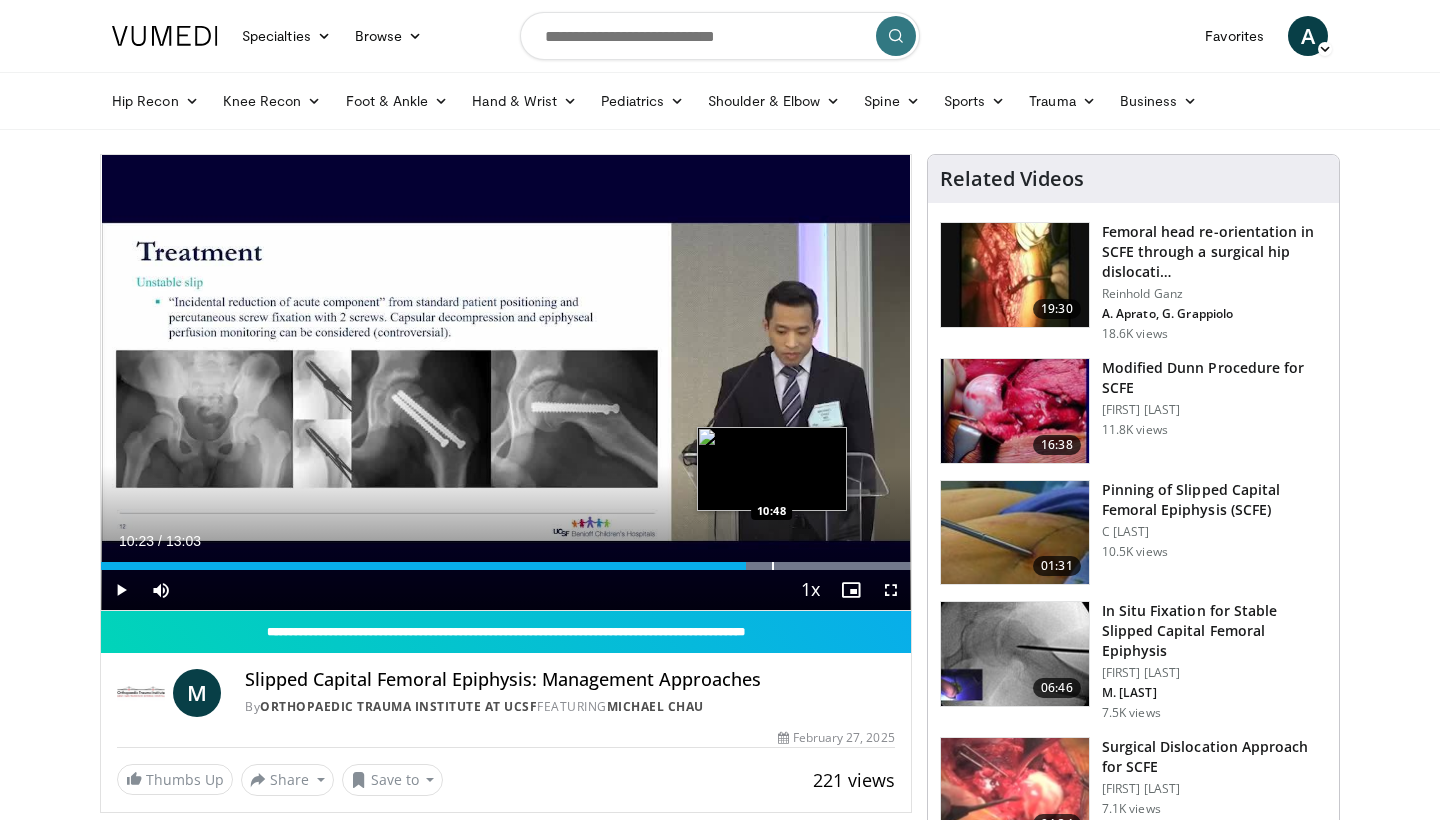click on "Loaded :  99.98% 10:23 10:48" at bounding box center [506, 560] 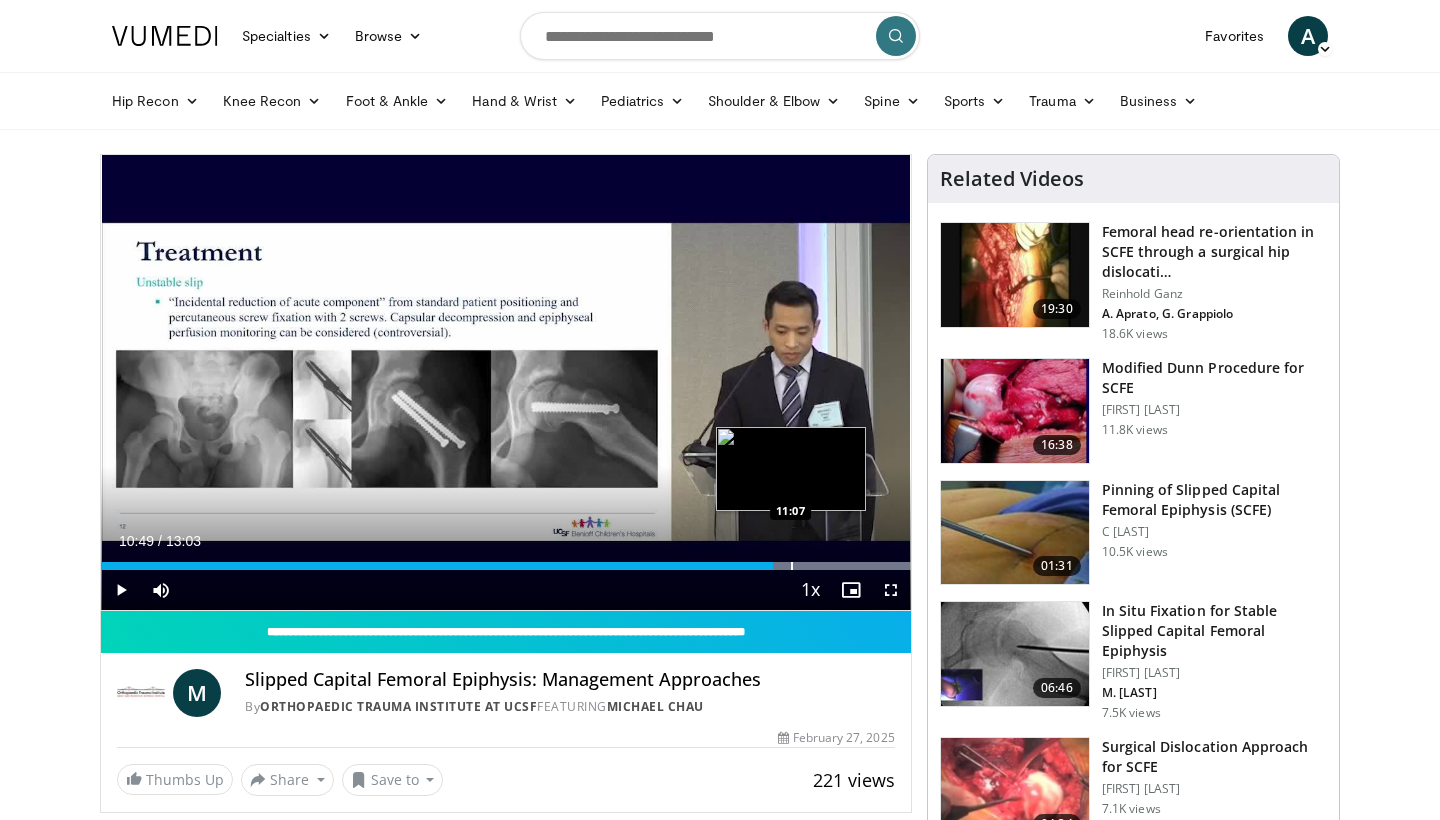 click on "Loaded :  99.98% 10:49 11:07" at bounding box center (506, 560) 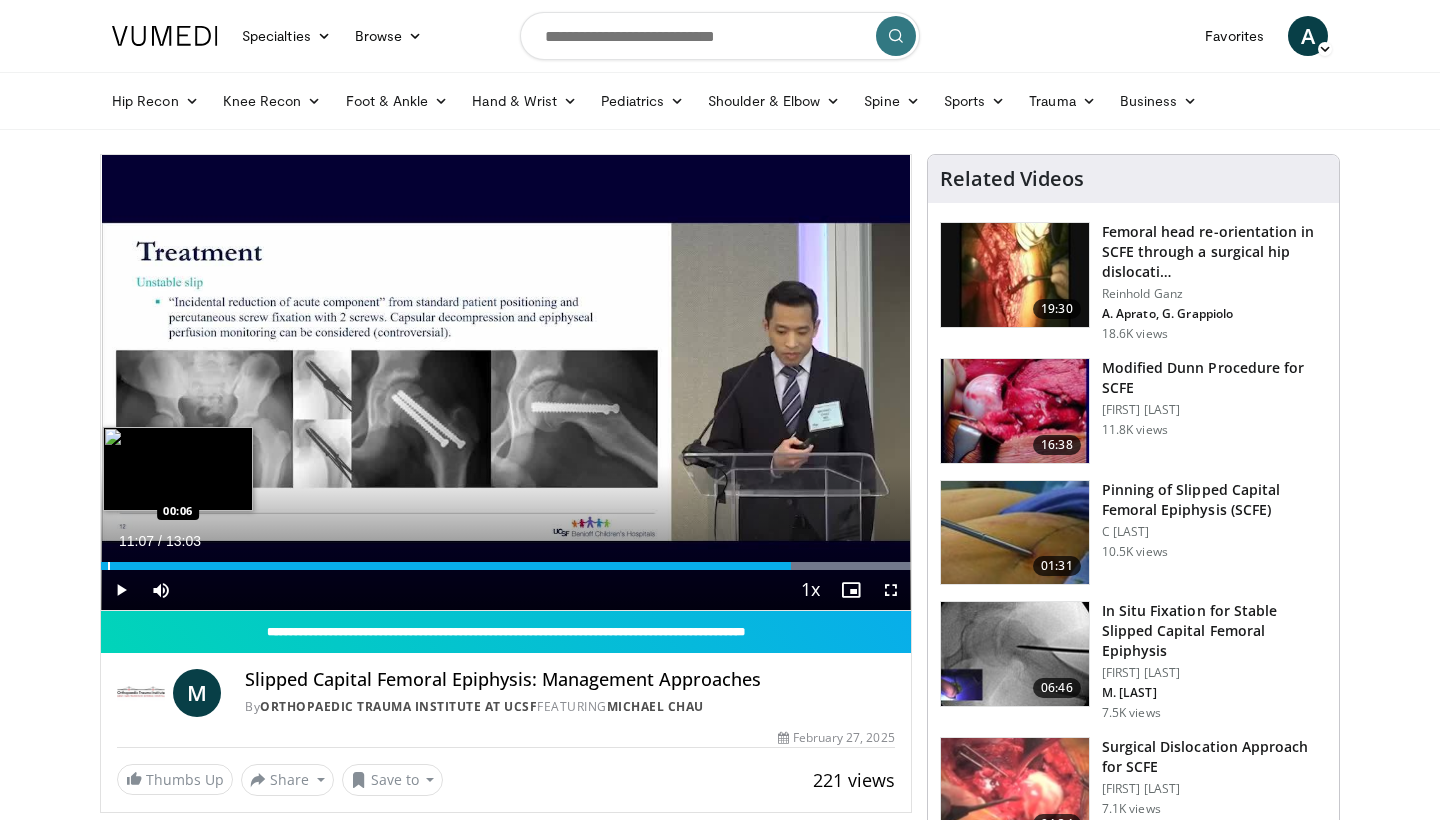 click at bounding box center (109, 566) 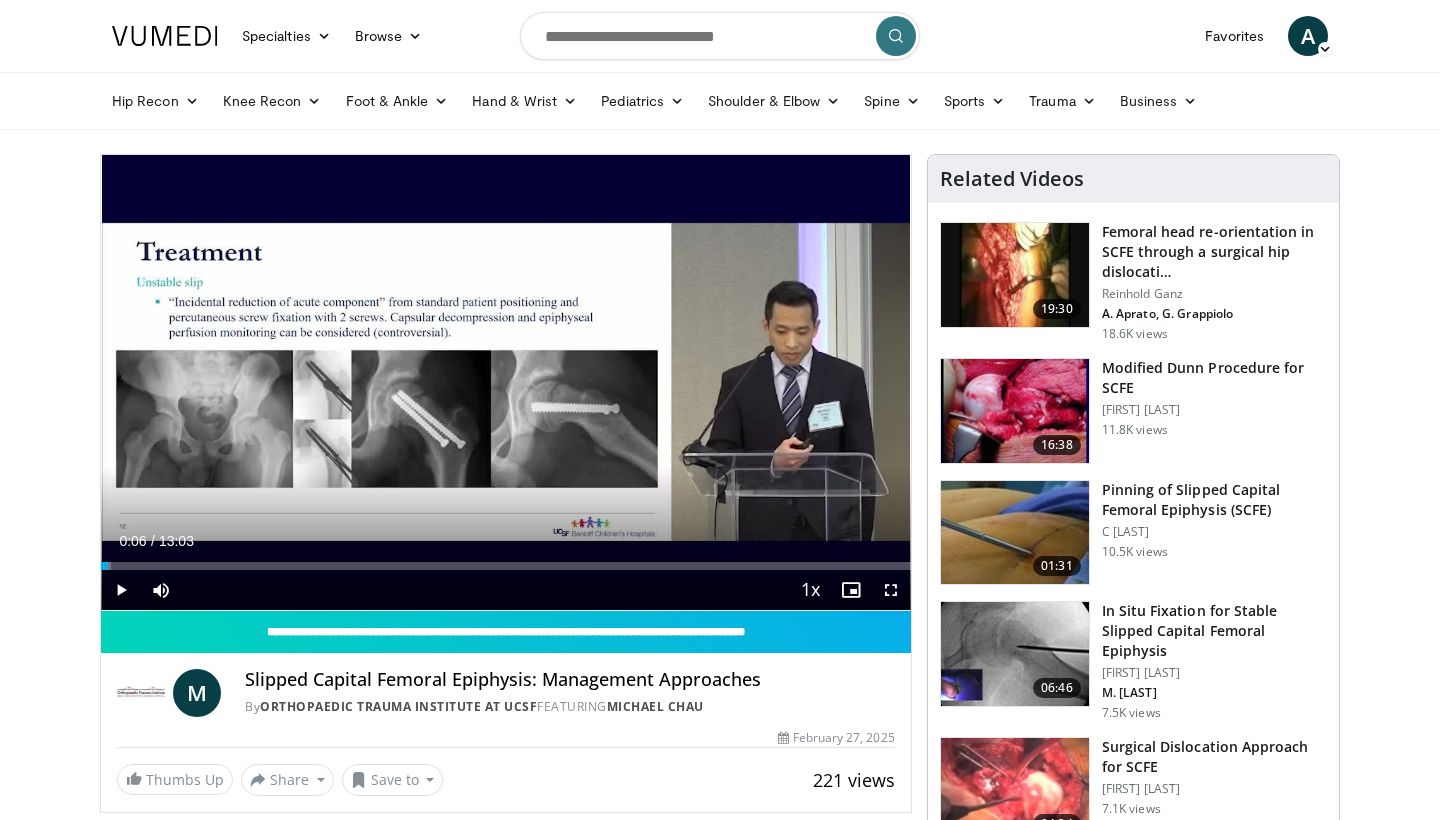 click at bounding box center (121, 590) 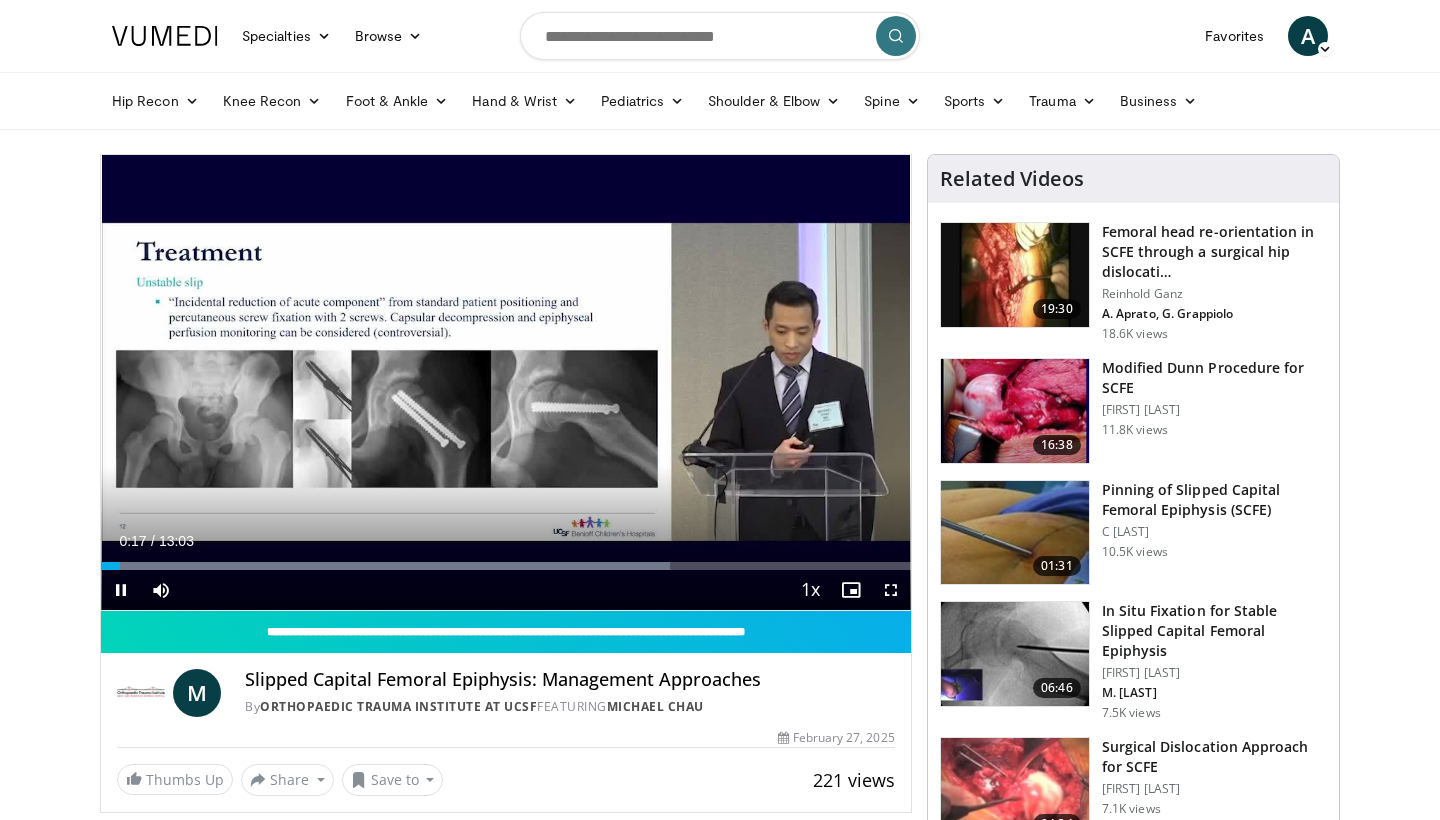 click at bounding box center (891, 590) 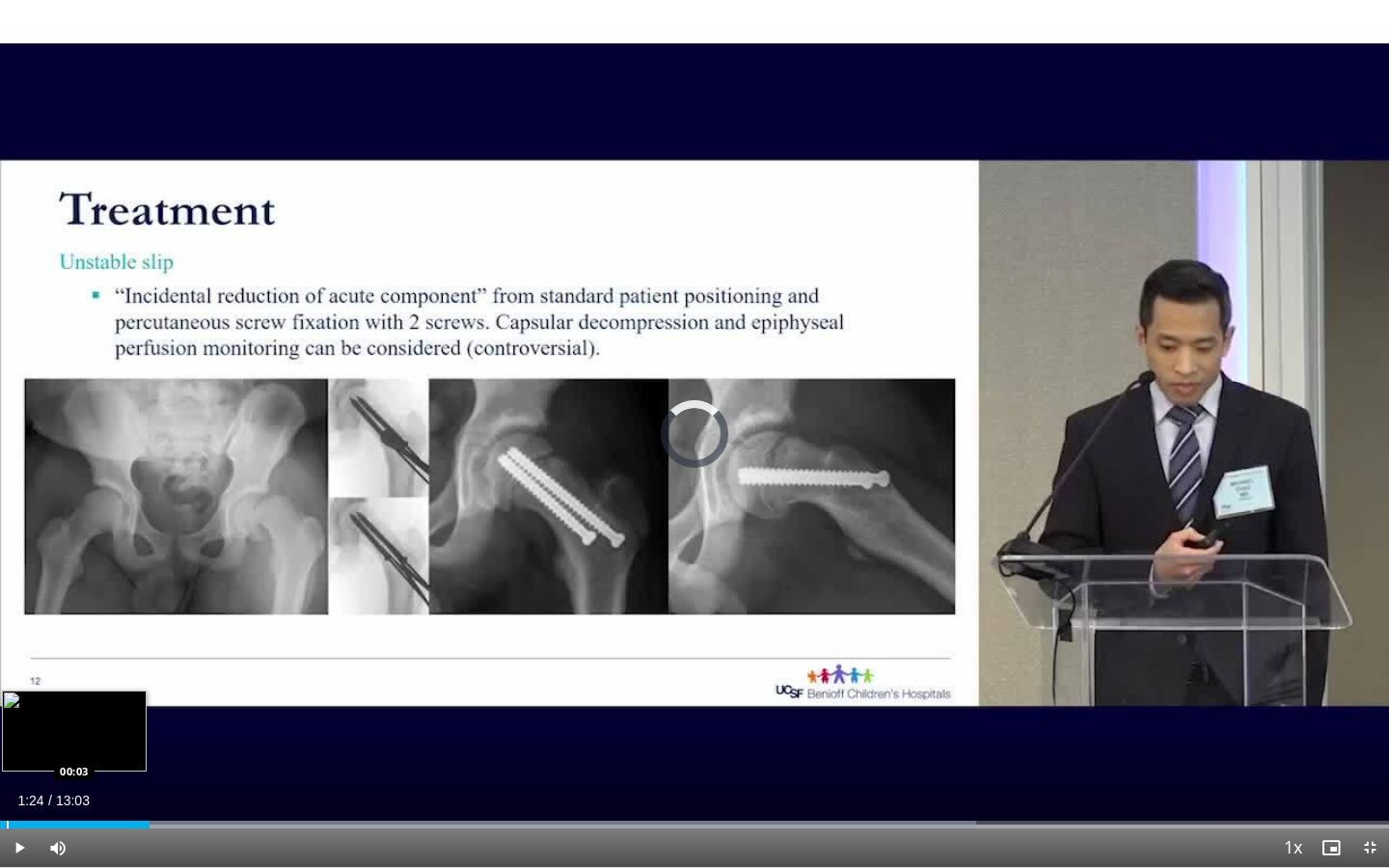 click at bounding box center (8, 825) 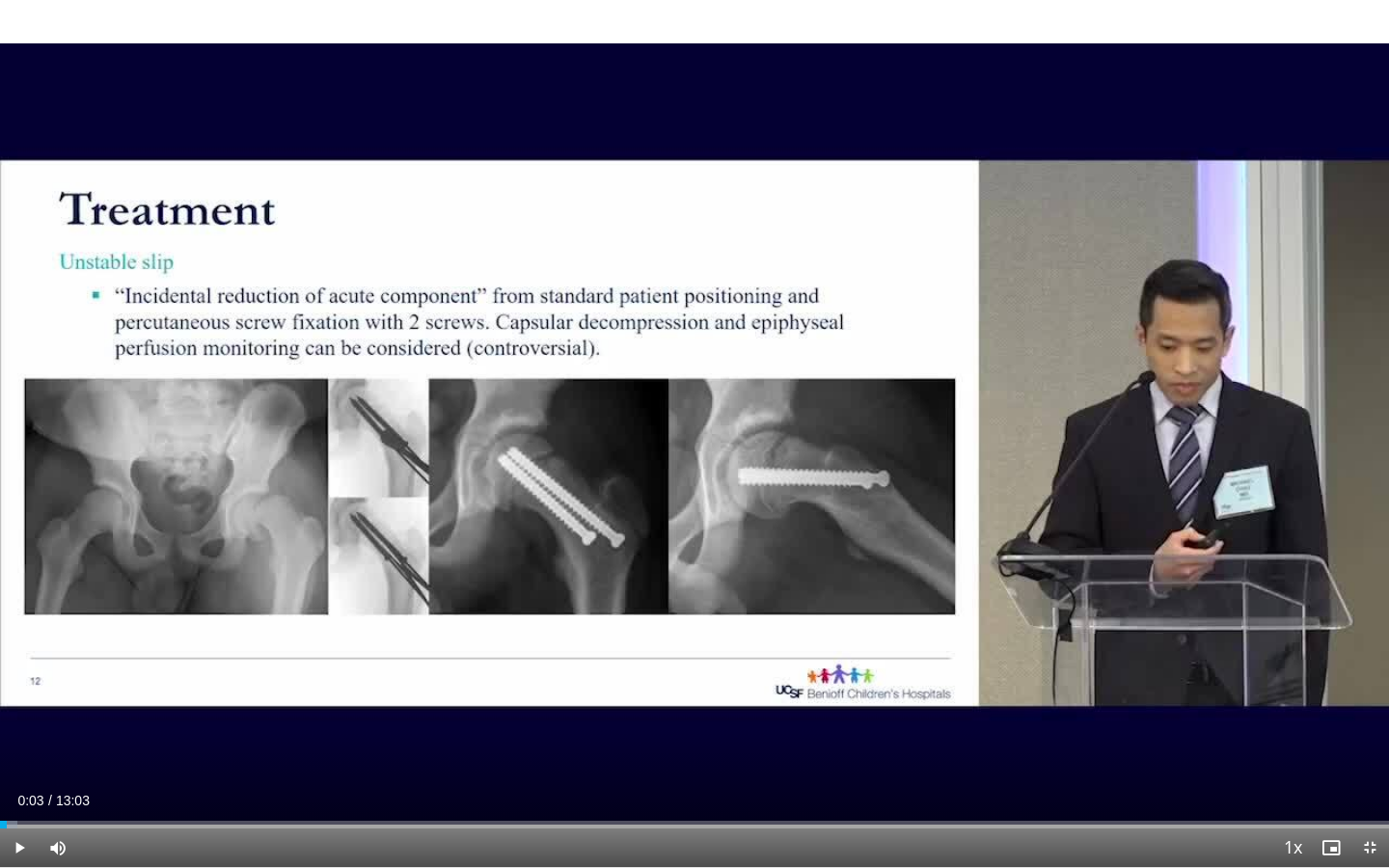 click at bounding box center (19, 848) 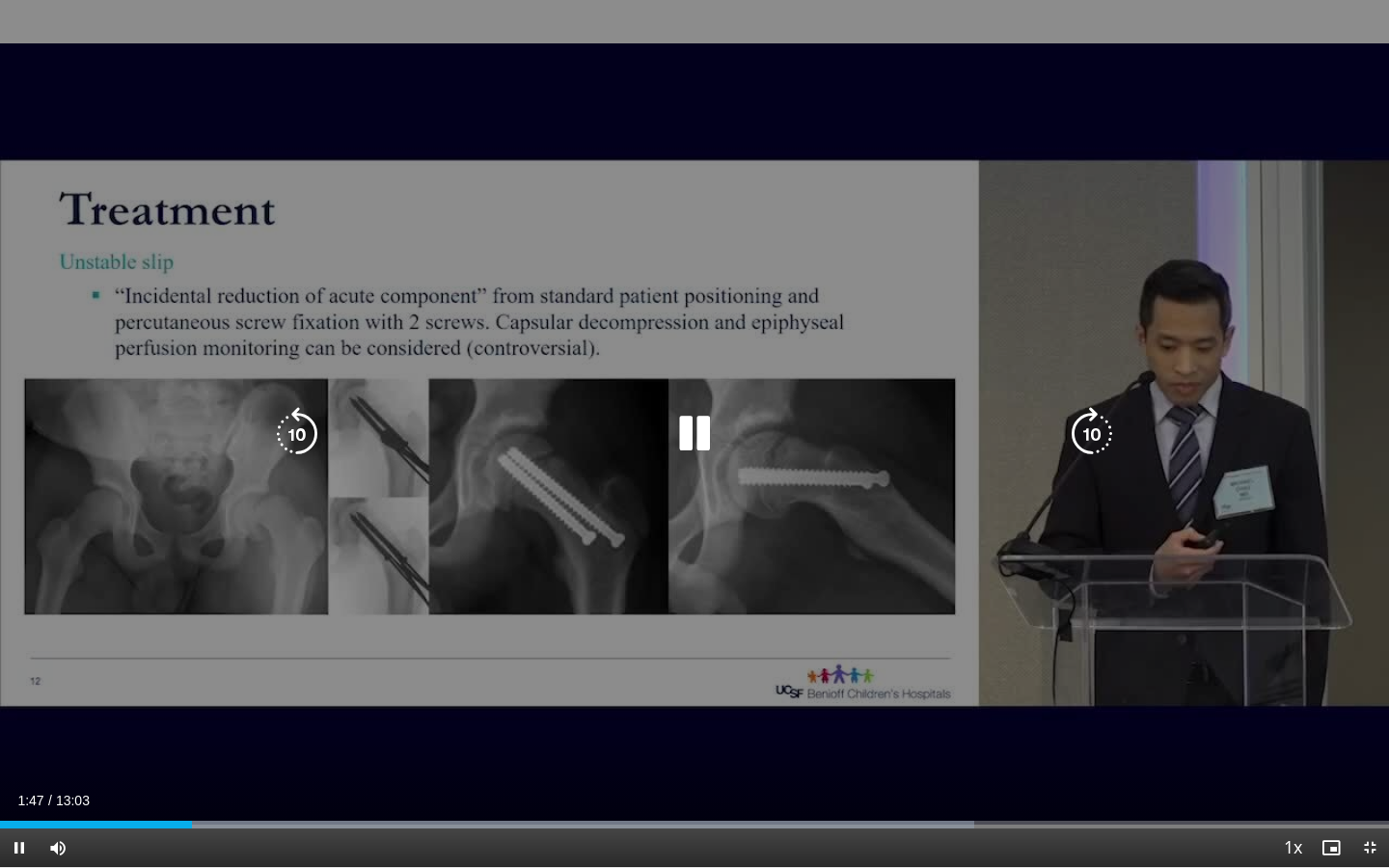click at bounding box center (297, 434) 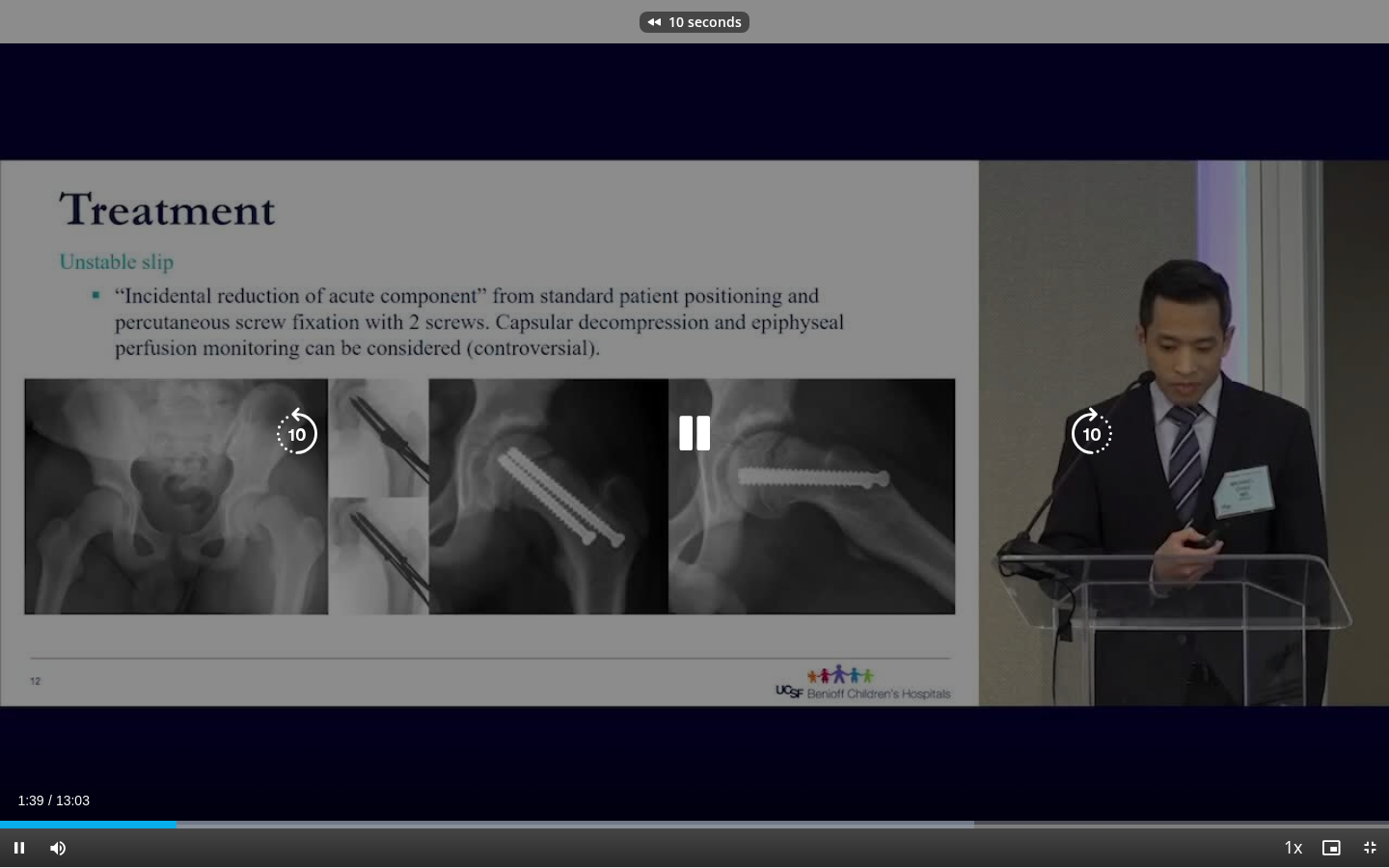 click at bounding box center [297, 434] 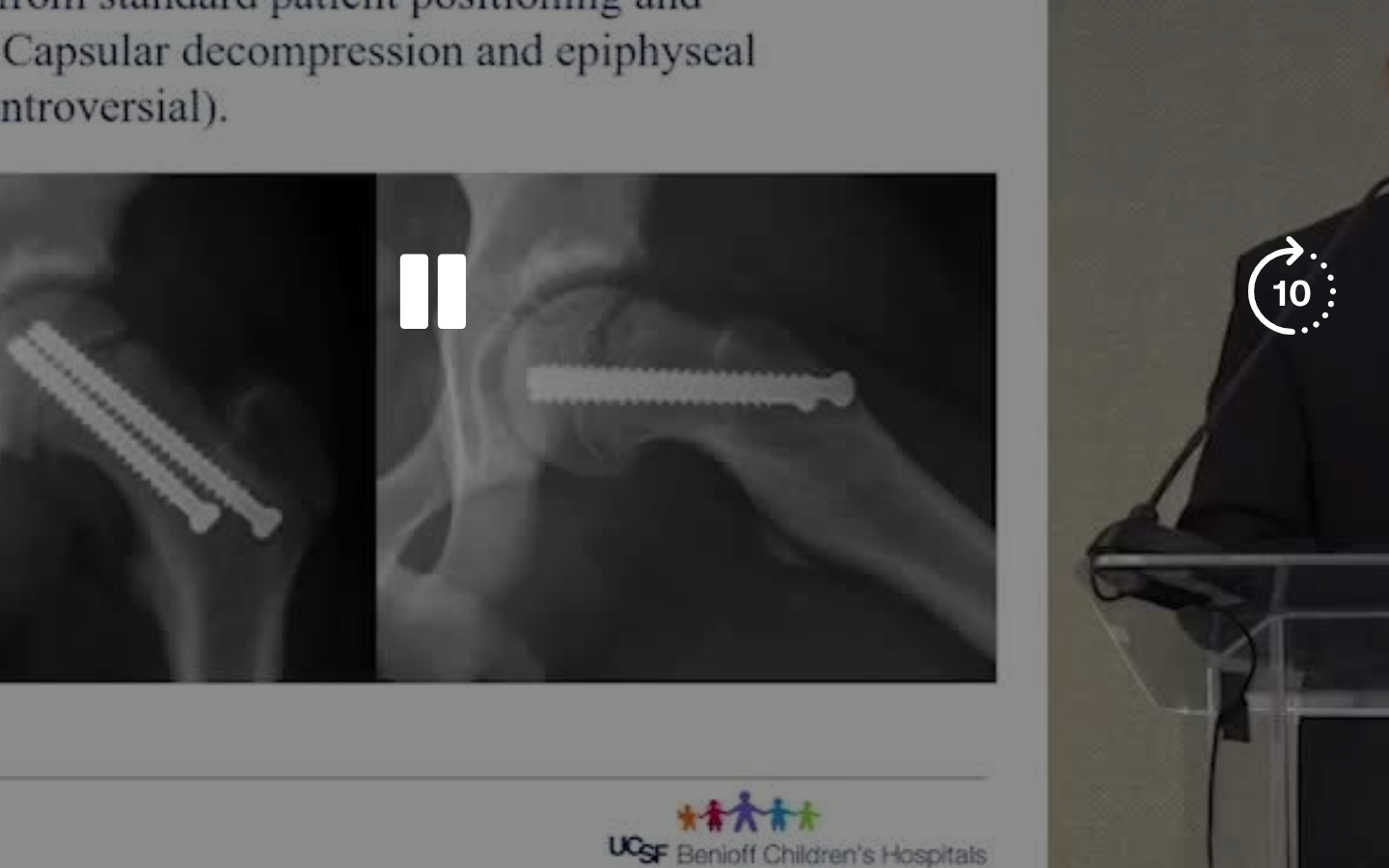 click on "10 seconds
Tap to unmute" at bounding box center [694, 433] 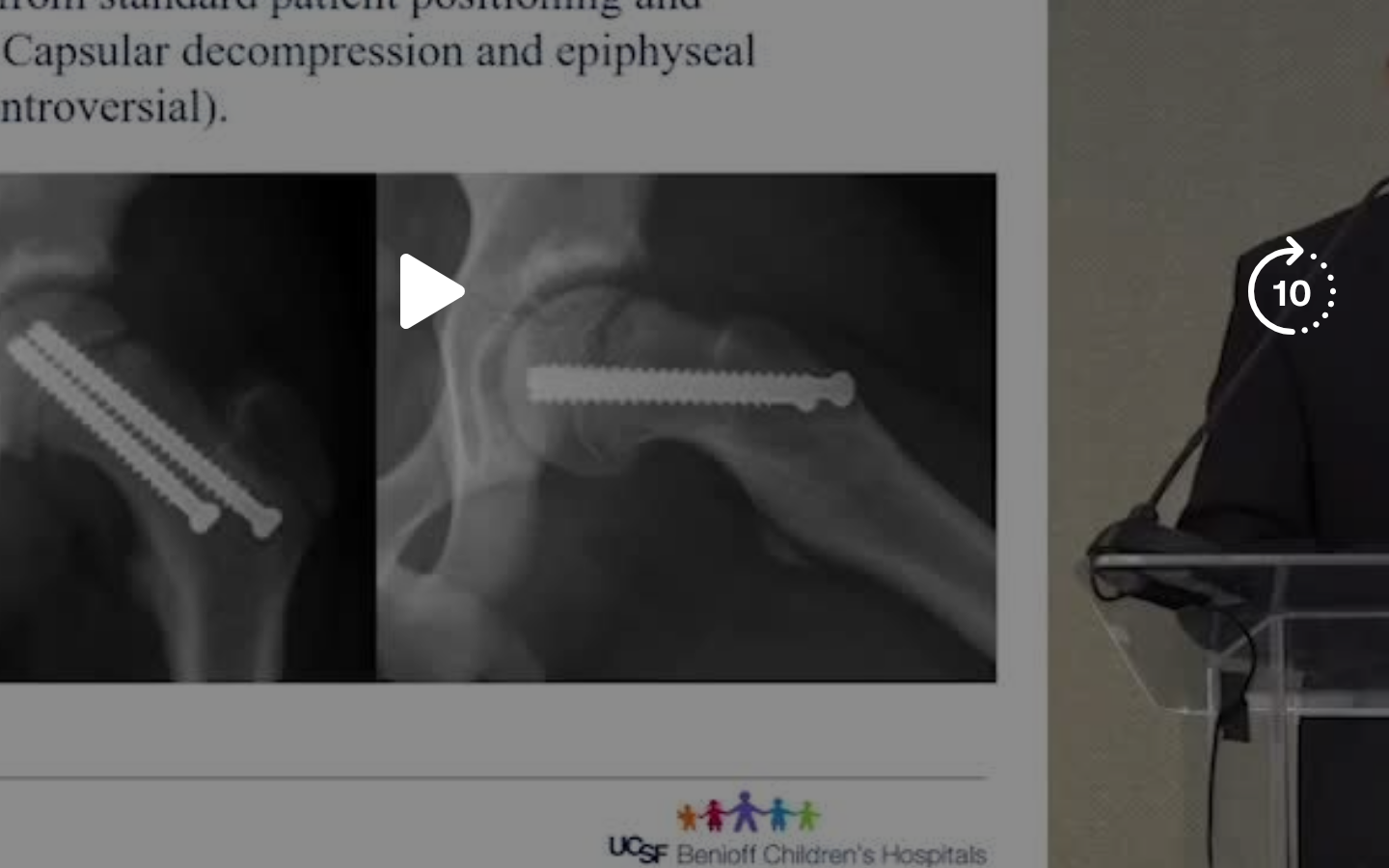 click on "10 seconds
Tap to unmute" at bounding box center (694, 433) 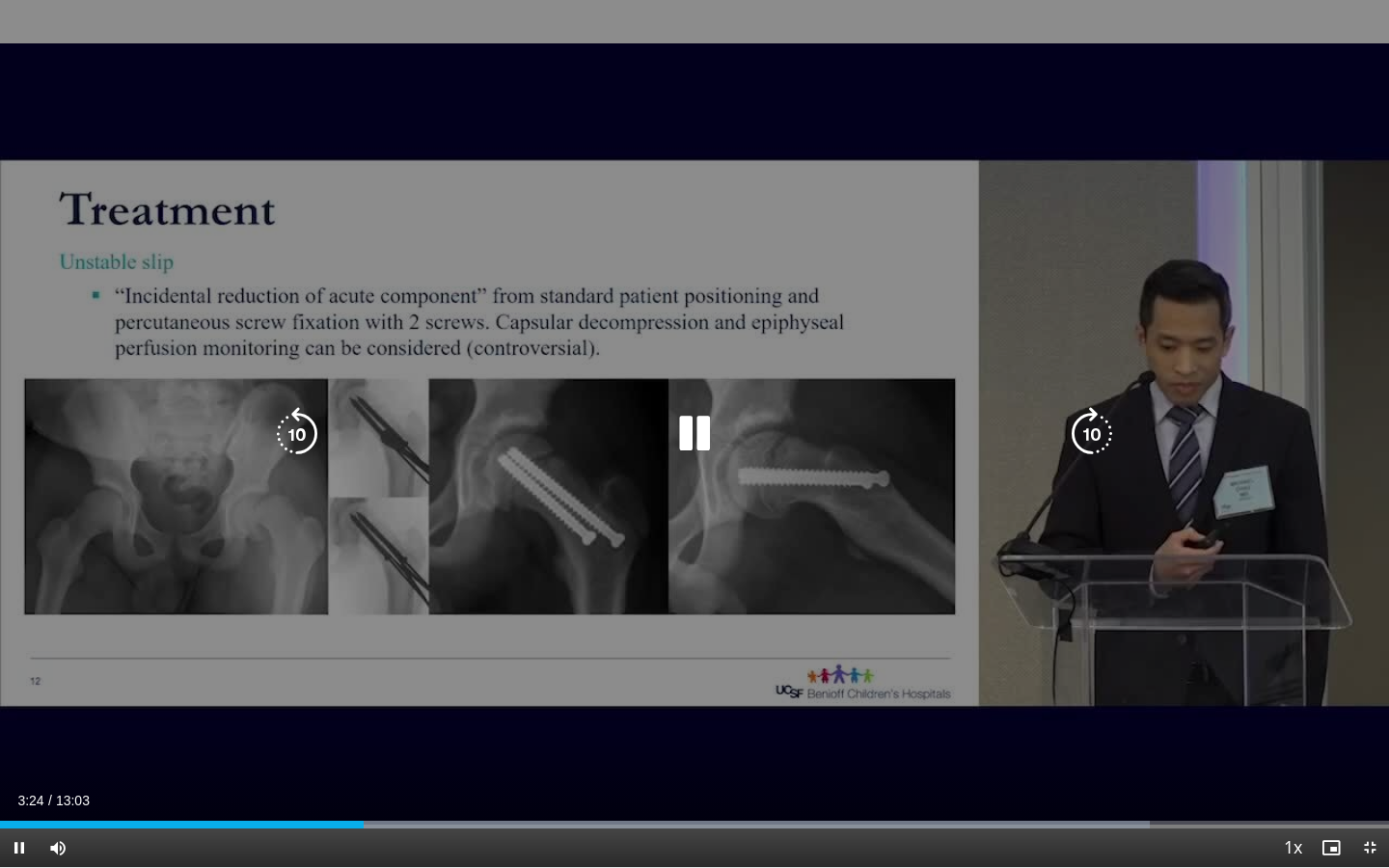 click on "10 seconds
Tap to unmute" at bounding box center (694, 433) 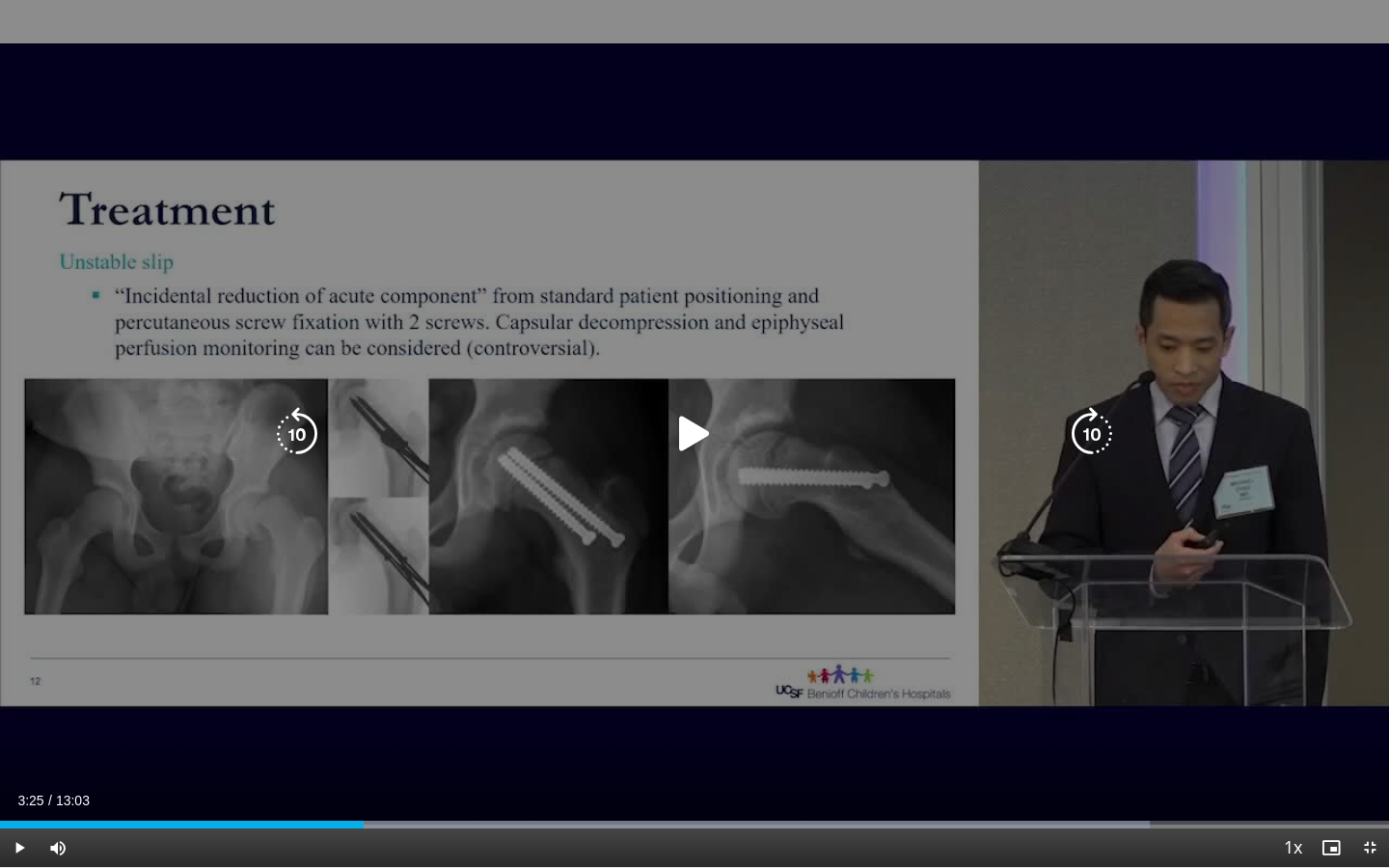 click on "10 seconds
Tap to unmute" at bounding box center (694, 433) 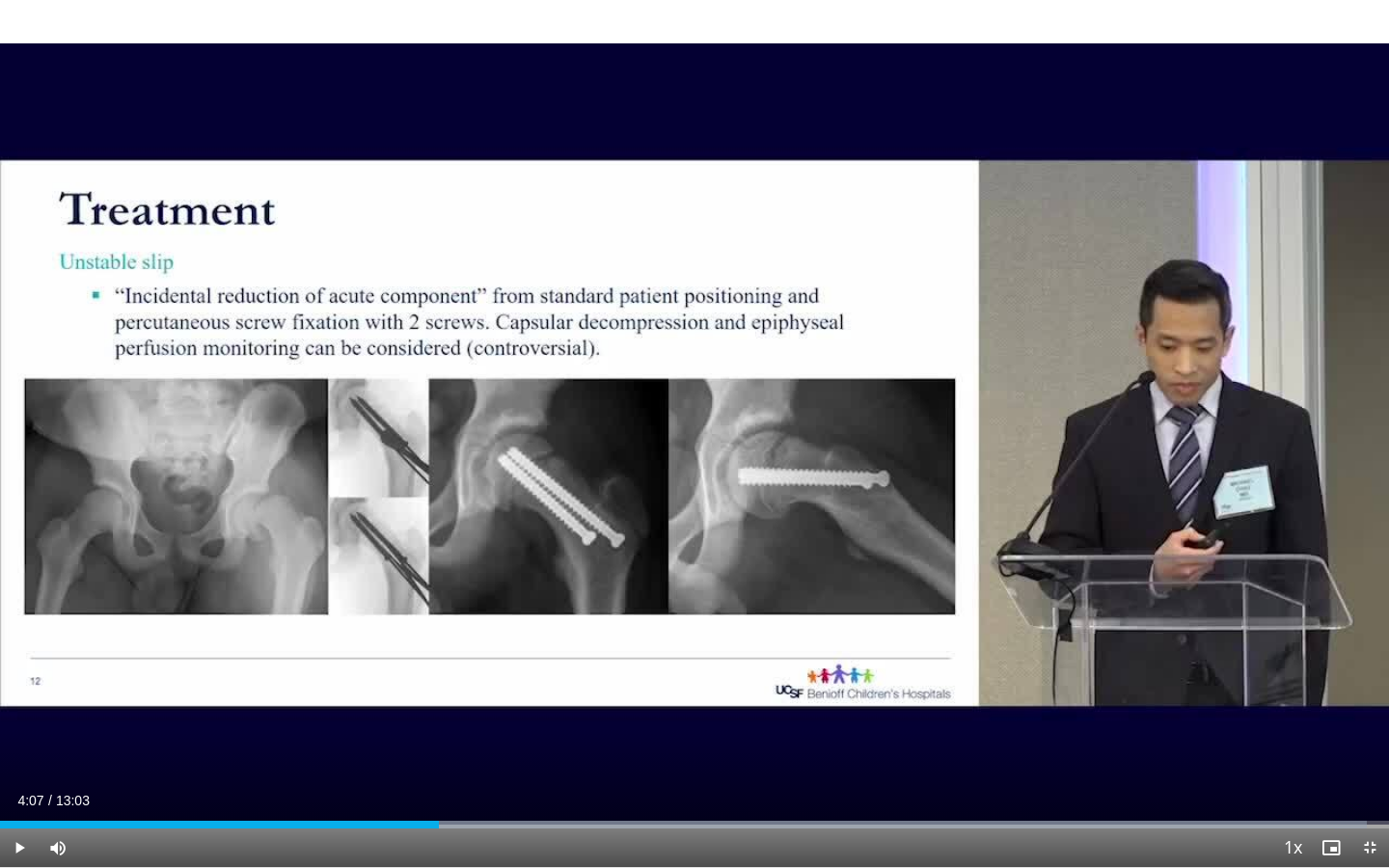 click at bounding box center (19, 848) 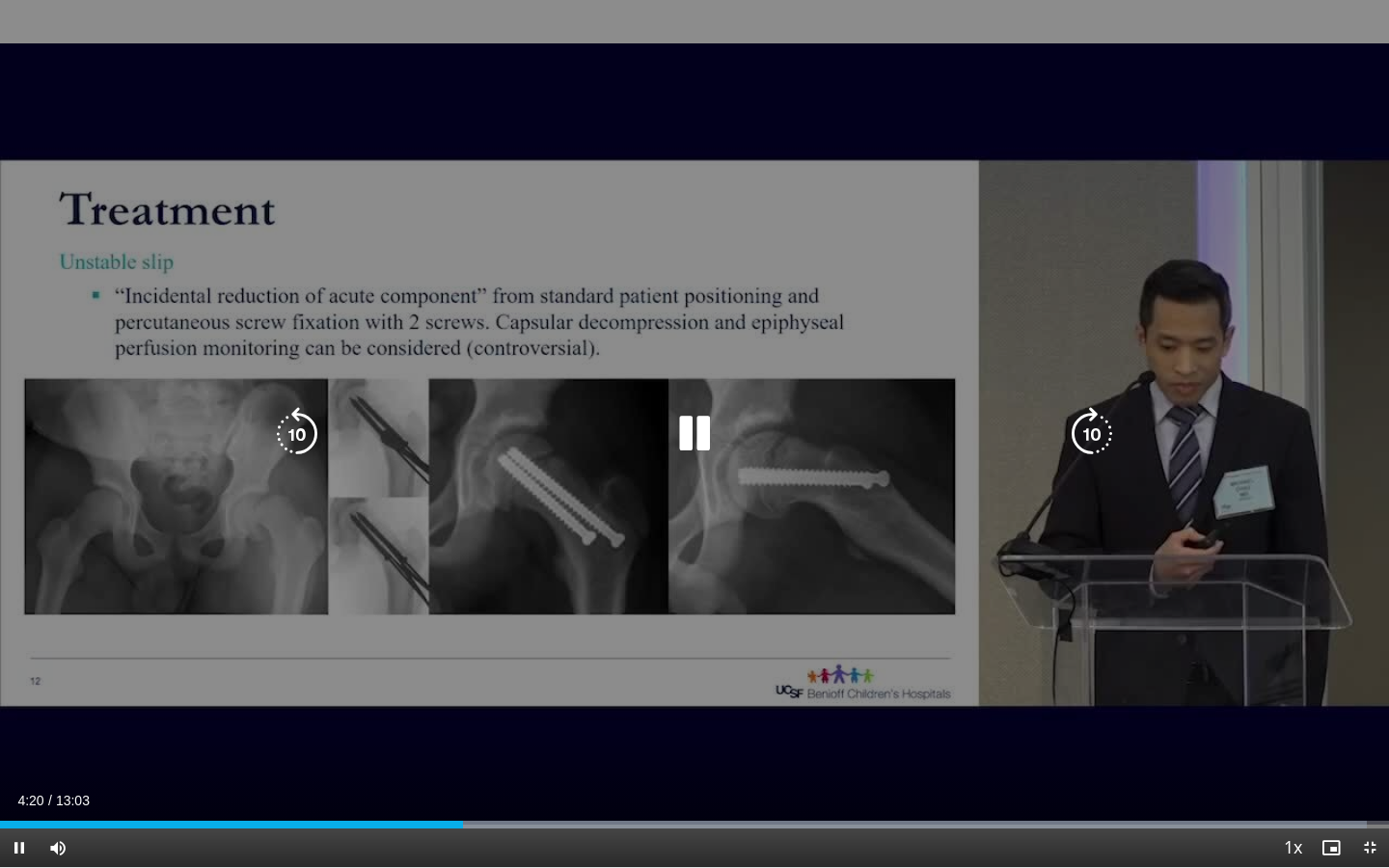 click at bounding box center [297, 434] 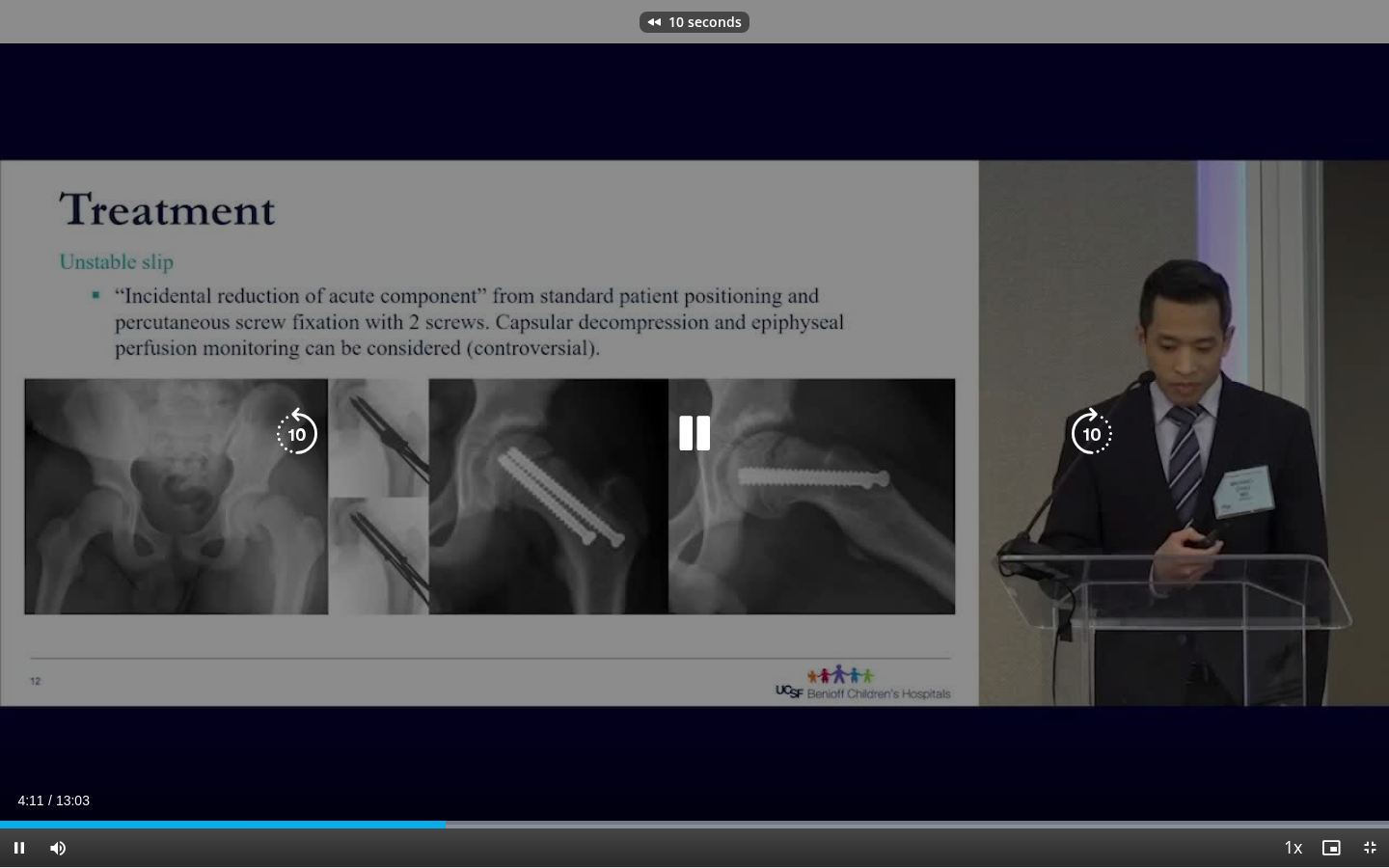 click at bounding box center (297, 434) 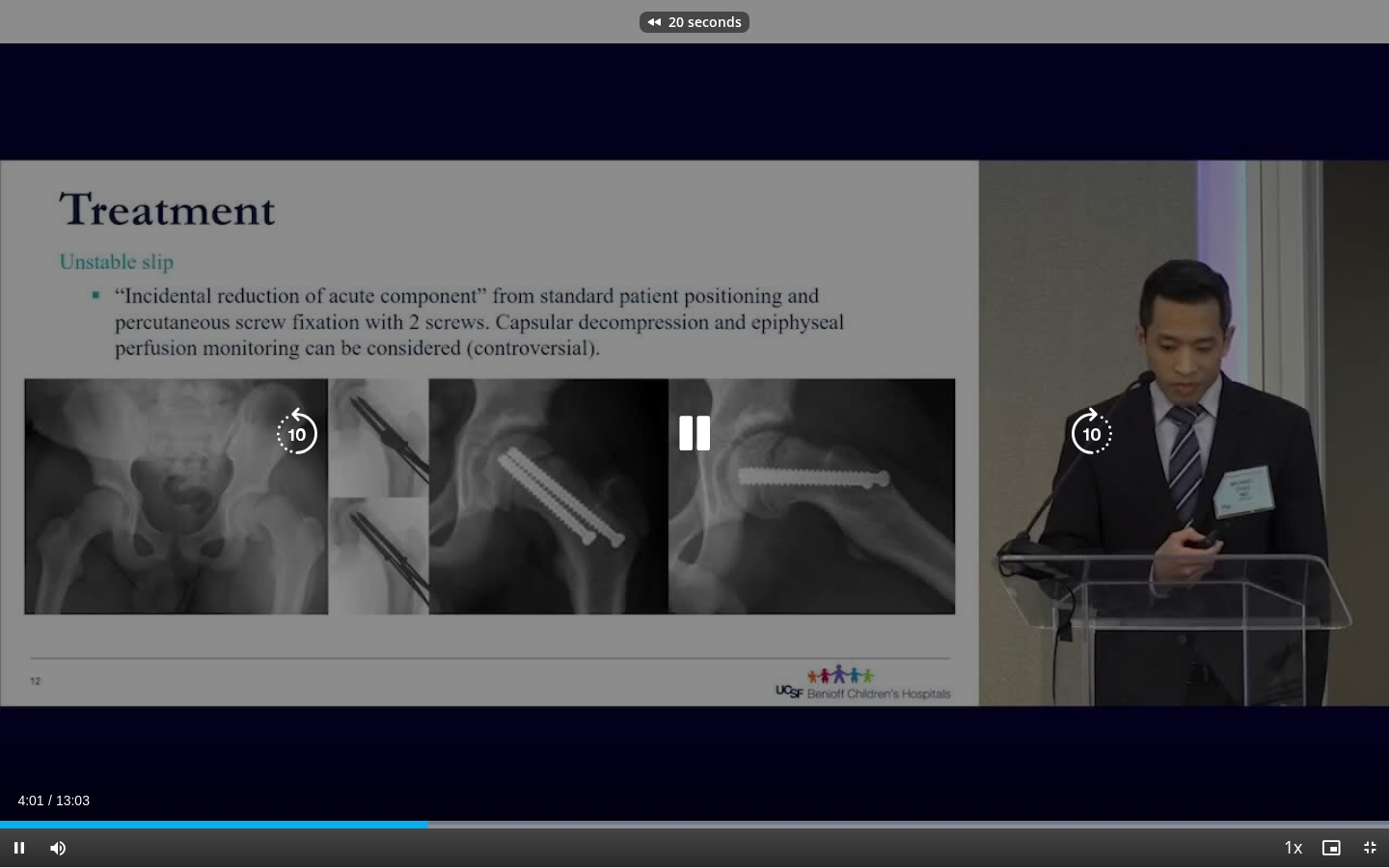 click at bounding box center [297, 434] 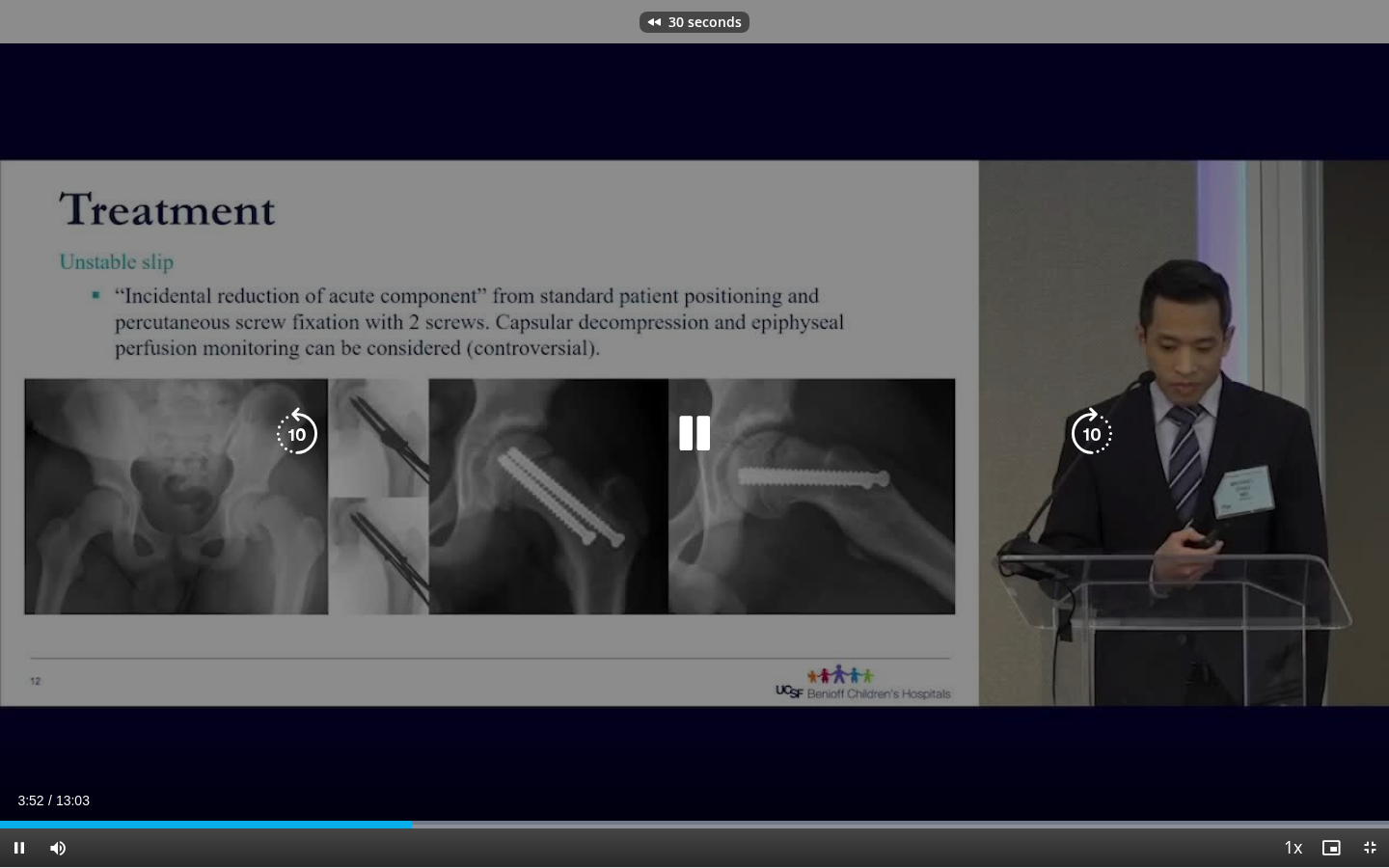 click at bounding box center (297, 434) 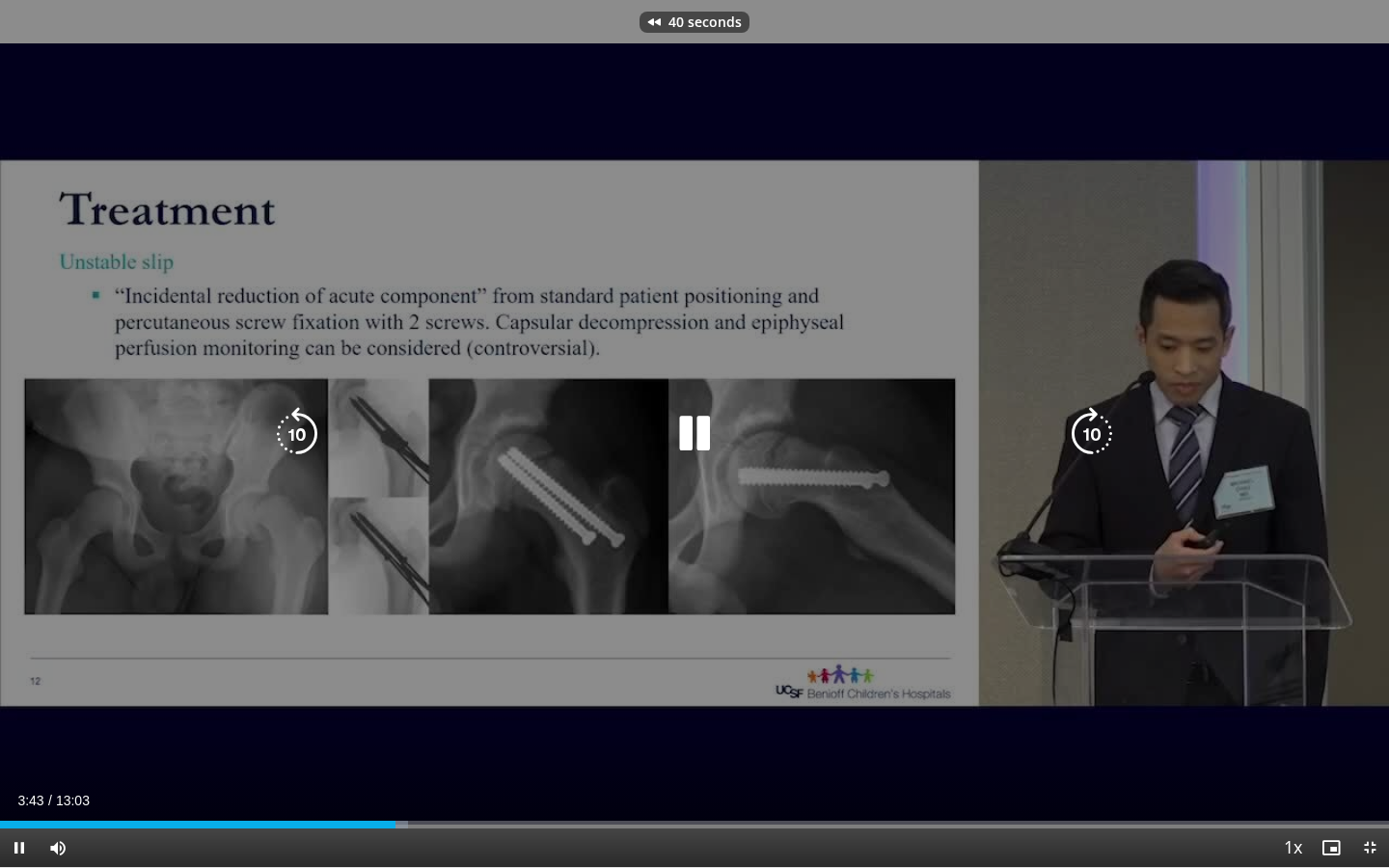 click at bounding box center [297, 434] 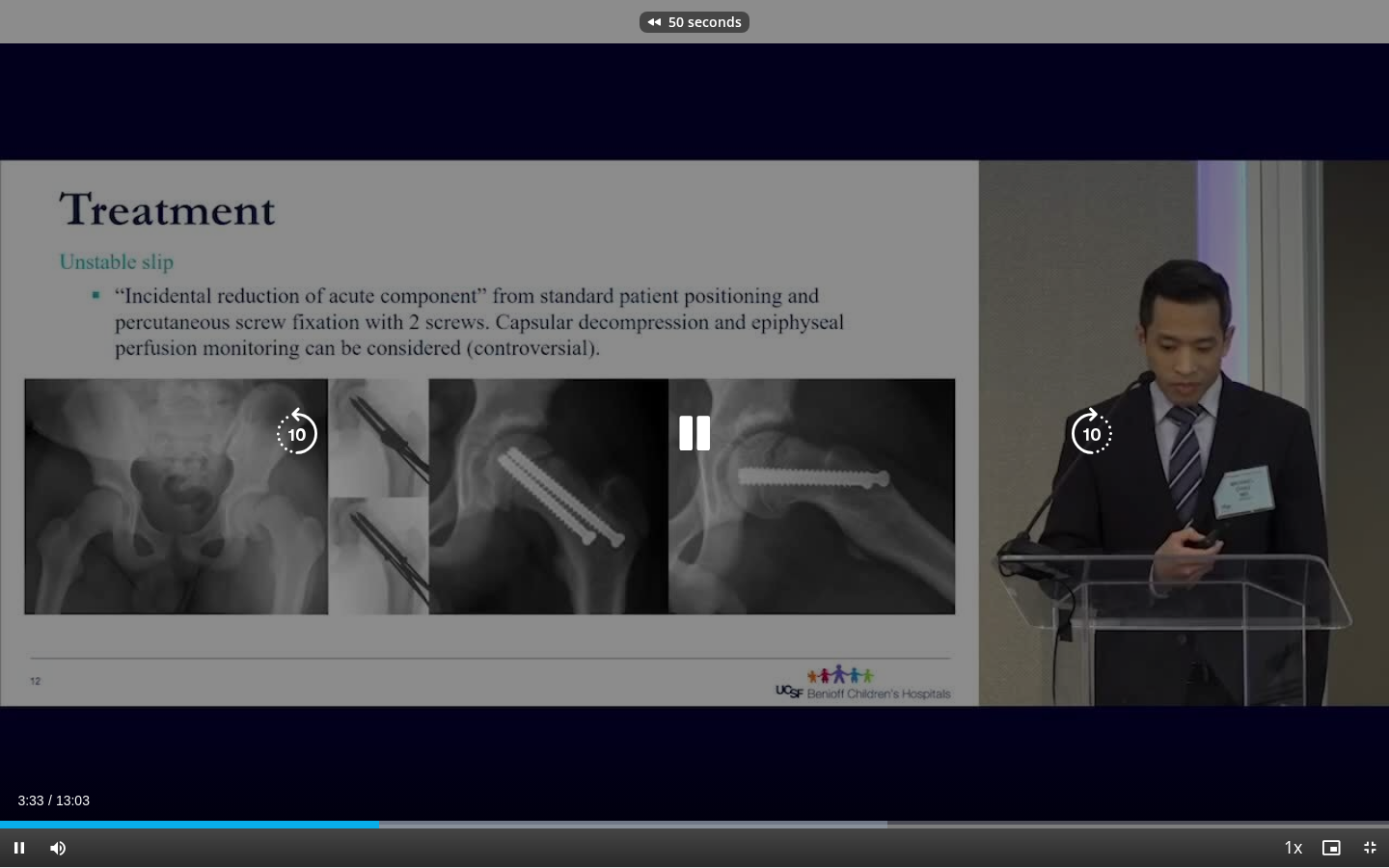click at bounding box center (297, 434) 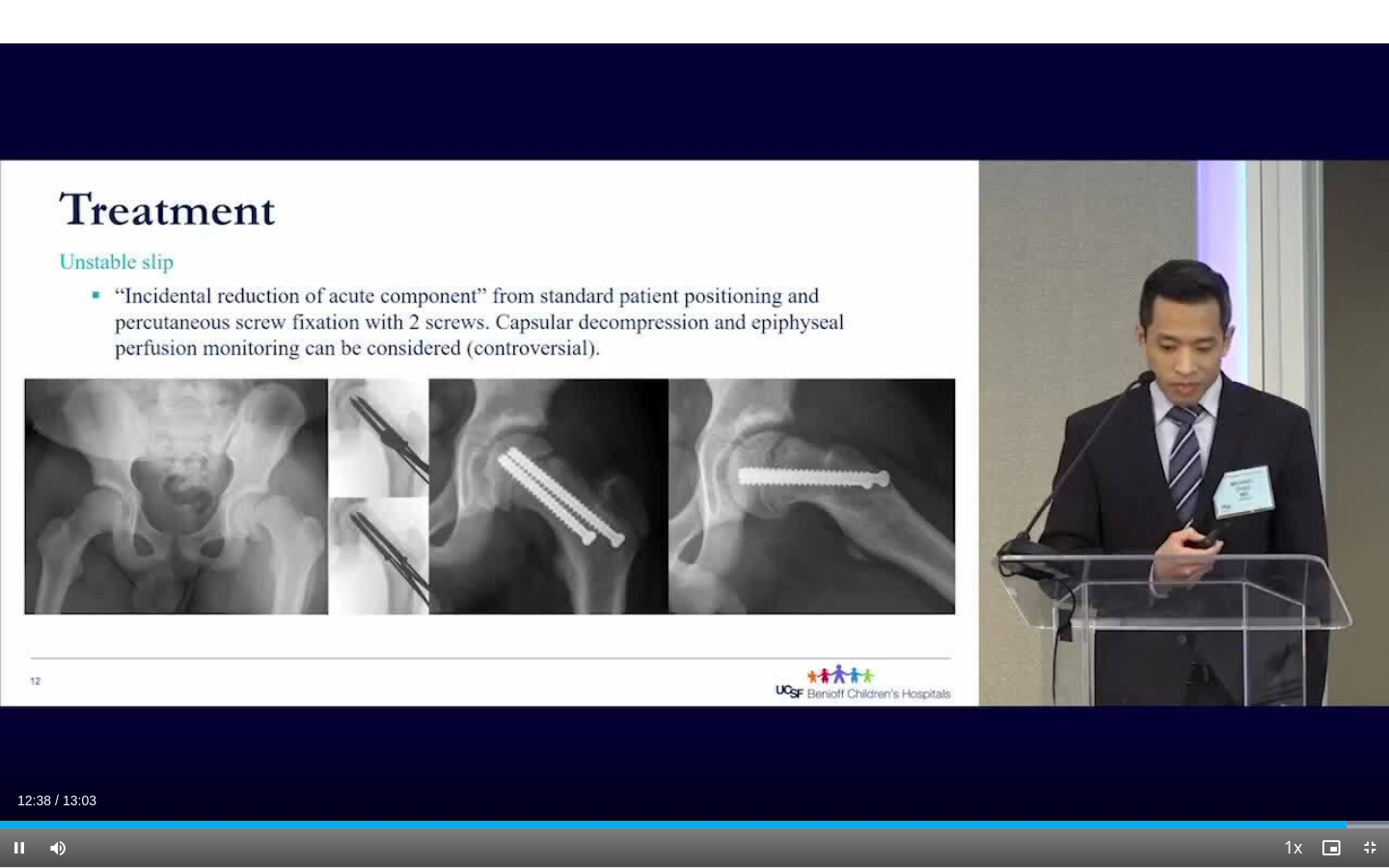 click at bounding box center [1370, 848] 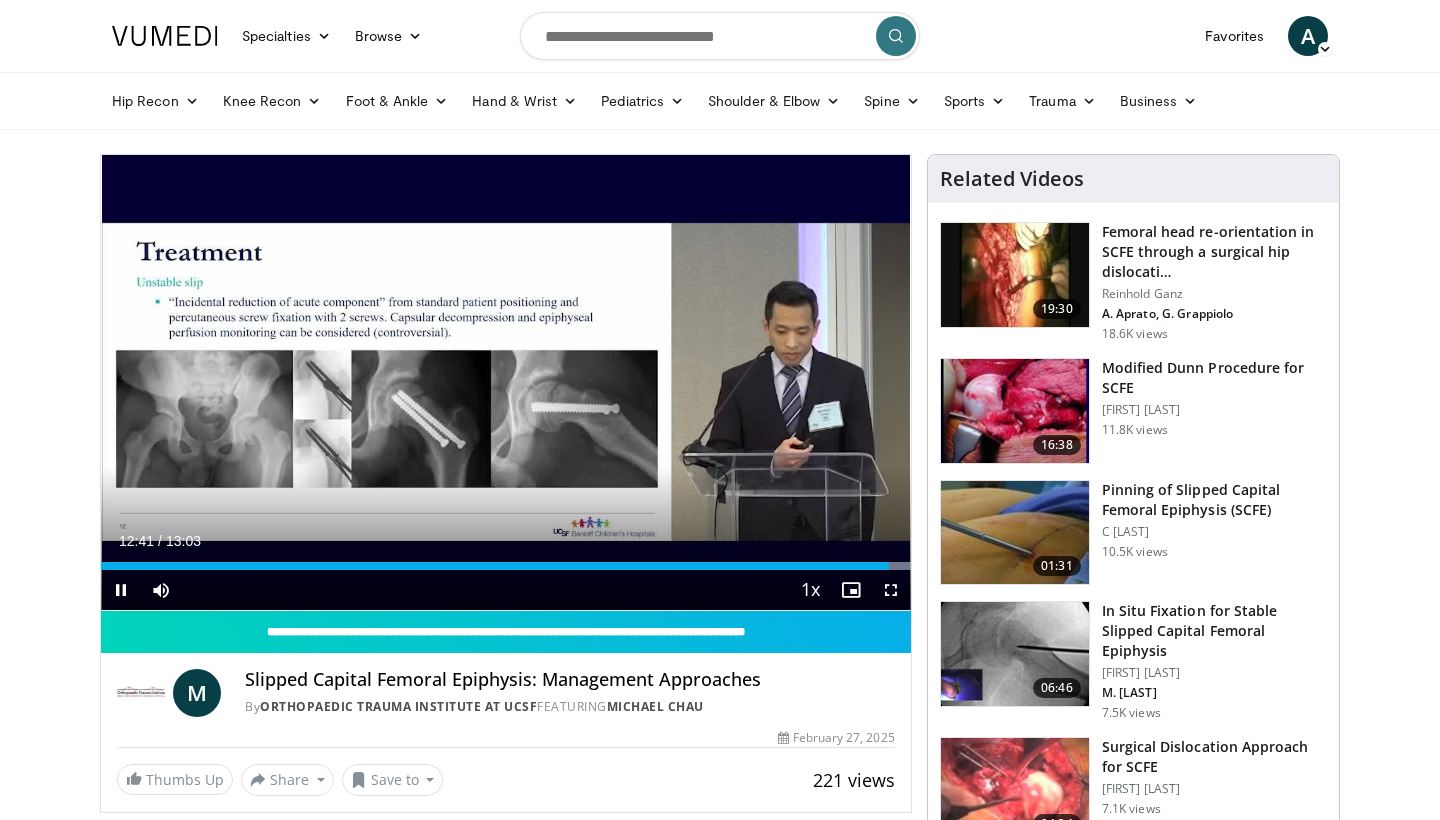 click at bounding box center (121, 590) 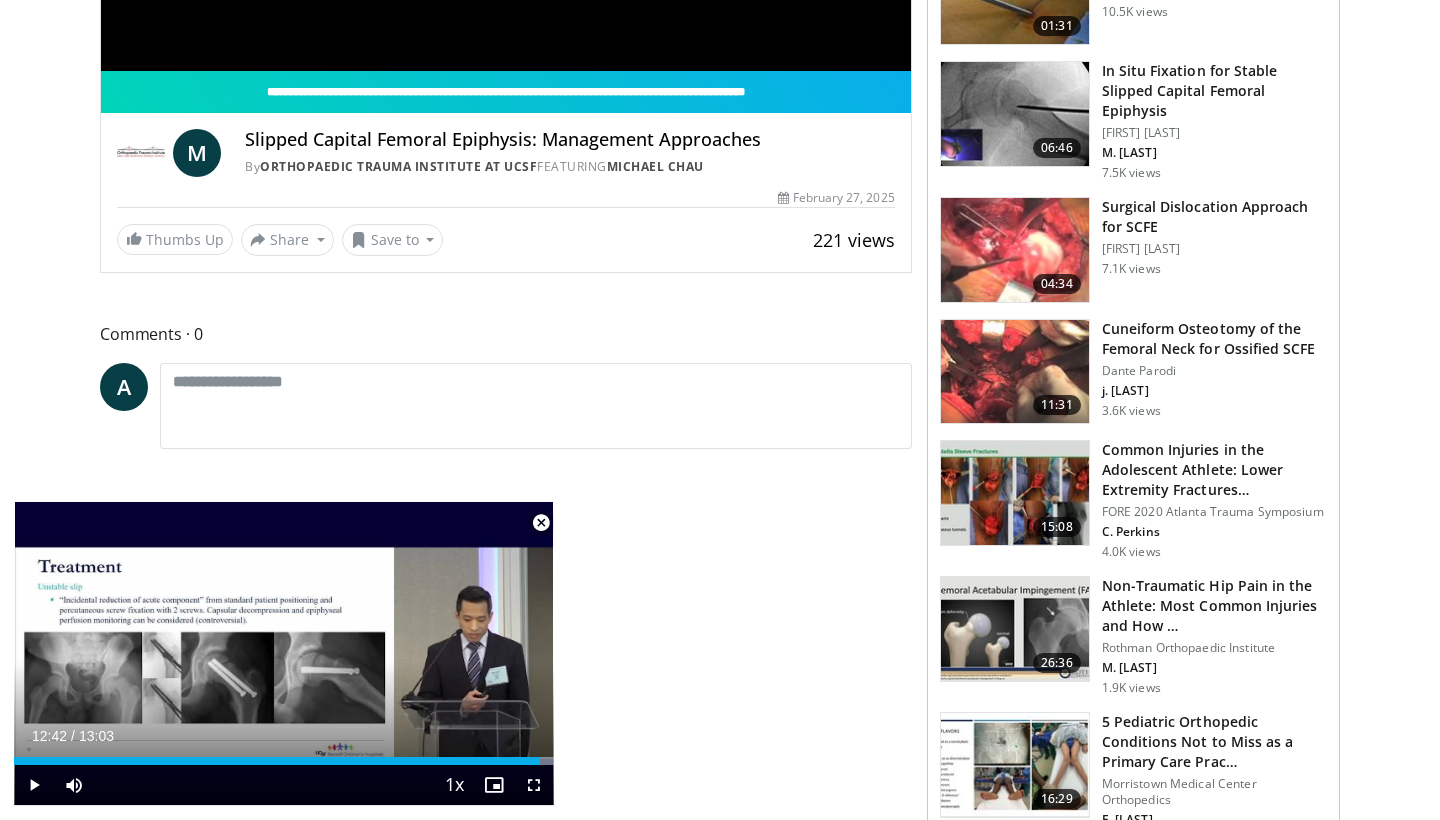 scroll, scrollTop: 542, scrollLeft: 0, axis: vertical 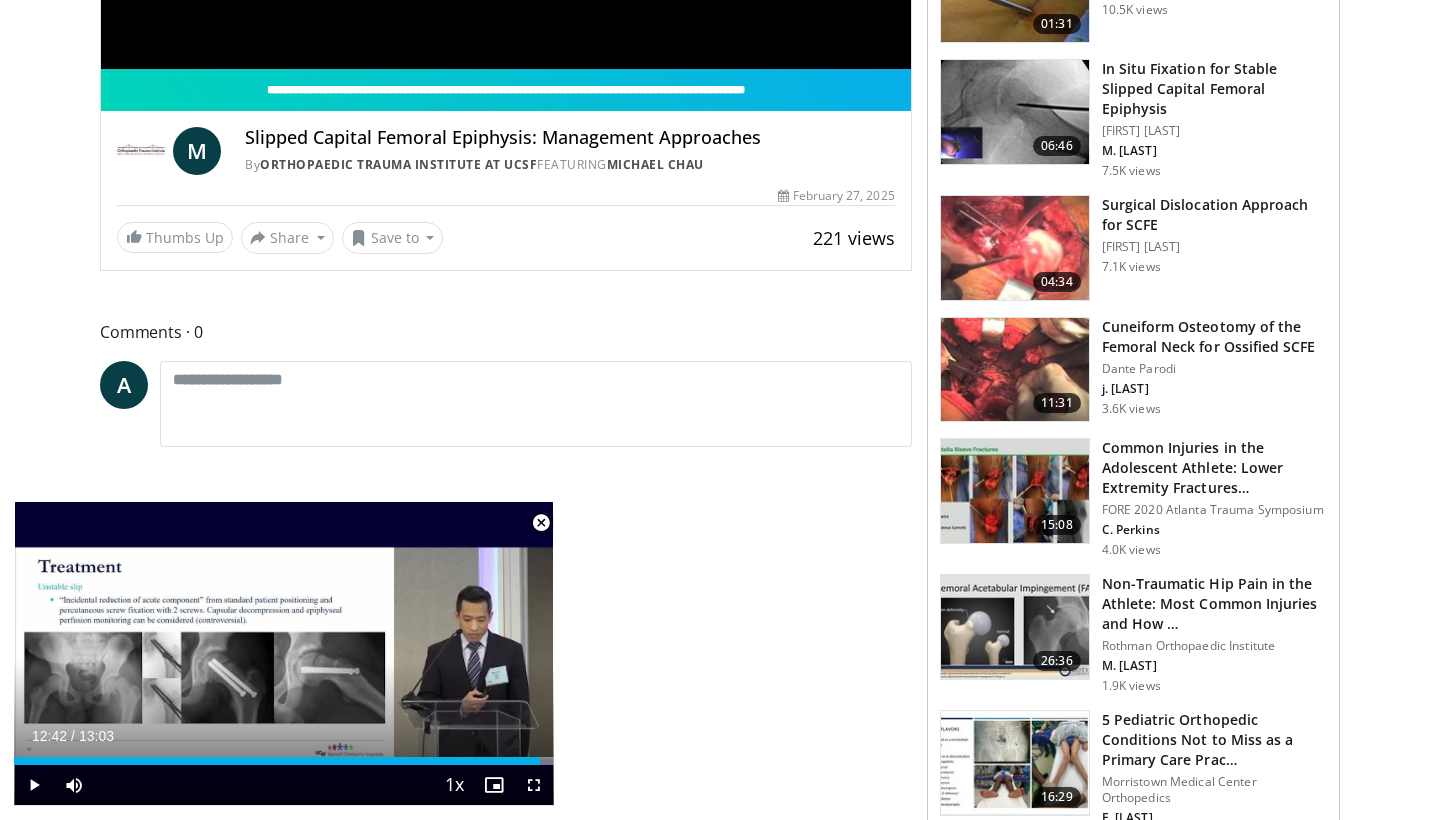 click at bounding box center (541, 523) 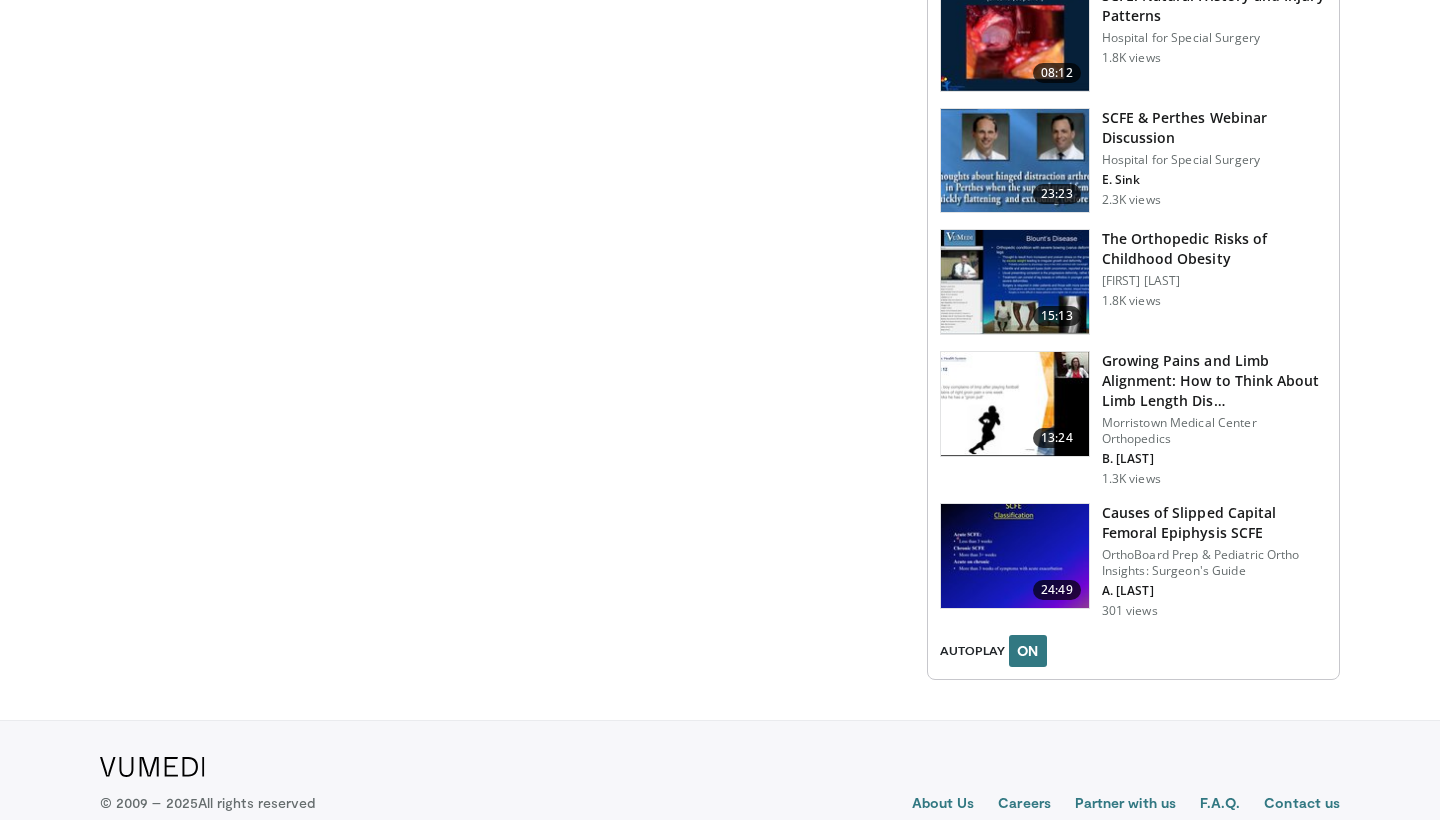 scroll, scrollTop: 2256, scrollLeft: 0, axis: vertical 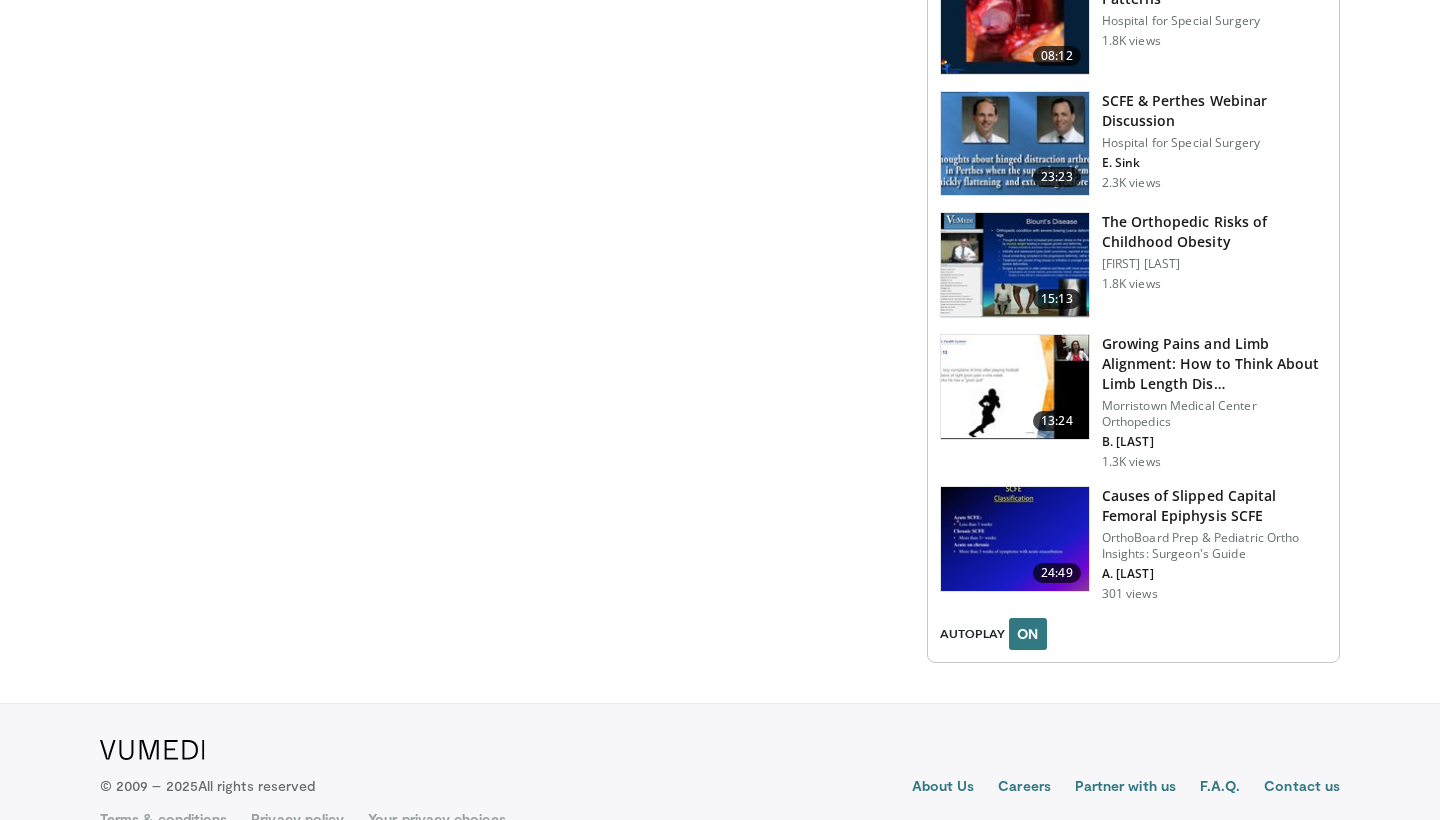 click at bounding box center (1015, 387) 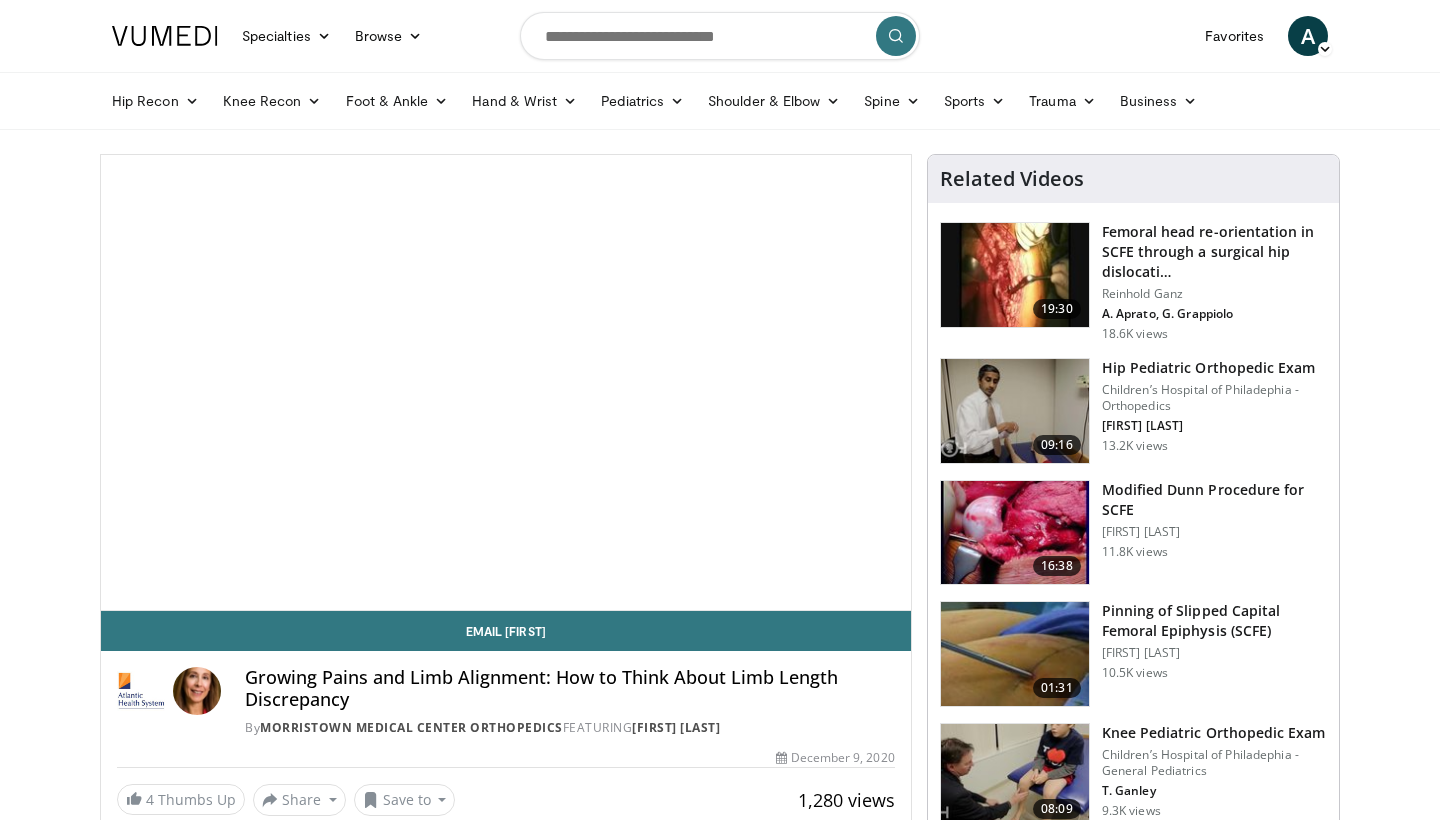 scroll, scrollTop: 0, scrollLeft: 0, axis: both 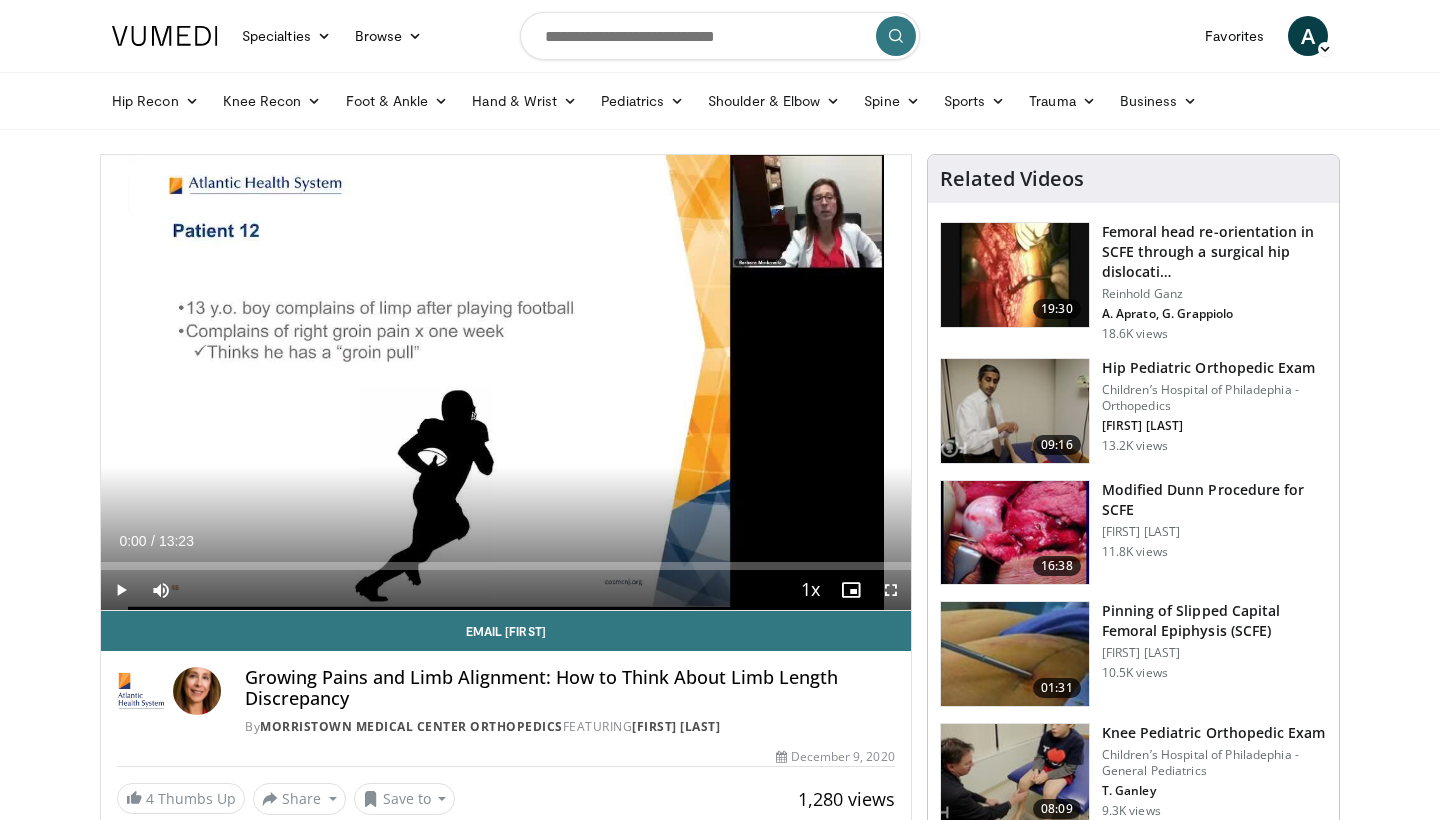 click at bounding box center [121, 590] 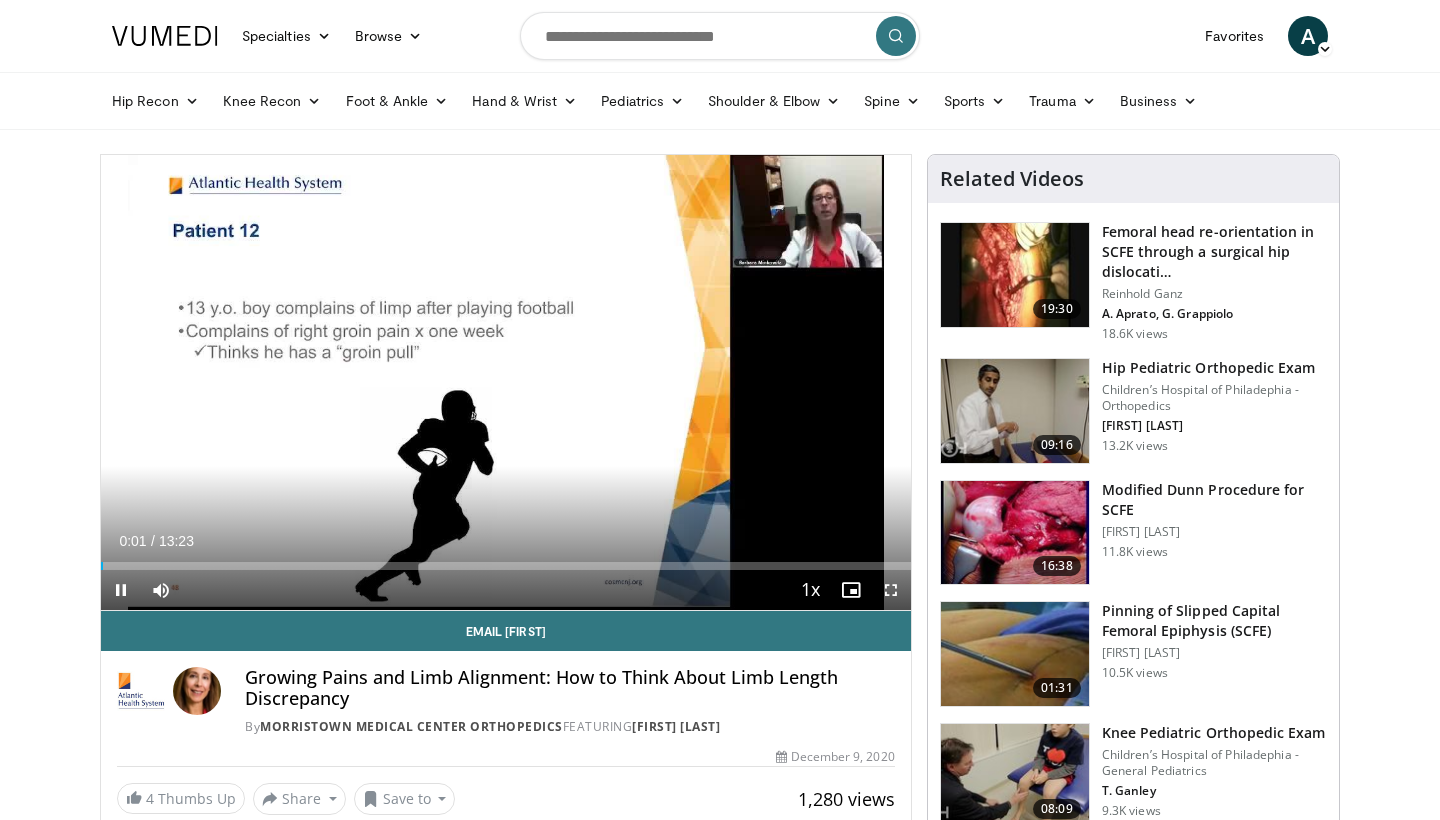 click at bounding box center [891, 590] 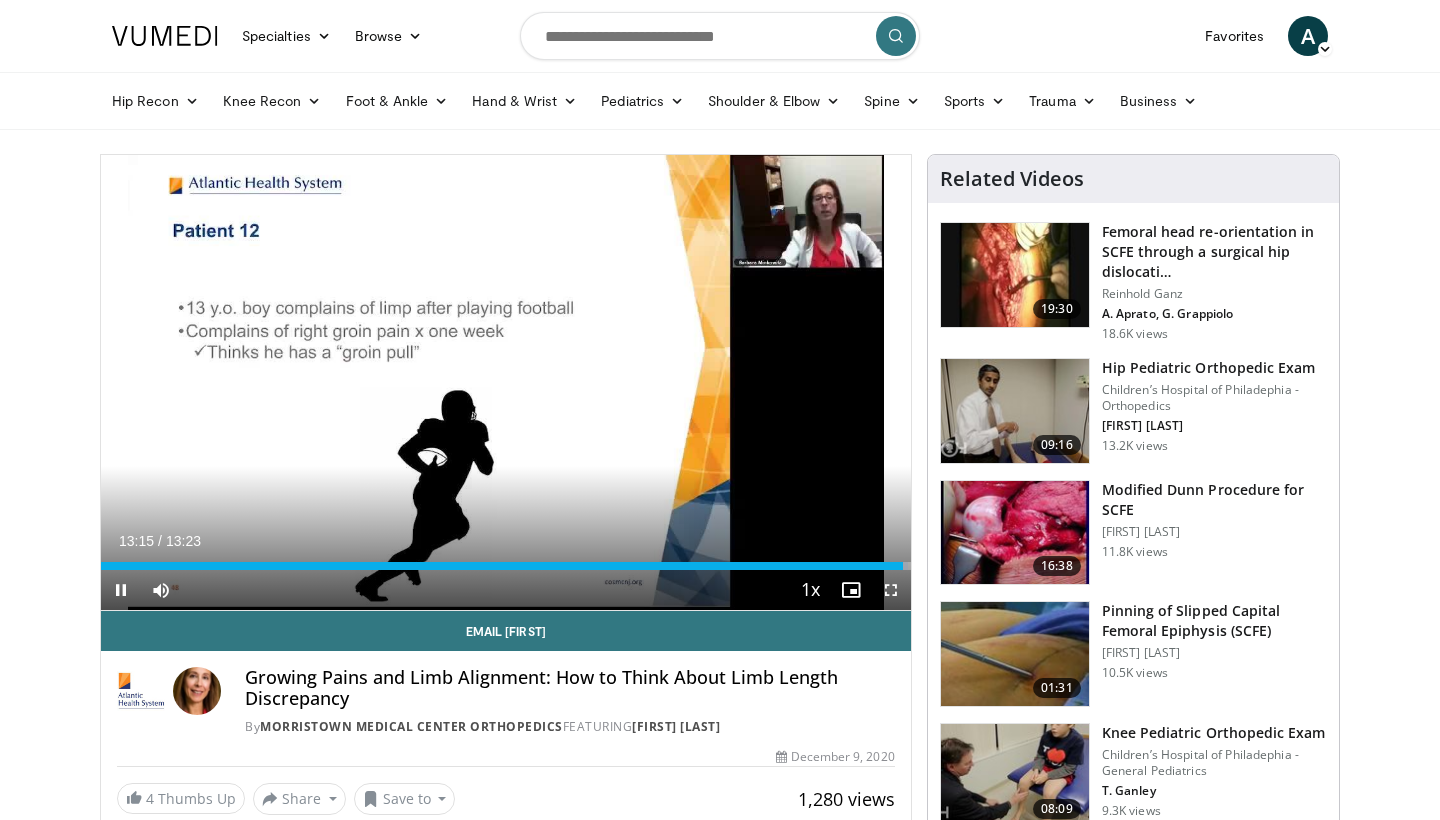 click at bounding box center (121, 590) 